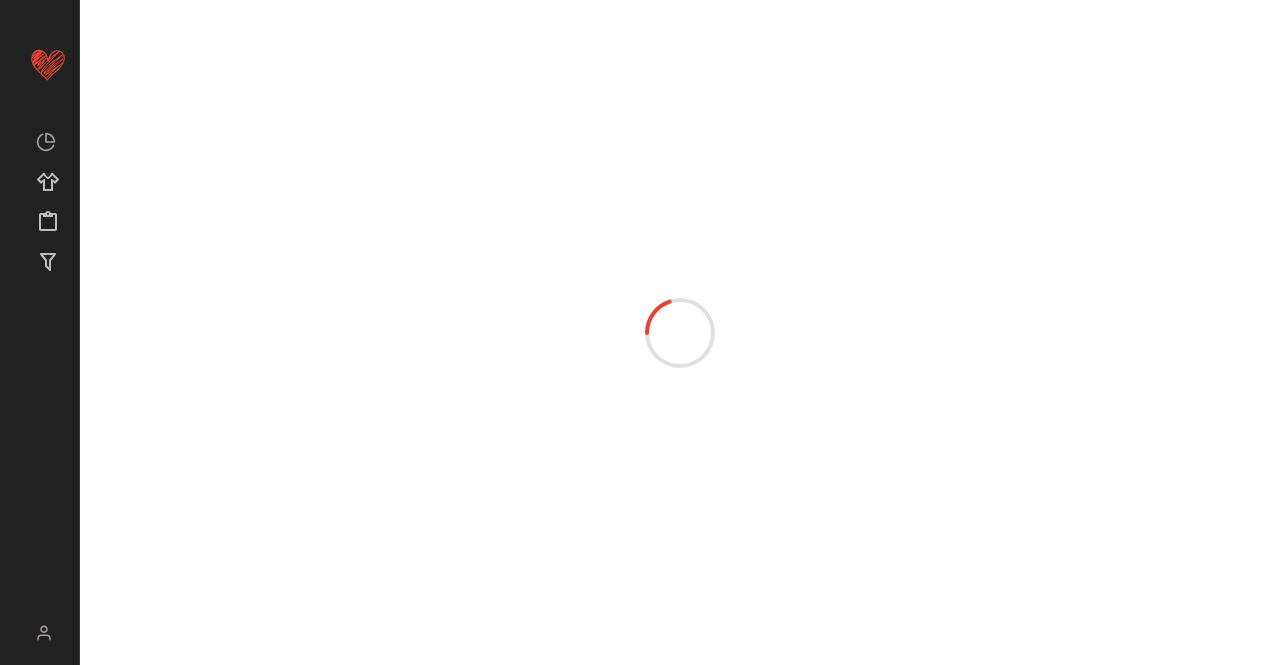 scroll, scrollTop: 0, scrollLeft: 0, axis: both 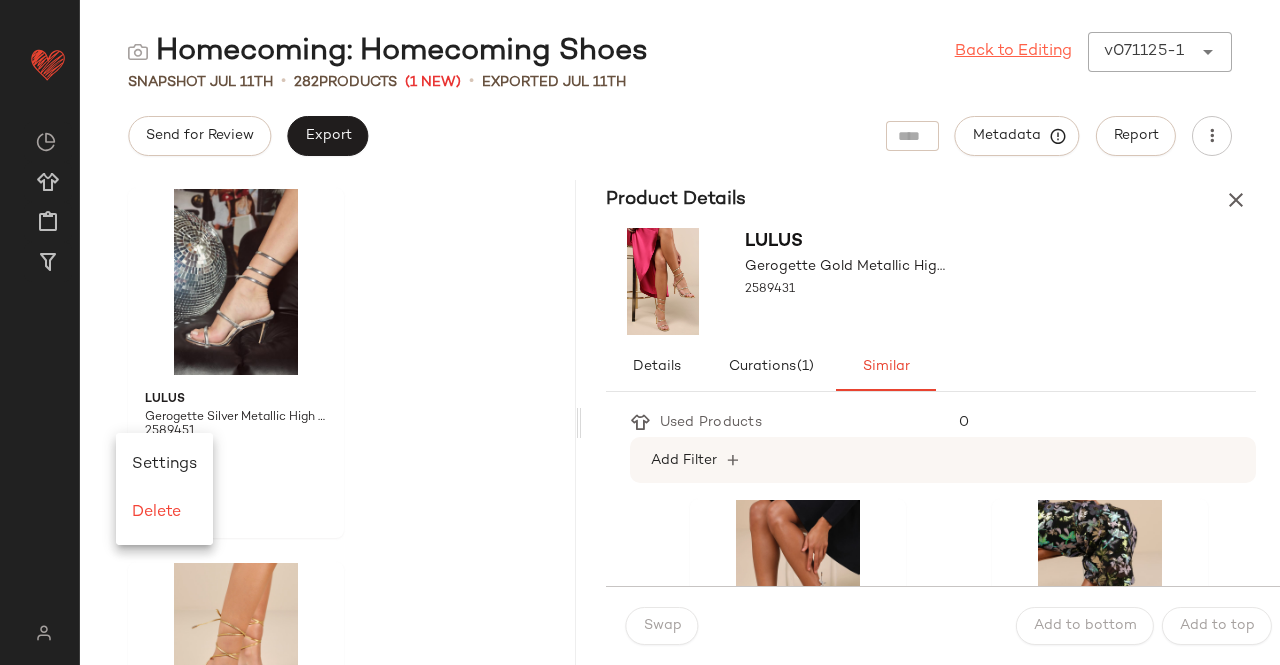 click on "Back to Editing" at bounding box center (1013, 52) 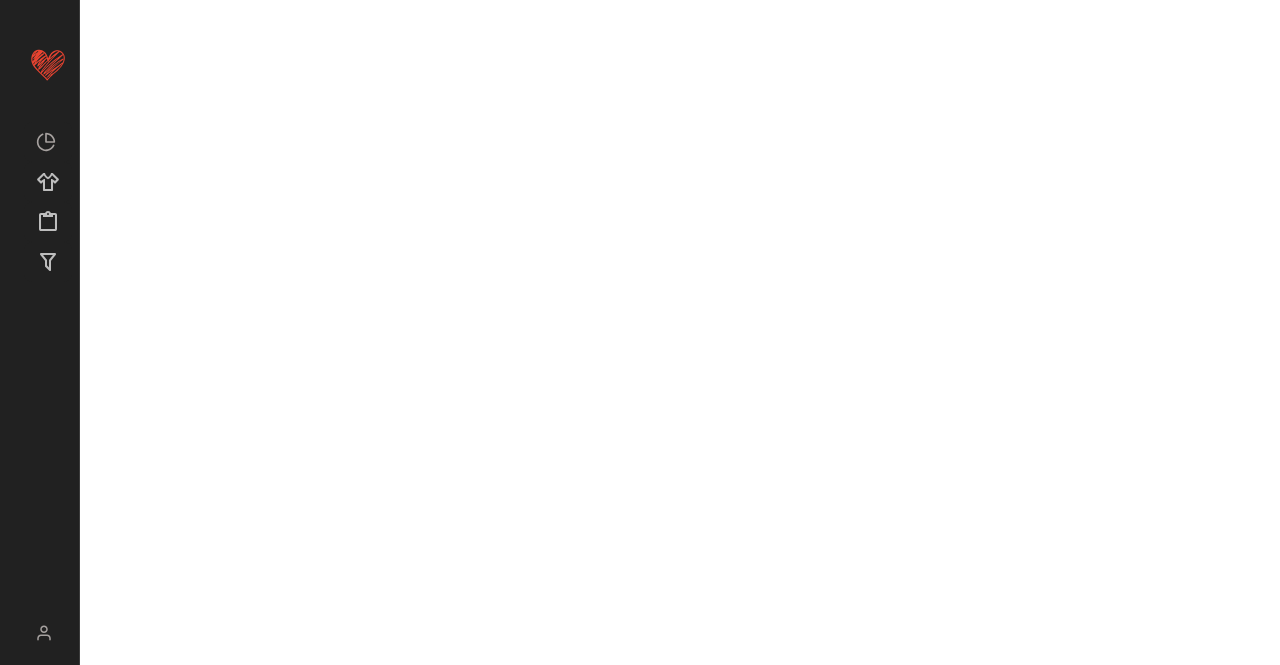 click on "Back to Editing" at bounding box center (1013, 52) 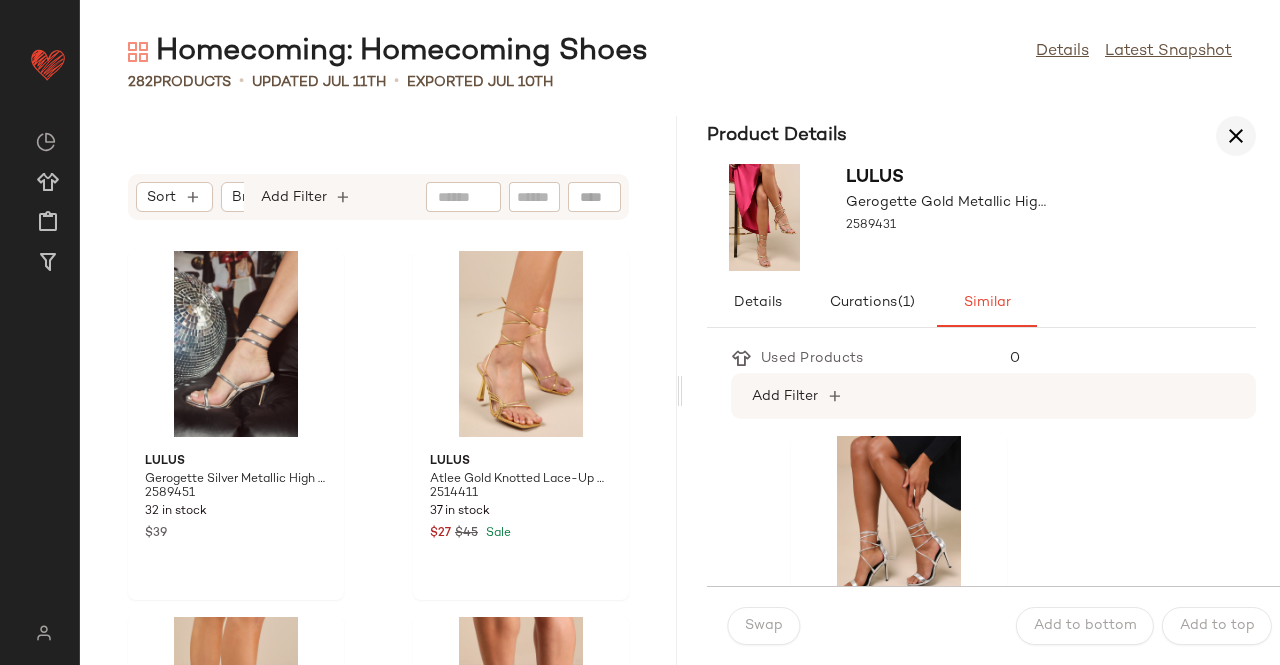 click at bounding box center (1236, 136) 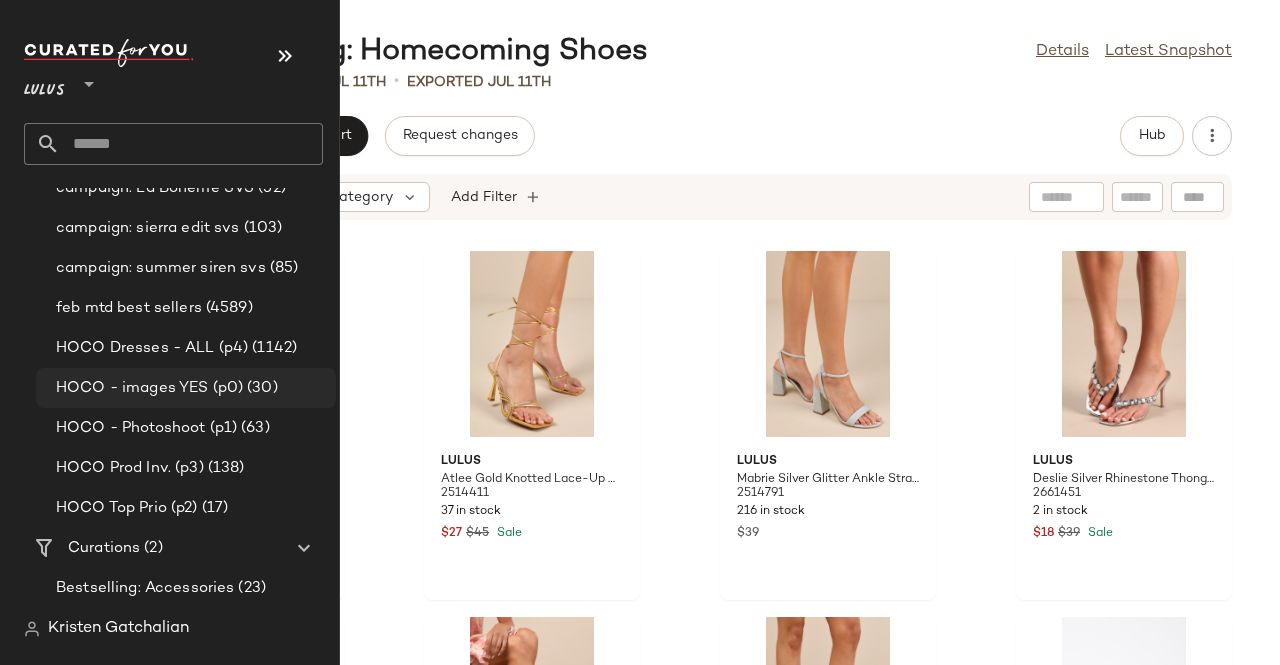 scroll, scrollTop: 1538, scrollLeft: 0, axis: vertical 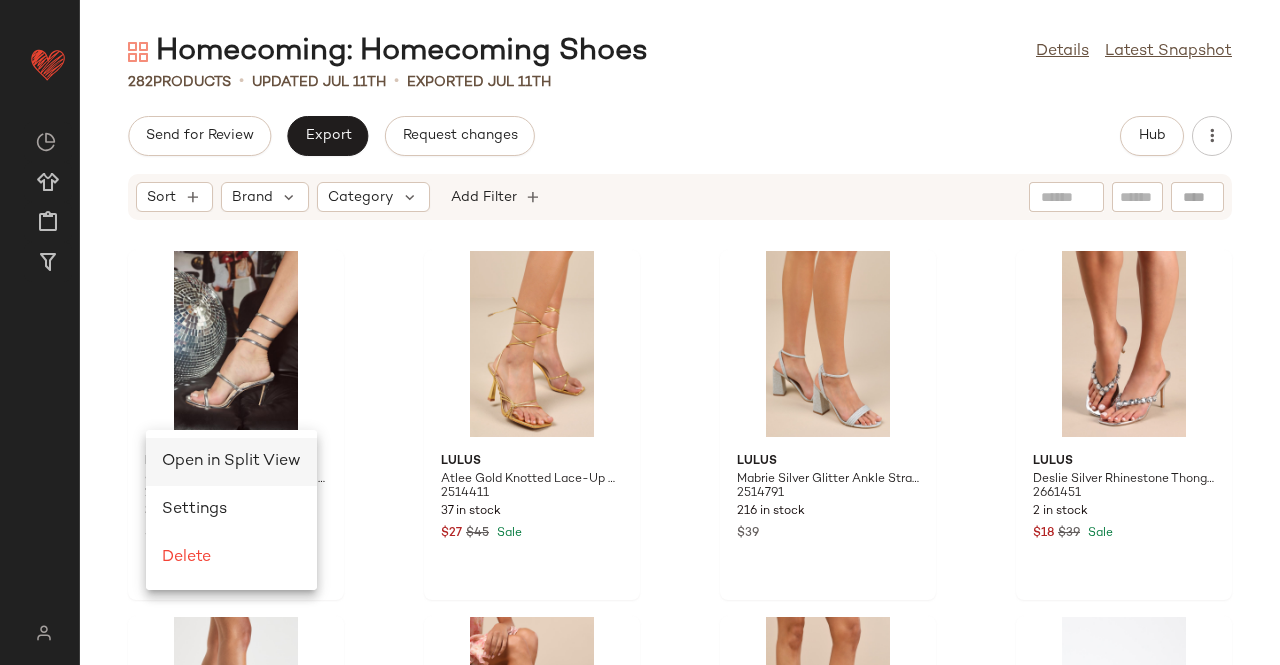 click on "Open in Split View" 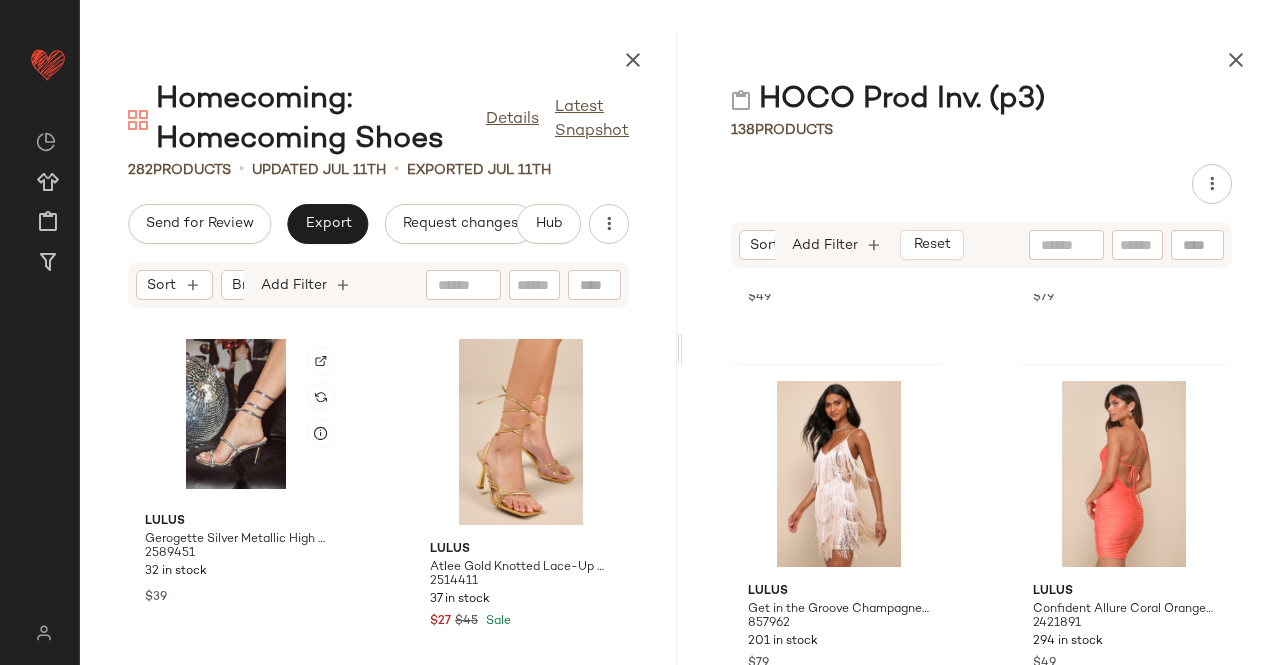 scroll, scrollTop: 816, scrollLeft: 0, axis: vertical 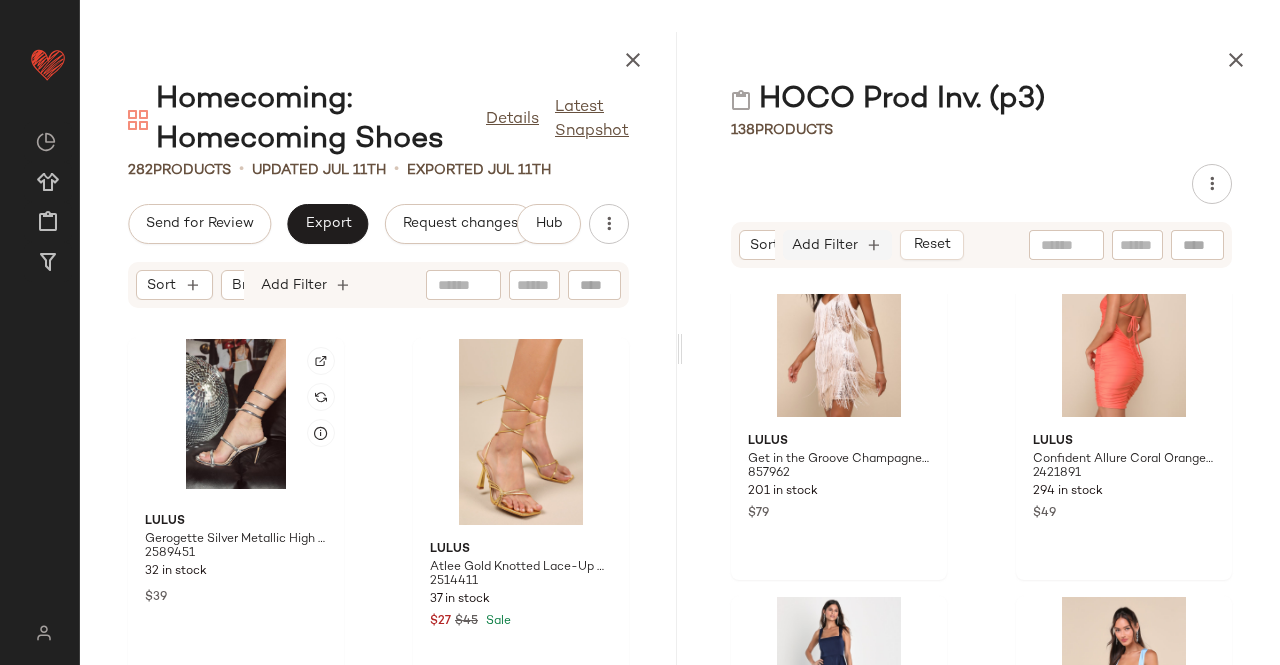 click on "Add Filter" 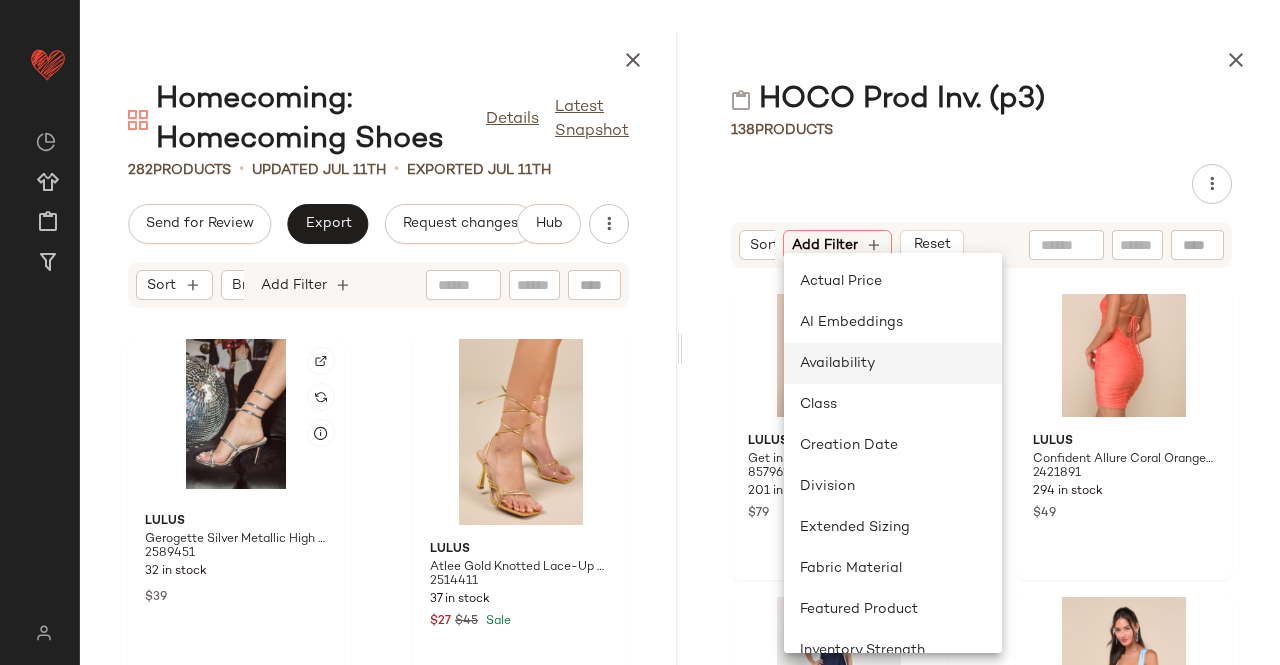 click on "Availability" 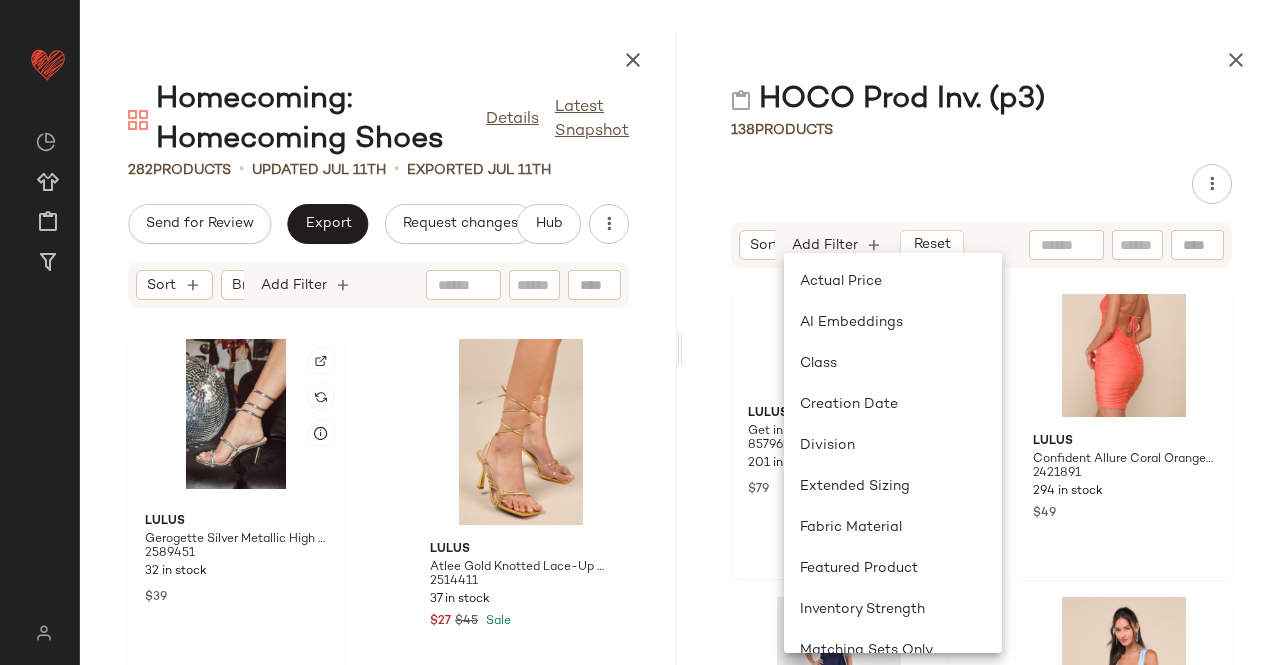 scroll, scrollTop: 0, scrollLeft: 425, axis: horizontal 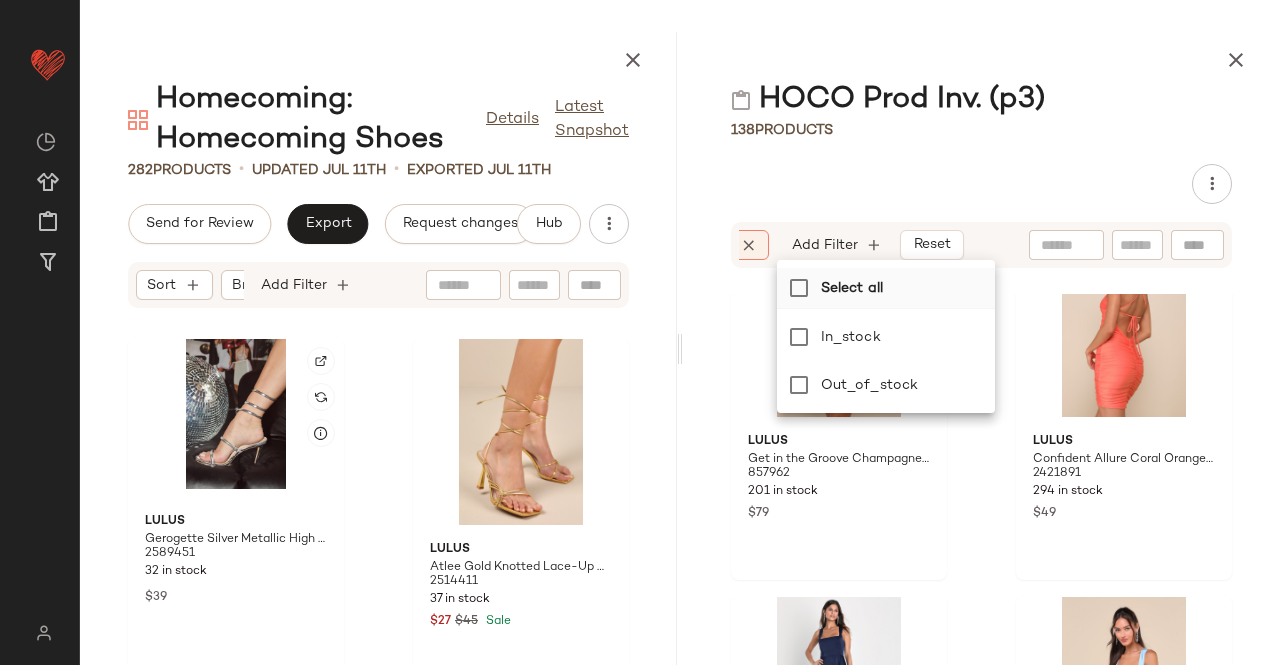 drag, startPoint x: 848, startPoint y: 317, endPoint x: 846, endPoint y: 301, distance: 16.124516 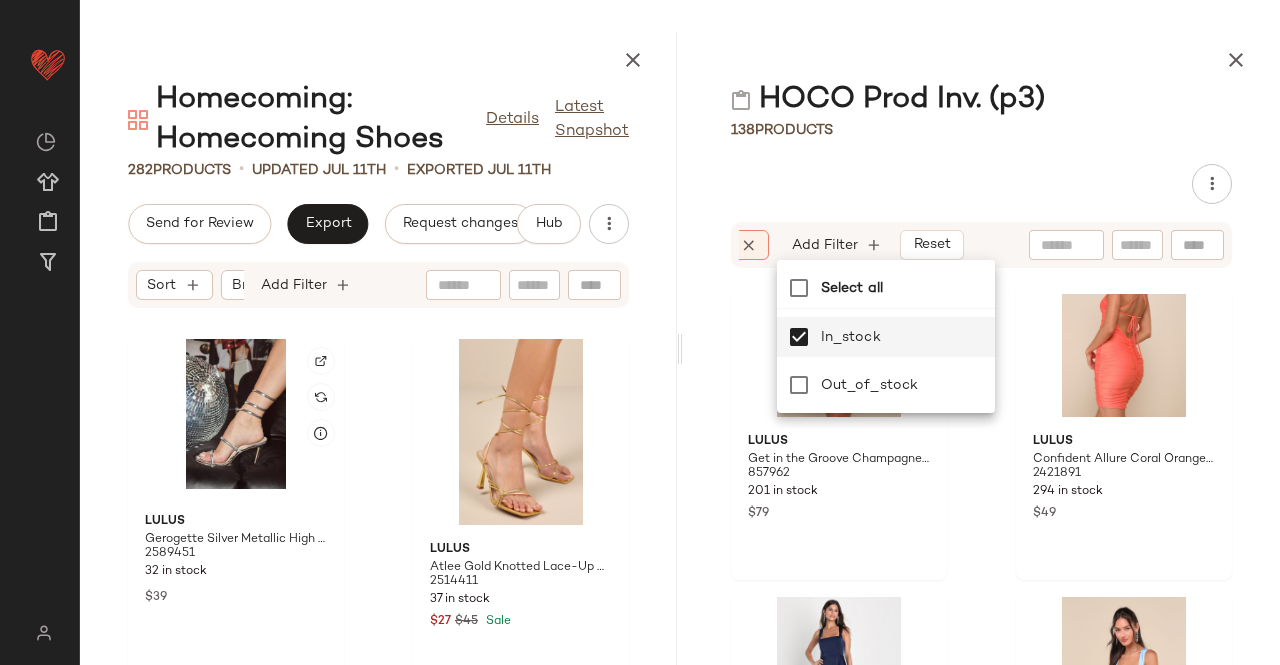 click 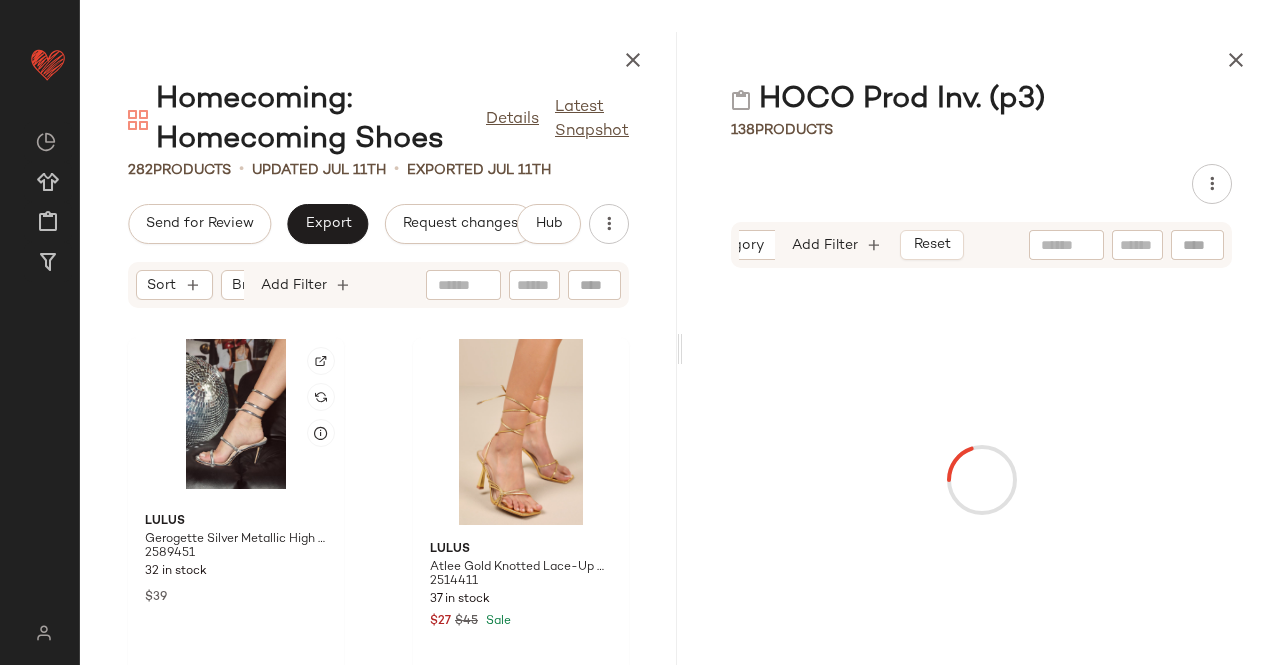 scroll, scrollTop: 0, scrollLeft: 212, axis: horizontal 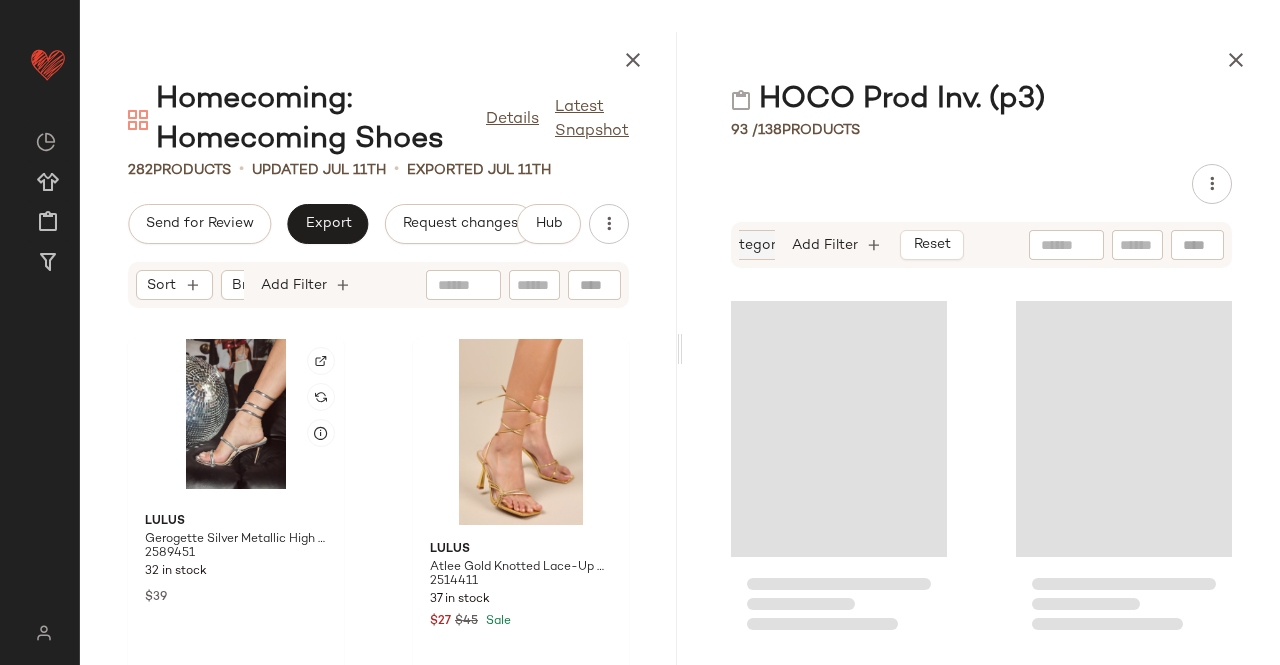 click on "Category" at bounding box center (751, 245) 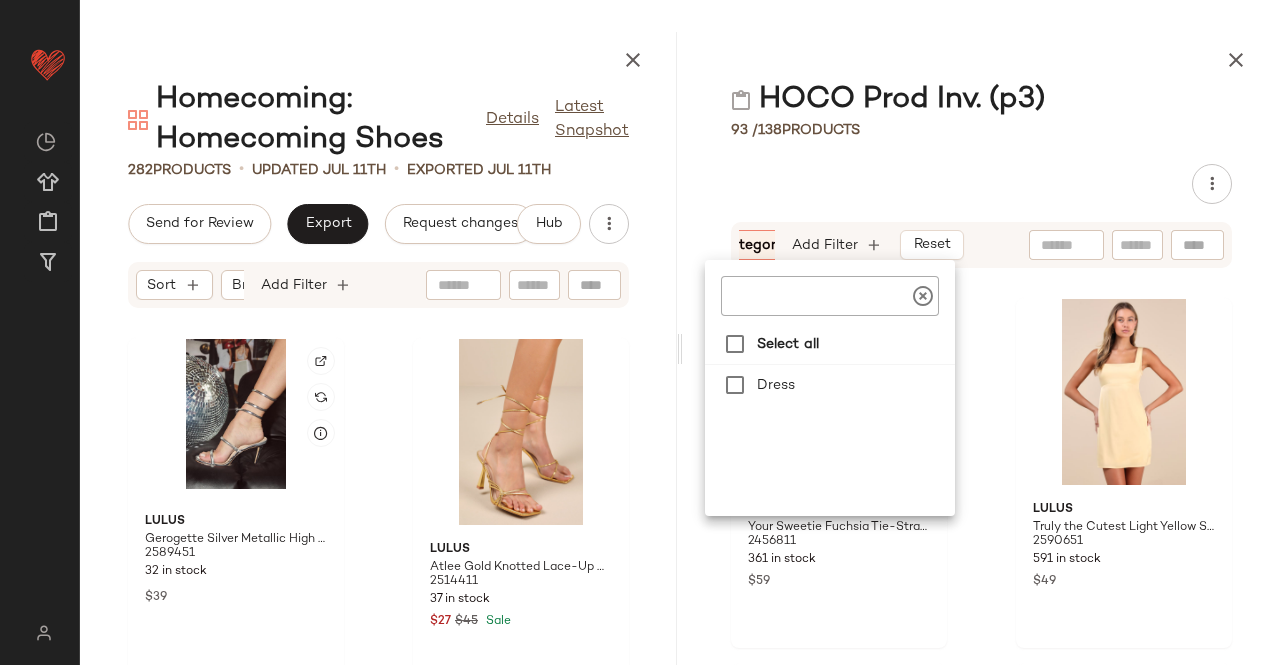 click 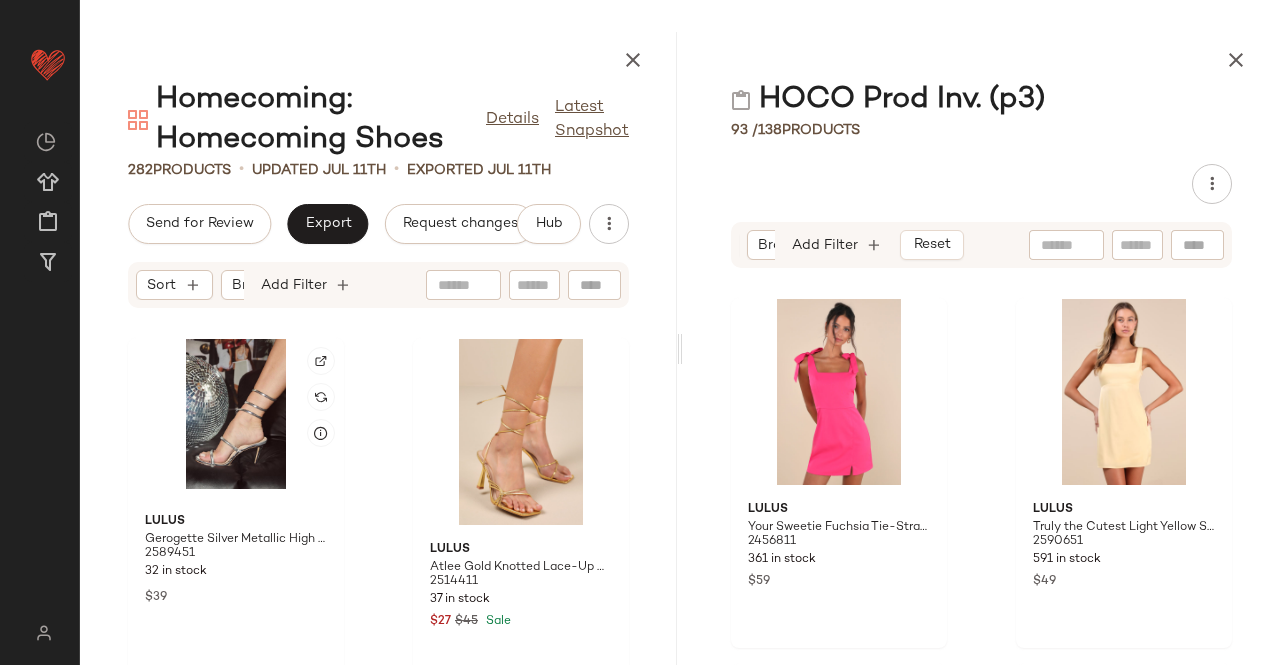 scroll, scrollTop: 0, scrollLeft: 0, axis: both 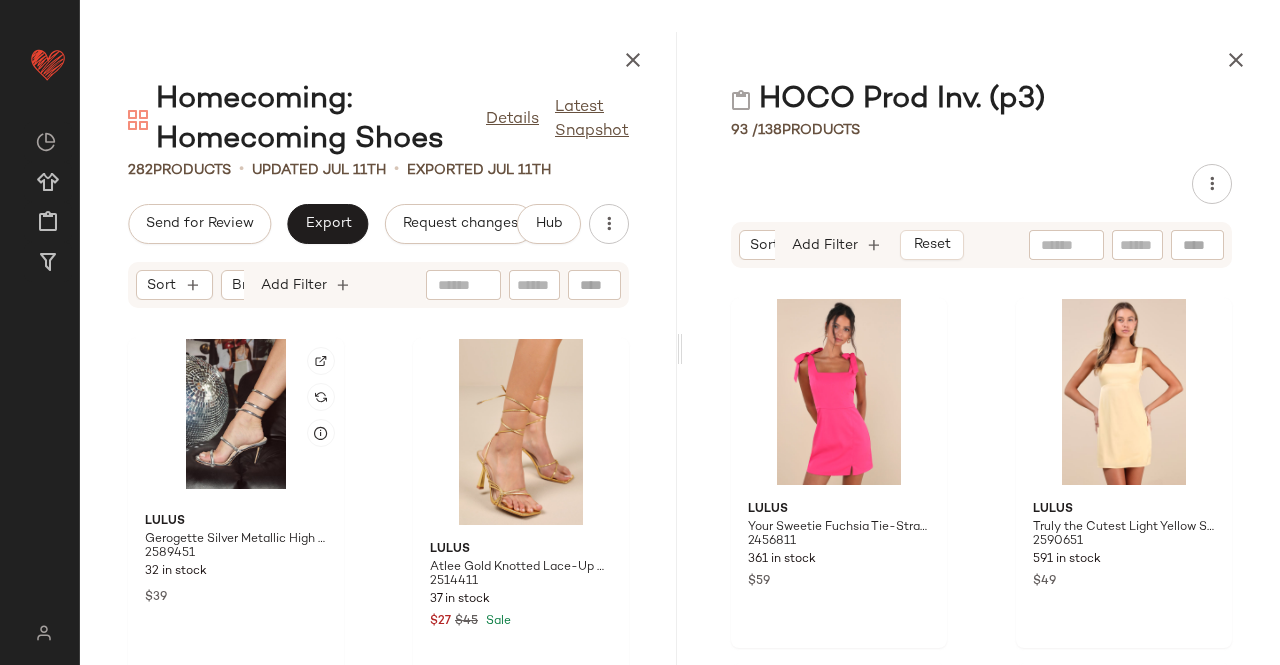 drag, startPoint x: 735, startPoint y: 260, endPoint x: 708, endPoint y: 261, distance: 27.018513 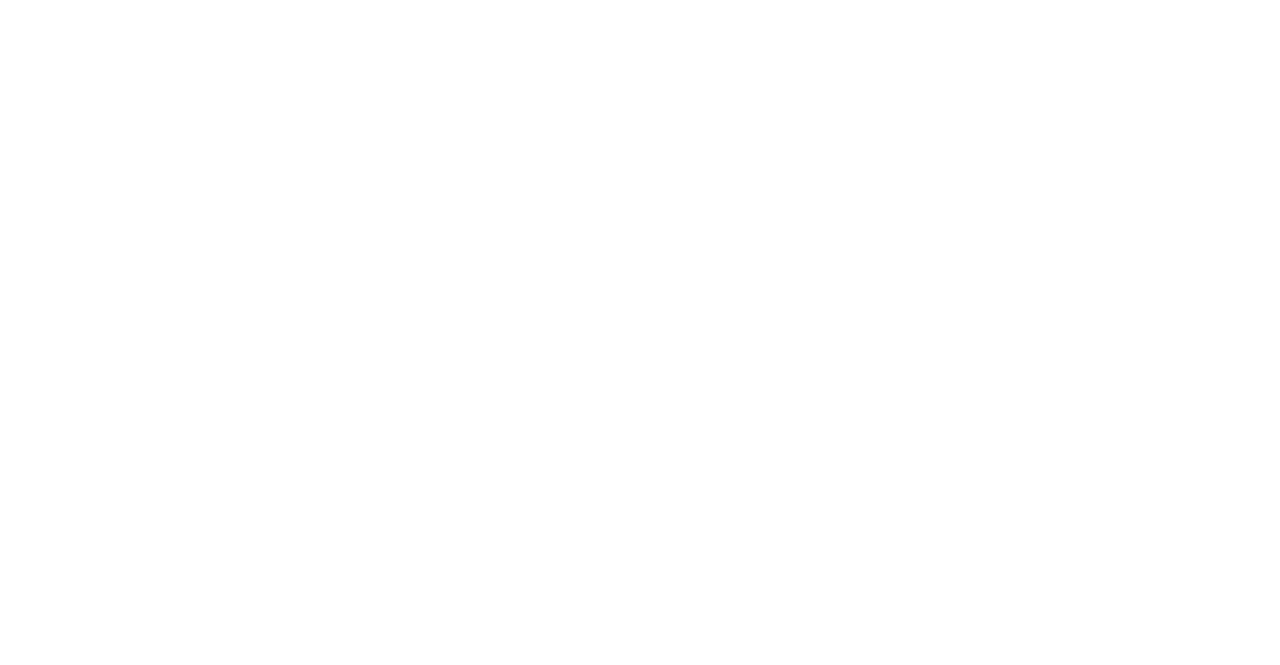 scroll, scrollTop: 0, scrollLeft: 0, axis: both 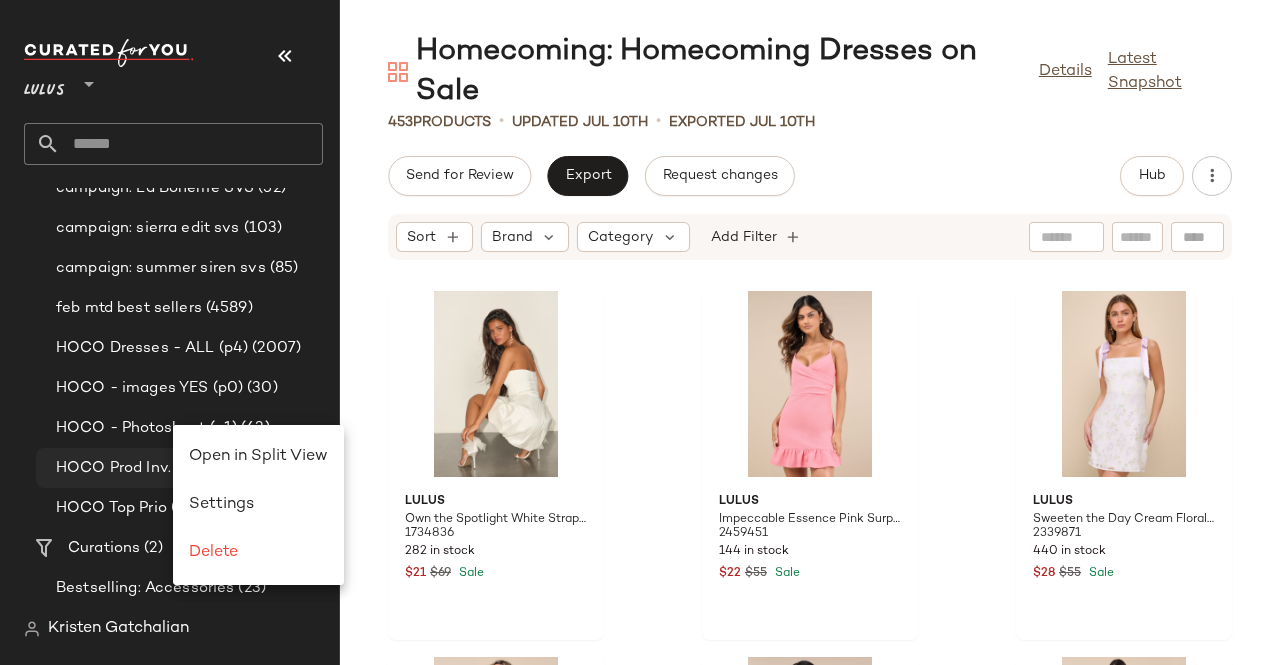 click on "Open in Split View" 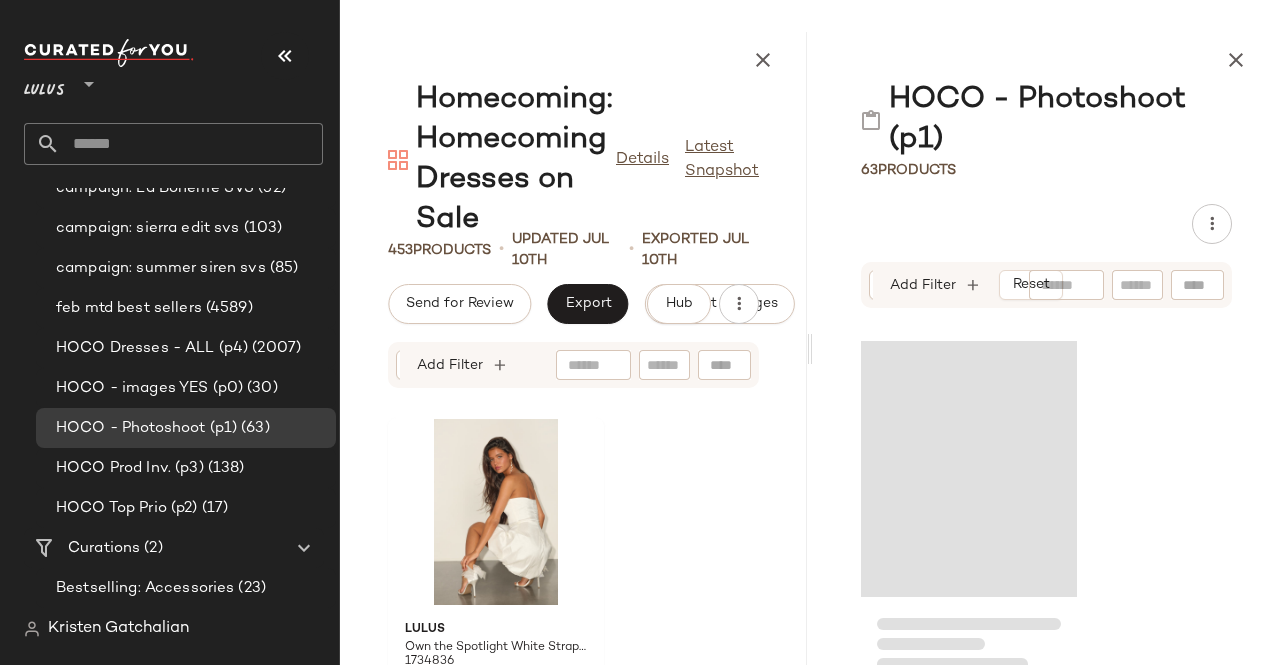click on "Lulus ** Dashboard All Products Global Clipboards (43) 5.12-5.16 AM Newness (255) 5.19-5.23 AM Newness (210) 5.21 Sitewide Best Sellers (802) 5.26-6.1 AM Newness (118) 5.5-5.9 AM Newness (371) 6.16-6.20 AM Newness (304) 6.16-6.22 Top 400 Products (400) 6.23-6.27 AM Newness (331) 6.23-6.29 Top 400 Products (400) 6.23 Best Sellers (400) 6.2-6.6 AM Newness (97) 6.2 LW Best Sellers (1122) 6.30-6.6 Top 400 Products (400) 6.30-7.4 AM Newness (360) 6.9-6.13 AM Newness (150) 6.9-6.14 Top 400 Sellers (400) 6.9 Top 400 Products (400) 7.7-7.11 AM Newness (134) BEST SELLERS 6.30 (400) Bestselling Black Tie (100) Bestselling Bridal (100) Bestselling Cocktail (100) Bestselling Dresses (200) Bestselling Dresses Under $50 (44) Bestselling Everyday (100) Bestselling Formal (201) Bestselling Going Out (199) Bestselling Midi Dresses (92) Bestselling Tops (99) Bestselling Work + Office (100) Bridesmaid Dresses - ALL (998) Bump Friendly Dresses (247) campaign: Euro Summer SVS (345) campaign: getaway svs (62) (52) (103) (85) (30)" 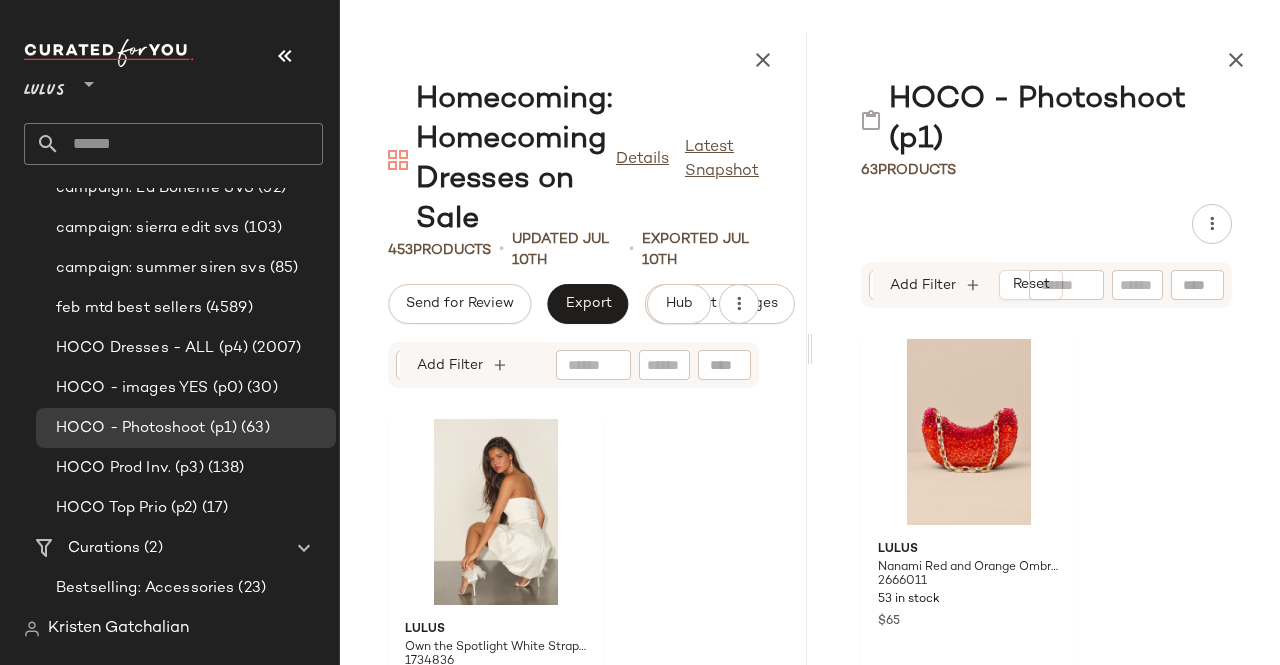 click on "Lulus ** Dashboard All Products Global Clipboards (43) 5.12-5.16 AM Newness (255) 5.19-5.23 AM Newness (210) 5.21 Sitewide Best Sellers (802) 5.26-6.1 AM Newness (118) 5.5-5.9 AM Newness (371) 6.16-6.20 AM Newness (304) 6.16-6.22 Top 400 Products (400) 6.23-6.27 AM Newness (331) 6.23-6.29 Top 400 Products (400) 6.23 Best Sellers (400) 6.2-6.6 AM Newness (97) 6.2 LW Best Sellers (1122) 6.30-6.6 Top 400 Products (400) 6.30-7.4 AM Newness (360) 6.9-6.13 AM Newness (150) 6.9-6.14 Top 400 Sellers (400) 6.9 Top 400 Products (400) 7.7-7.11 AM Newness (134) BEST SELLERS 6.30 (400) Bestselling Black Tie (100) Bestselling Bridal (100) Bestselling Cocktail (100) Bestselling Dresses (200) Bestselling Dresses Under $50 (44) Bestselling Everyday (100) Bestselling Formal (201) Bestselling Going Out (199) Bestselling Midi Dresses (92) Bestselling Tops (99) Bestselling Work + Office (100) Bridesmaid Dresses - ALL (998) Bump Friendly Dresses (247) campaign: Euro Summer SVS (345) campaign: getaway svs (62) (52) (103) (85) (30)" 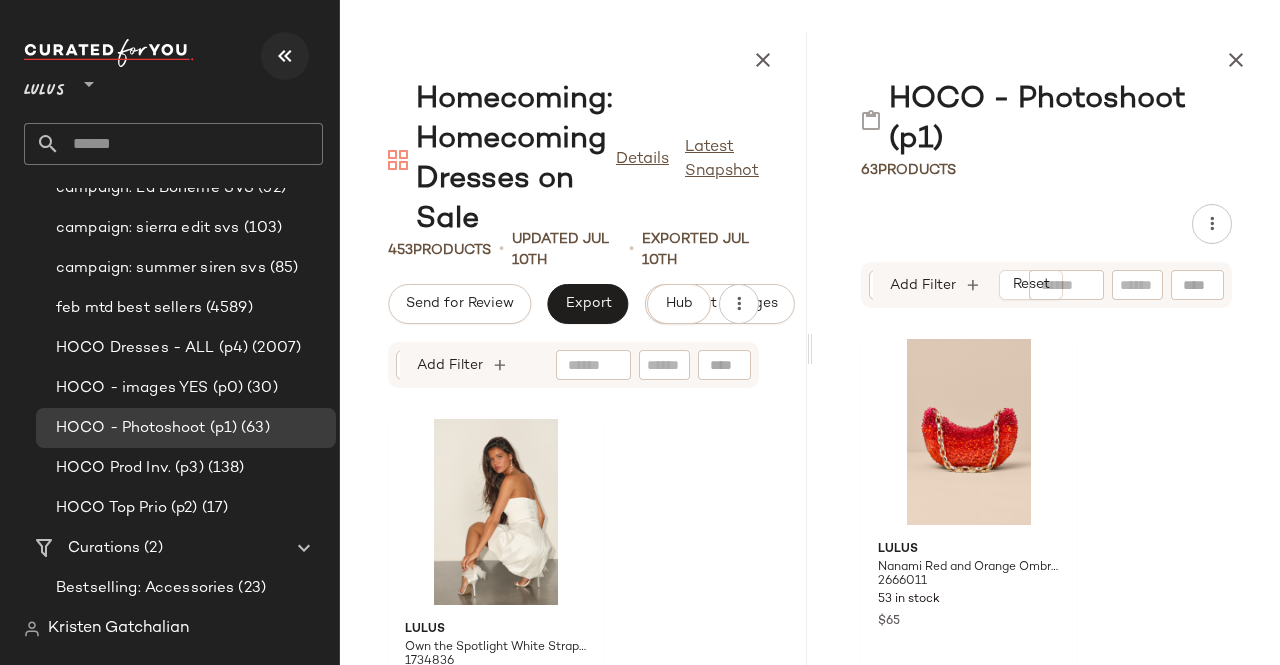 click at bounding box center (285, 56) 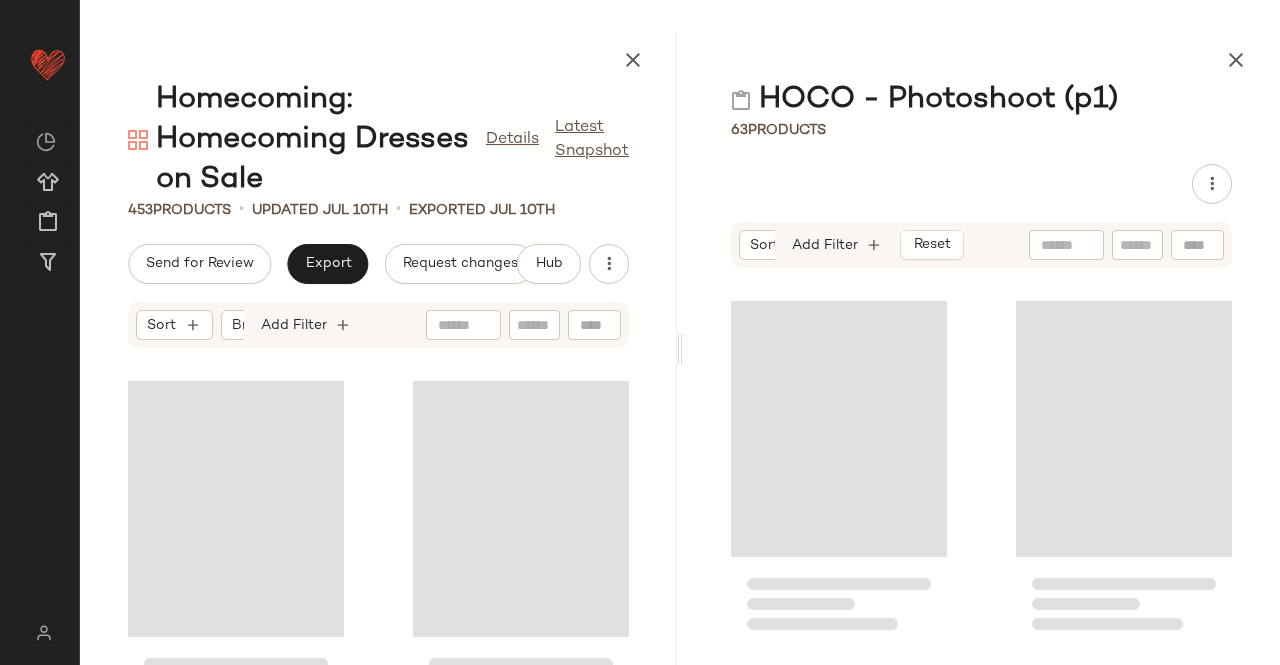 scroll, scrollTop: 0, scrollLeft: 0, axis: both 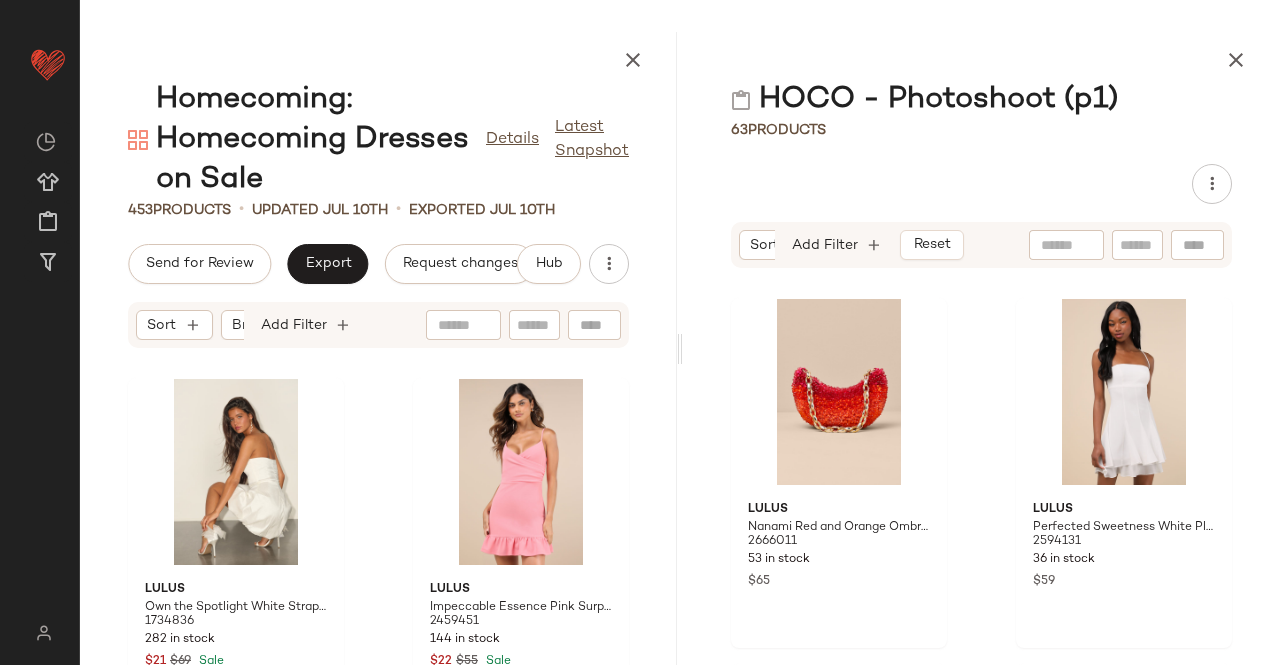 click on "Sort  Brand  Category  In Curation?:   No Add Filter   Reset" at bounding box center (851, 245) 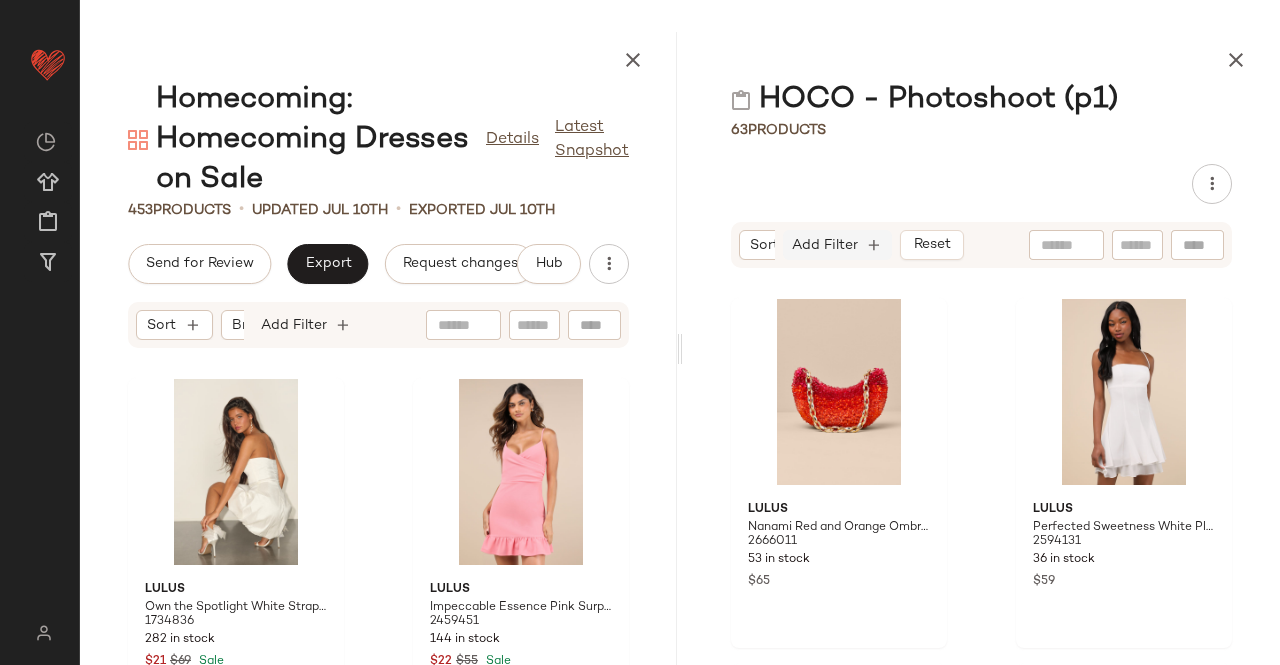 click on "Add Filter" at bounding box center [825, 245] 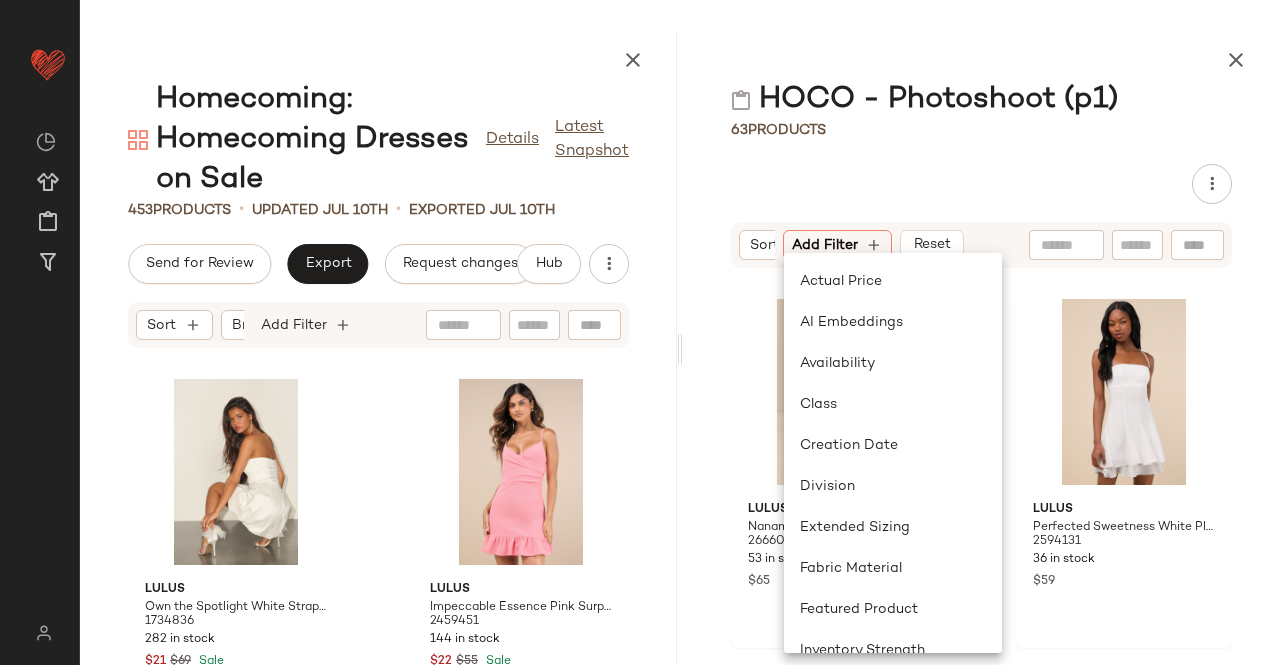 click on "HOCO - Photoshoot (p1) 63   Products  Sort  Brand  Category  In Curation?:   No Add Filter   Reset  Lulus Nanami Red and Orange Ombre Beaded Chain Shoulder Bag 2666011 53 in stock $65 Lulus Perfected Sweetness White Pleated Tiered Mini Dress 2594131 36 in stock $59 Lulus Alter Ego Gold Hoop Earrings 421262 141 in stock $15 Lulus Thread Count Gold Threader Earrings 1167371 62 in stock $15 Lulus Oh My Elegance Gold Rhinestone Hoop Earrings 1485116 86 in stock $19 Lulus Pristine Pick Silver Rhinestone Bow Drop Earrings 2330691 99 in stock $15 Lulus Wishing on a Star Sterling Silver Gold Drop Necklace 669662 70 in stock $25 Lulus Bold Moment Gold Teardrop Earrings 2336191 84 in stock $15" at bounding box center [981, 348] 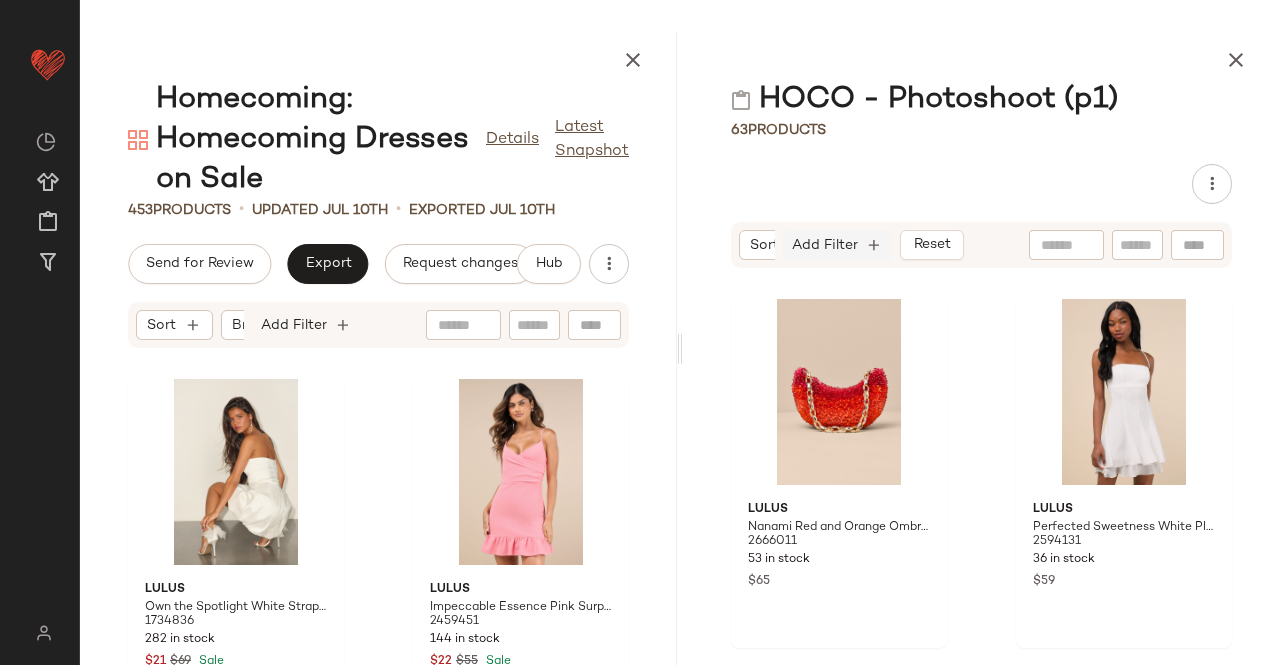click on "Add Filter" at bounding box center (825, 245) 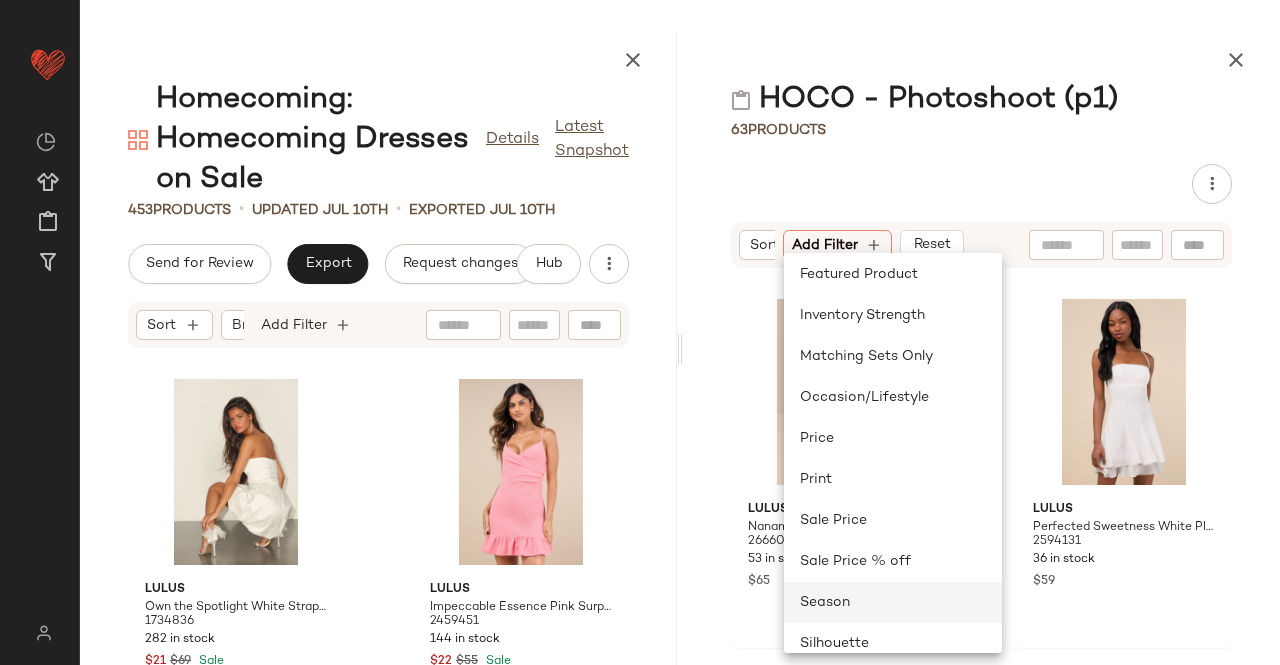 scroll, scrollTop: 395, scrollLeft: 0, axis: vertical 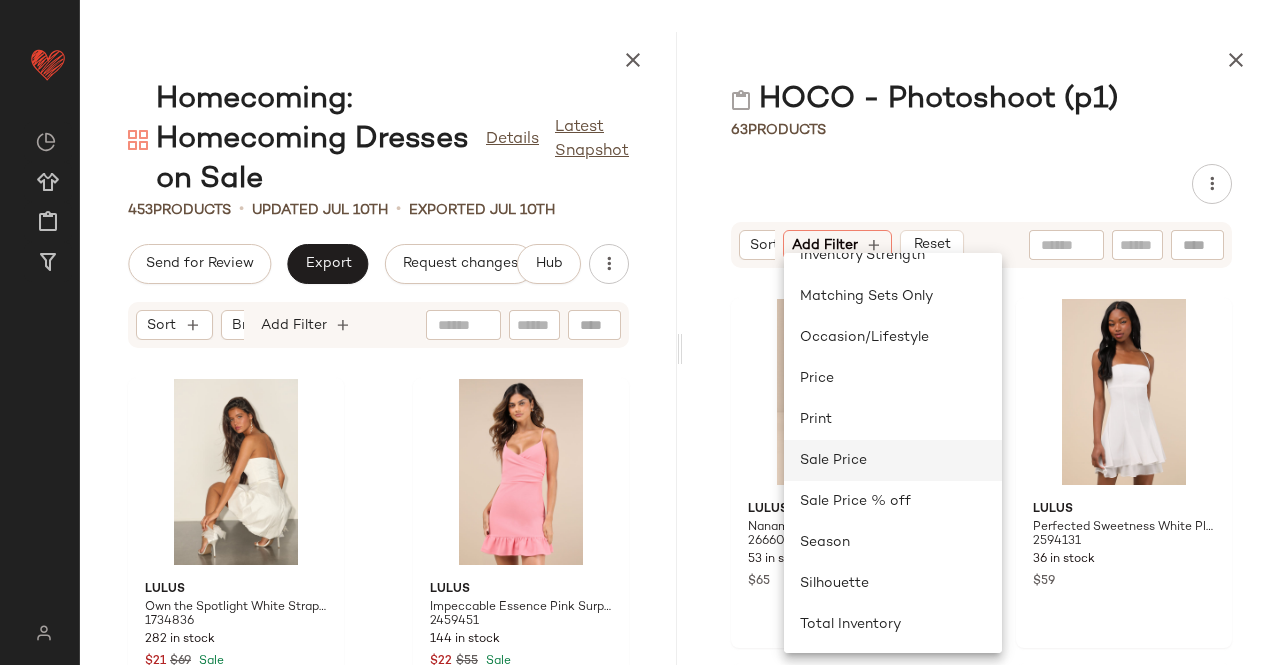 click on "Sale Price" 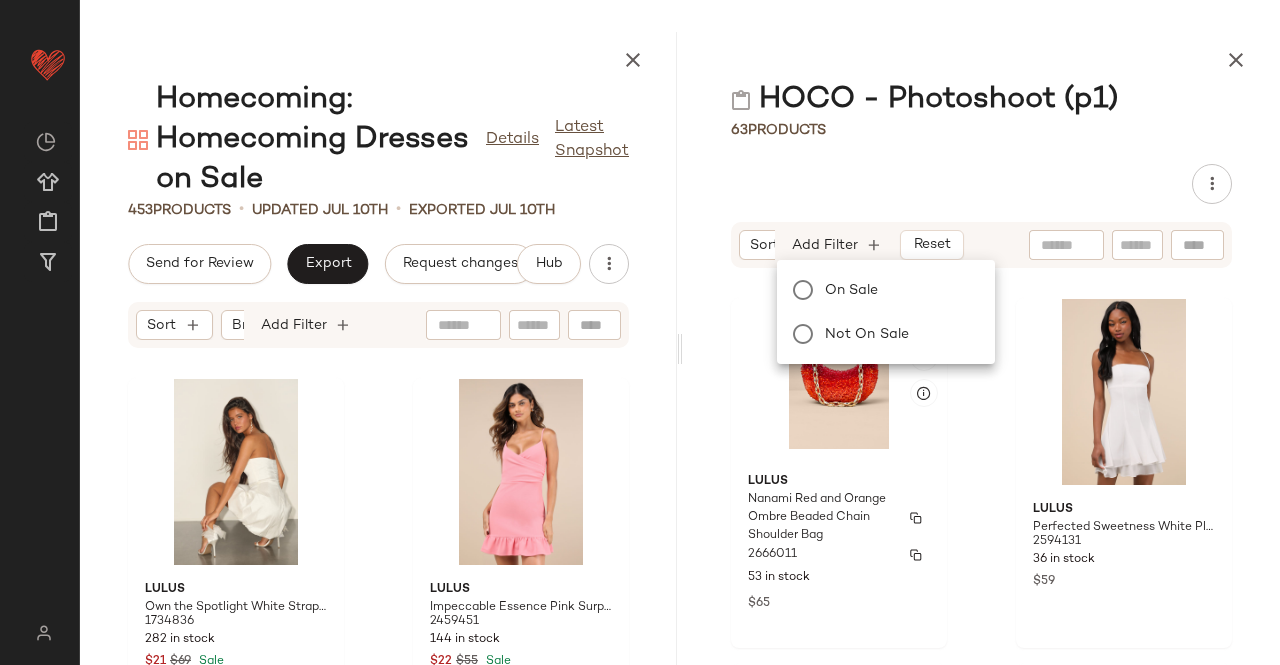 scroll, scrollTop: 0, scrollLeft: 425, axis: horizontal 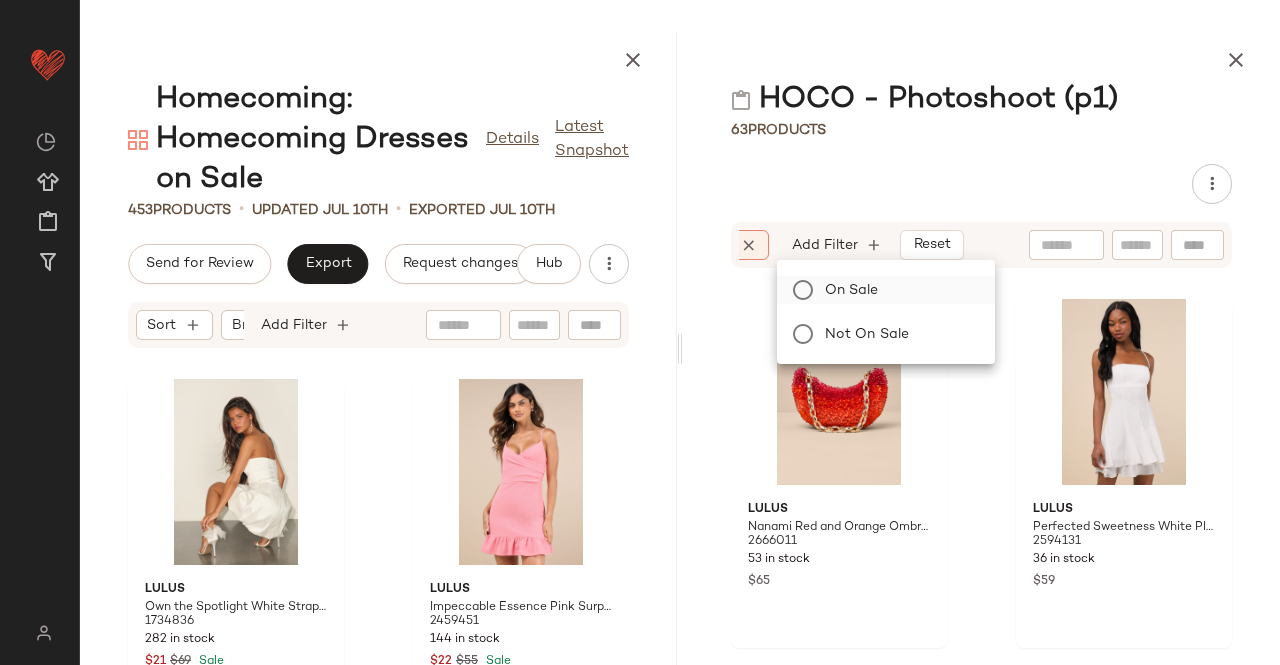click on "On sale" at bounding box center (898, 290) 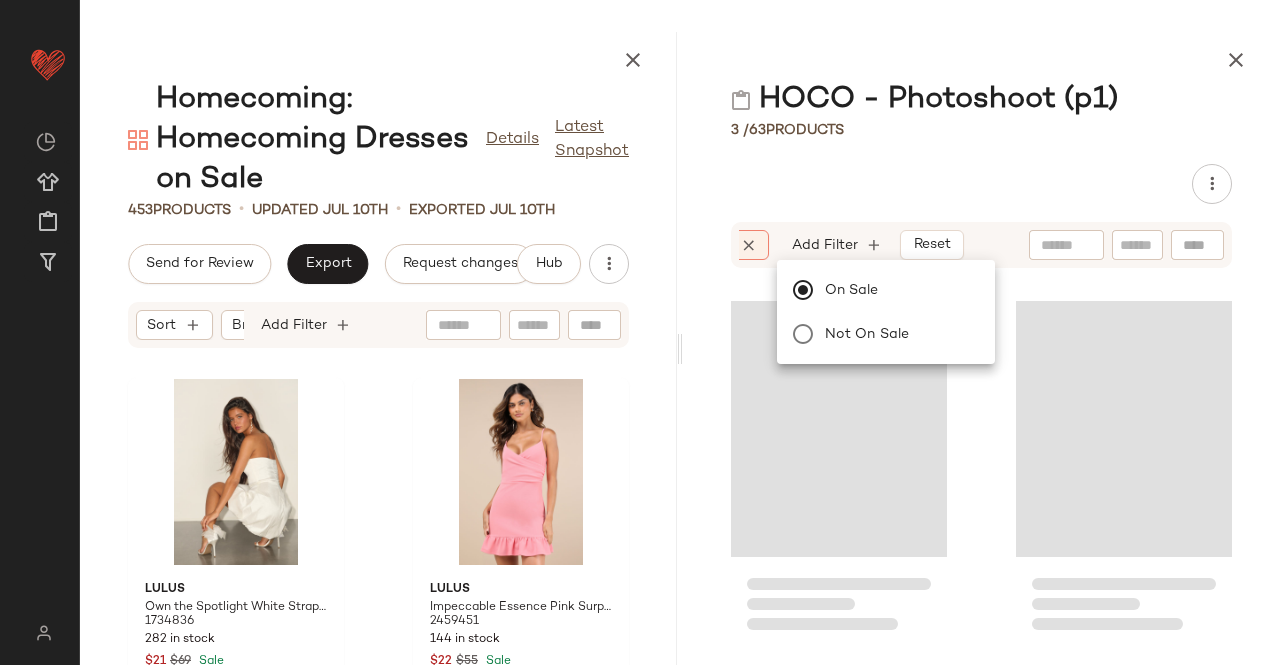 click on "HOCO - Photoshoot (p1) 3 /  63   Products  Sort  Brand  Category  In Curation?:   No Sale Price:   On sale Add Filter   Reset" at bounding box center (981, 348) 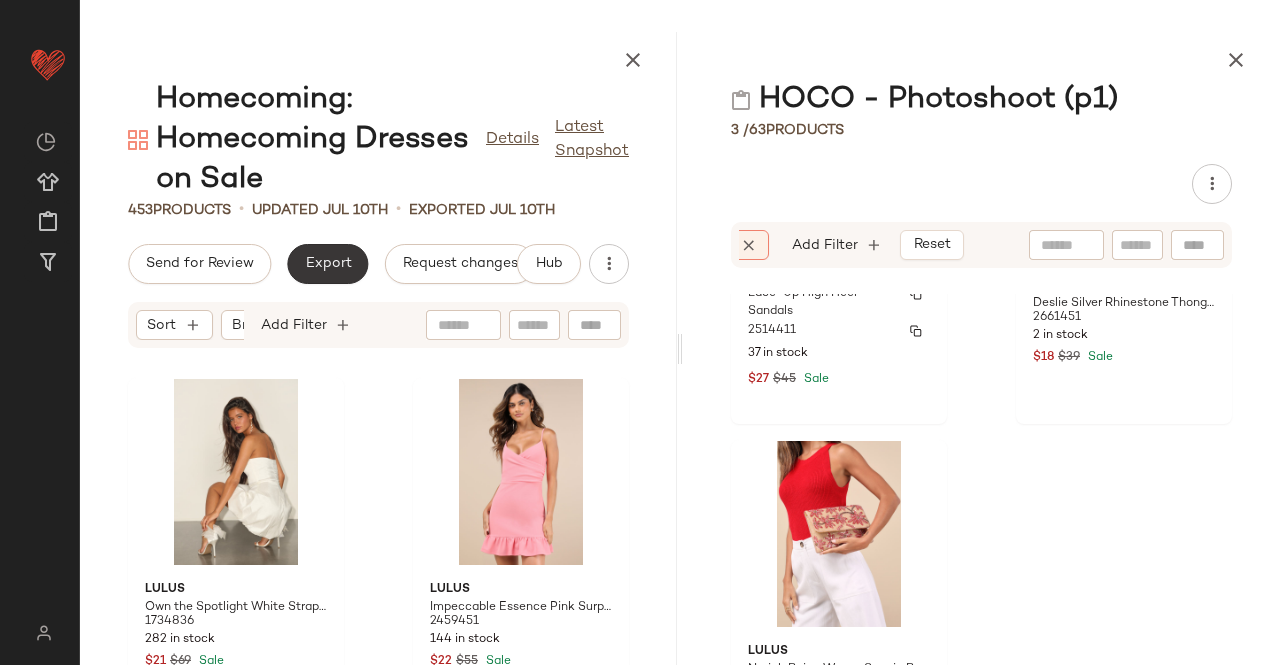 scroll, scrollTop: 48, scrollLeft: 0, axis: vertical 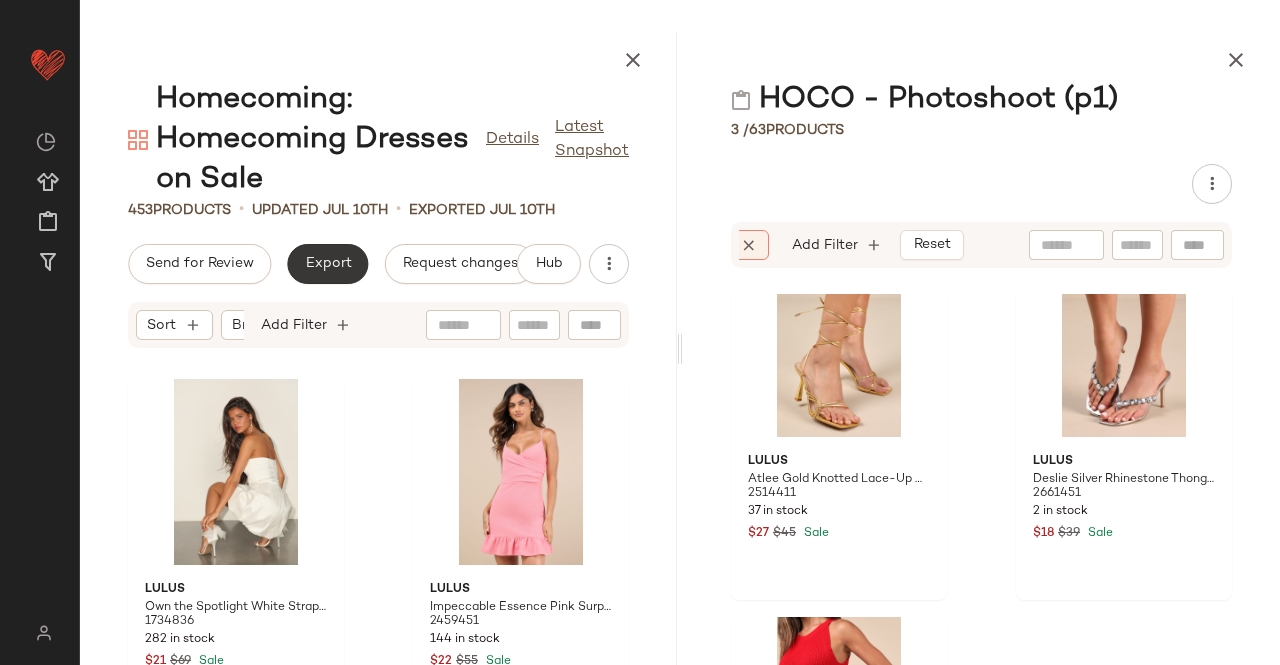click on "Homecoming: Homecoming Dresses on Sale  Details   Latest Snapshot  453   Products   •   updated Jul 10th  •  Exported Jul 10th  Send for Review   Export   Request changes   Hub  Sort  Brand  Category  Add Filter  Lulus Own the Spotlight White Strapless Bubble-Hem Mini Dress 1734836 282 in stock $21 $69 Sale Lulus Impeccable Essence Pink Surplice Tiered Mini Dress 2459451 144 in stock $22 $55 Sale Lulus Sweeten the Day Cream Floral Burnout Tie-Strap Mini Dress 2339871 440 in stock $28 $55 Sale Lulus Madalinde White Sleeveless Bubble-Hem Mini Dress 2642091 225 in stock $35 $59 Sale Lulus Simply Decadent Pink Floral Velvet Burnout Bustier Mini Dress 2428051 257 in stock $32 $79 Sale Lulus Carden Beige Leopard Print Asymmetrical Midi Dress 2589031 290 in stock $28 $69 Sale" at bounding box center (378, 348) 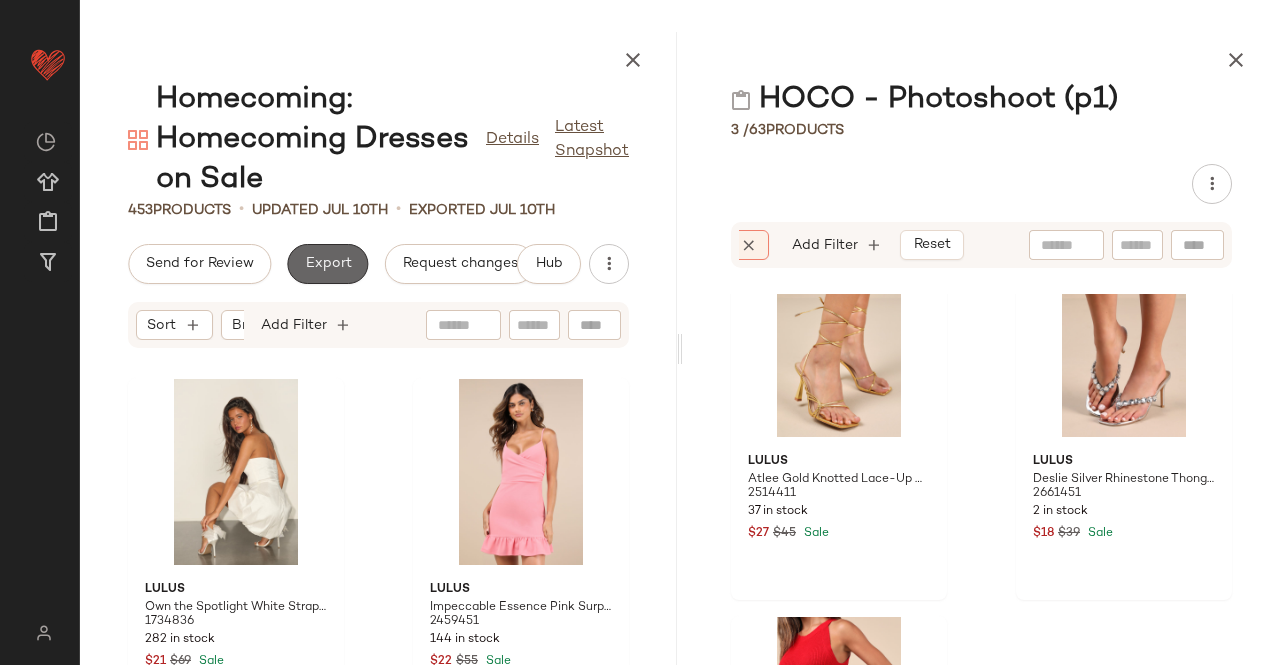click on "Export" 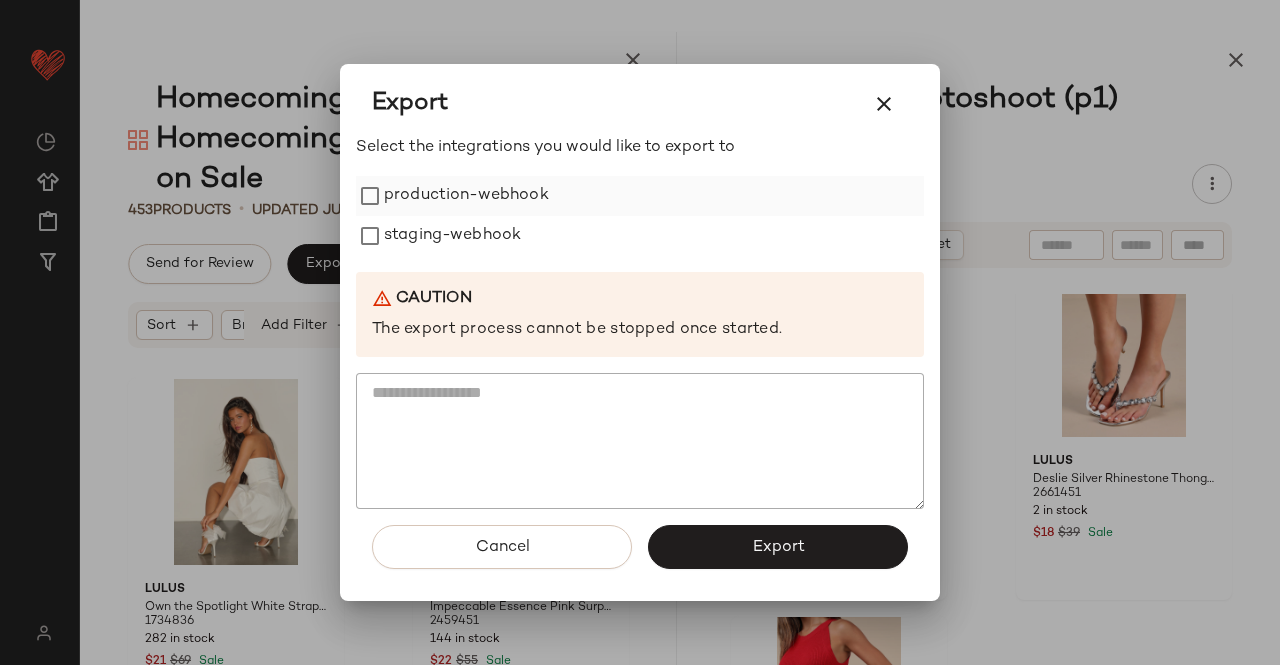 click on "production-webhook" at bounding box center [466, 196] 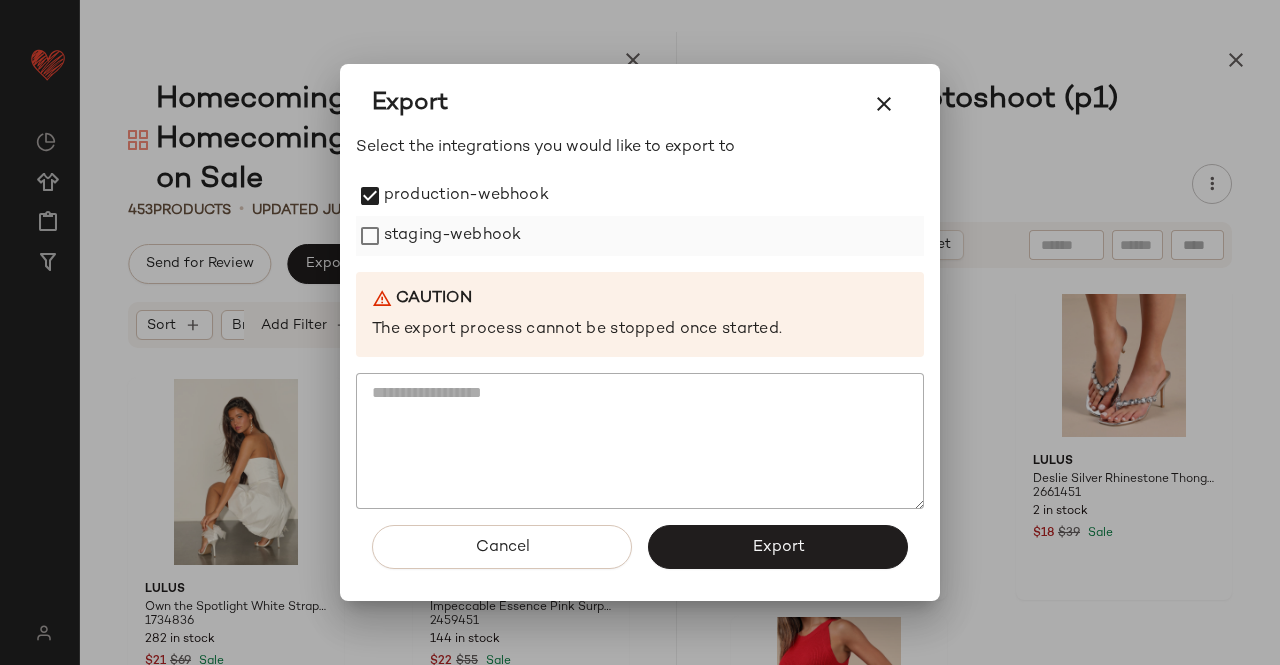 drag, startPoint x: 438, startPoint y: 225, endPoint x: 434, endPoint y: 237, distance: 12.649111 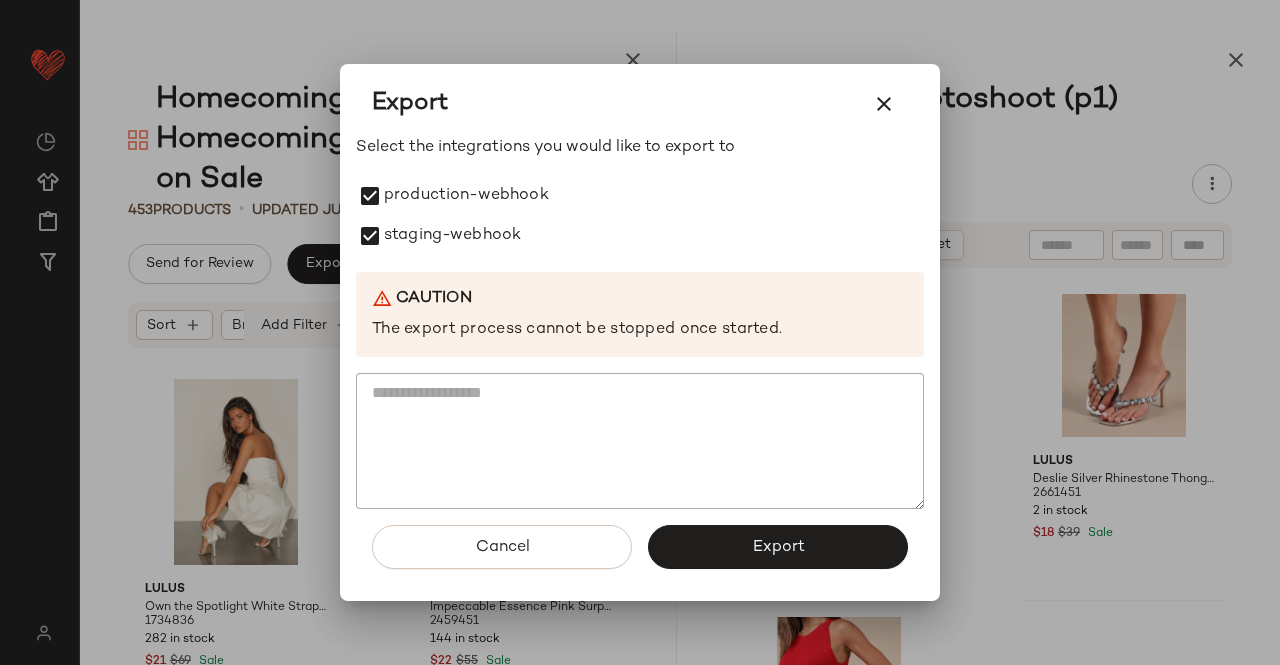 click on "Export" at bounding box center (778, 547) 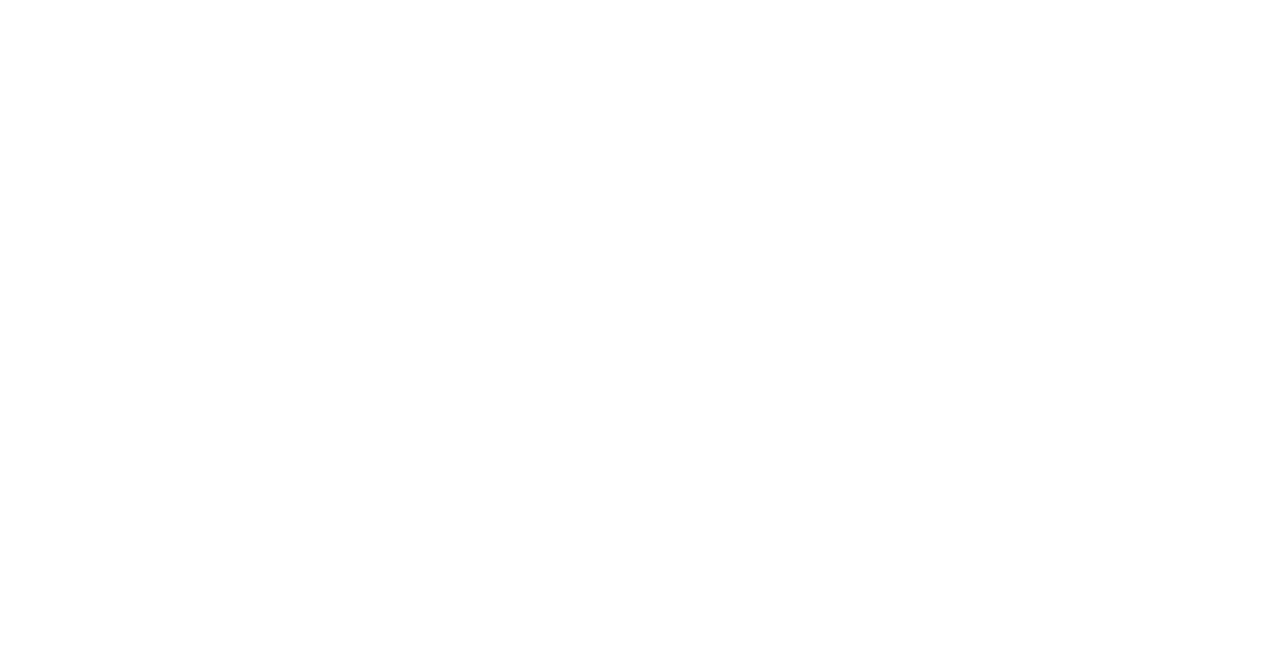 scroll, scrollTop: 0, scrollLeft: 0, axis: both 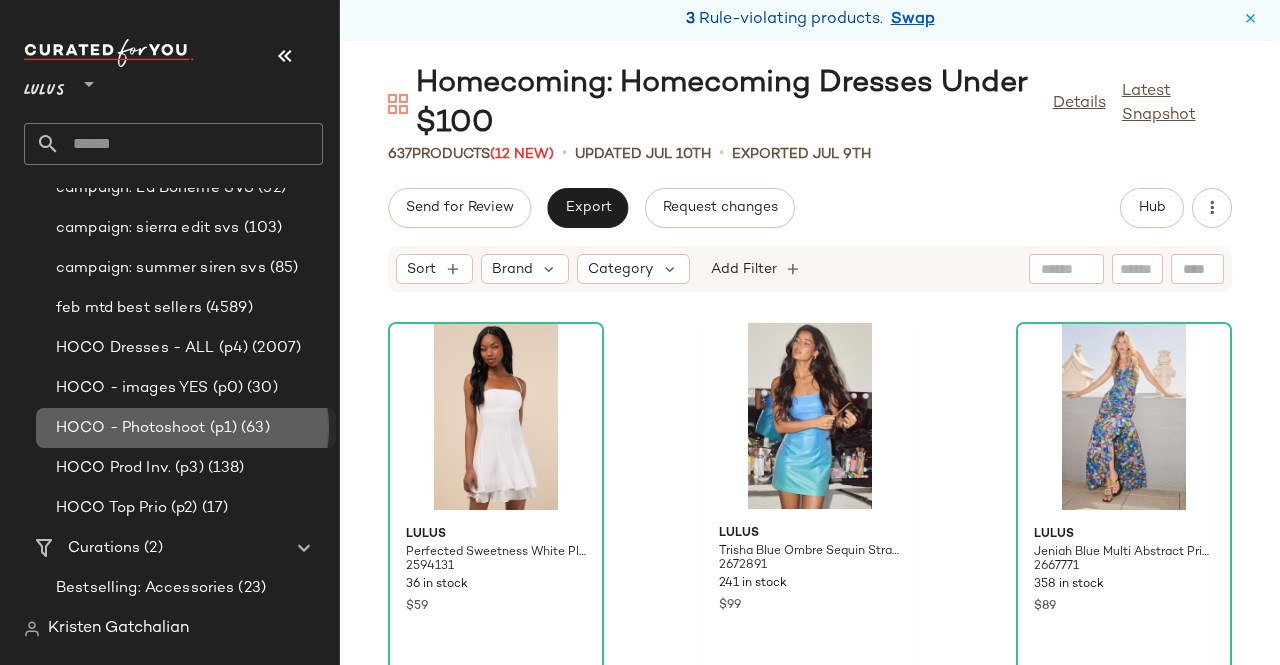 drag, startPoint x: 182, startPoint y: 417, endPoint x: 166, endPoint y: 430, distance: 20.615528 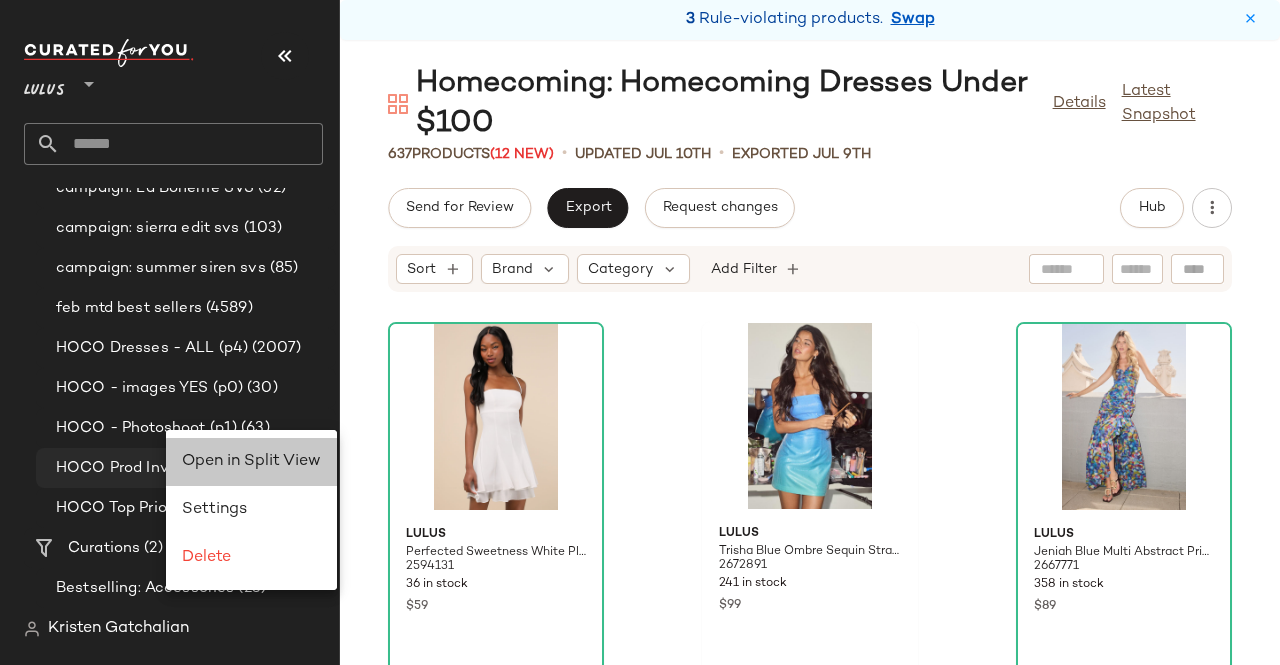 click on "Open in Split View" 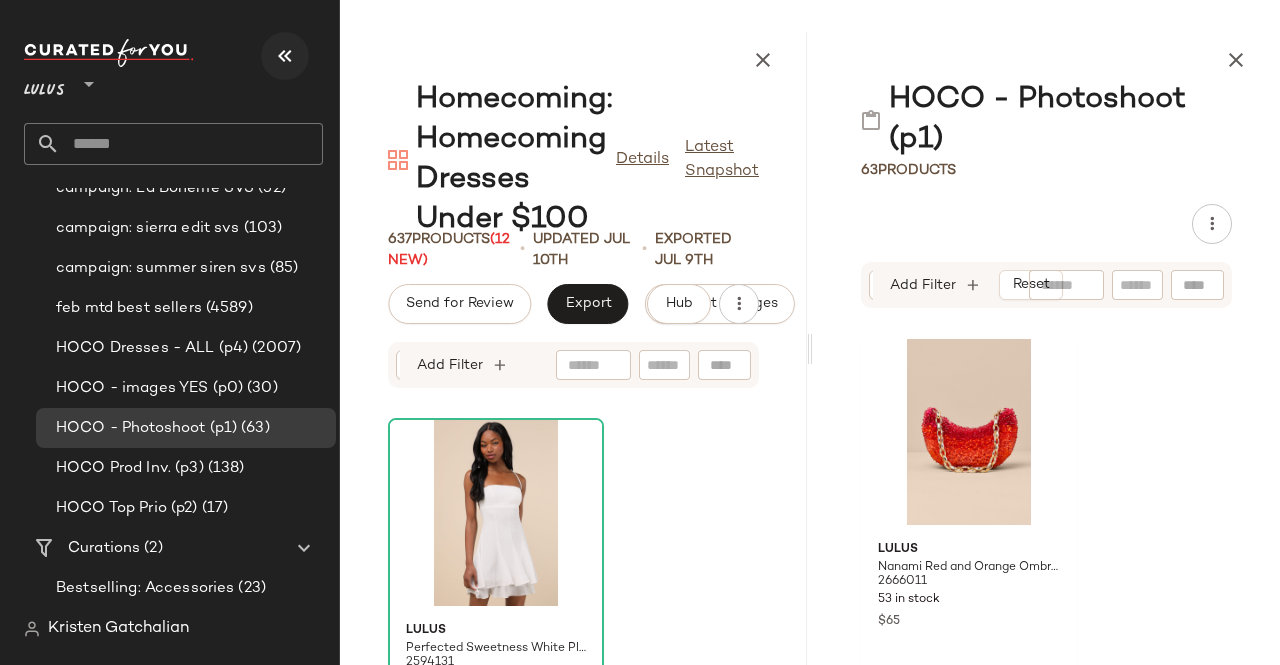 click at bounding box center (285, 56) 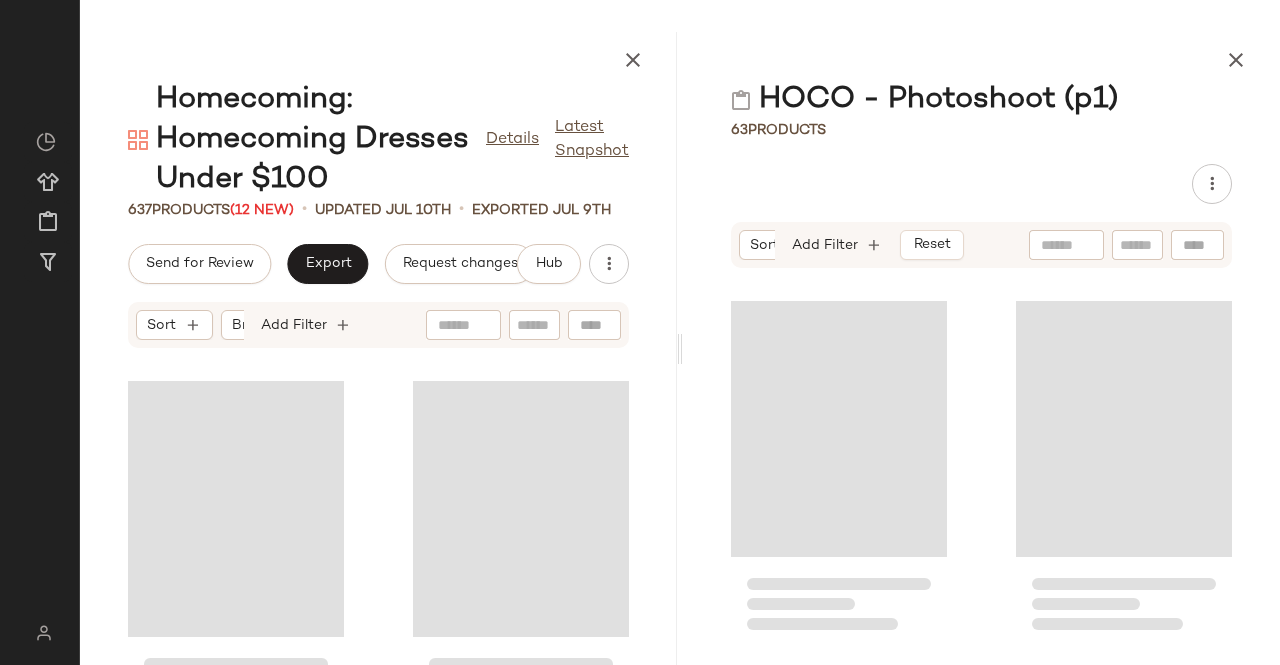 scroll, scrollTop: 0, scrollLeft: 0, axis: both 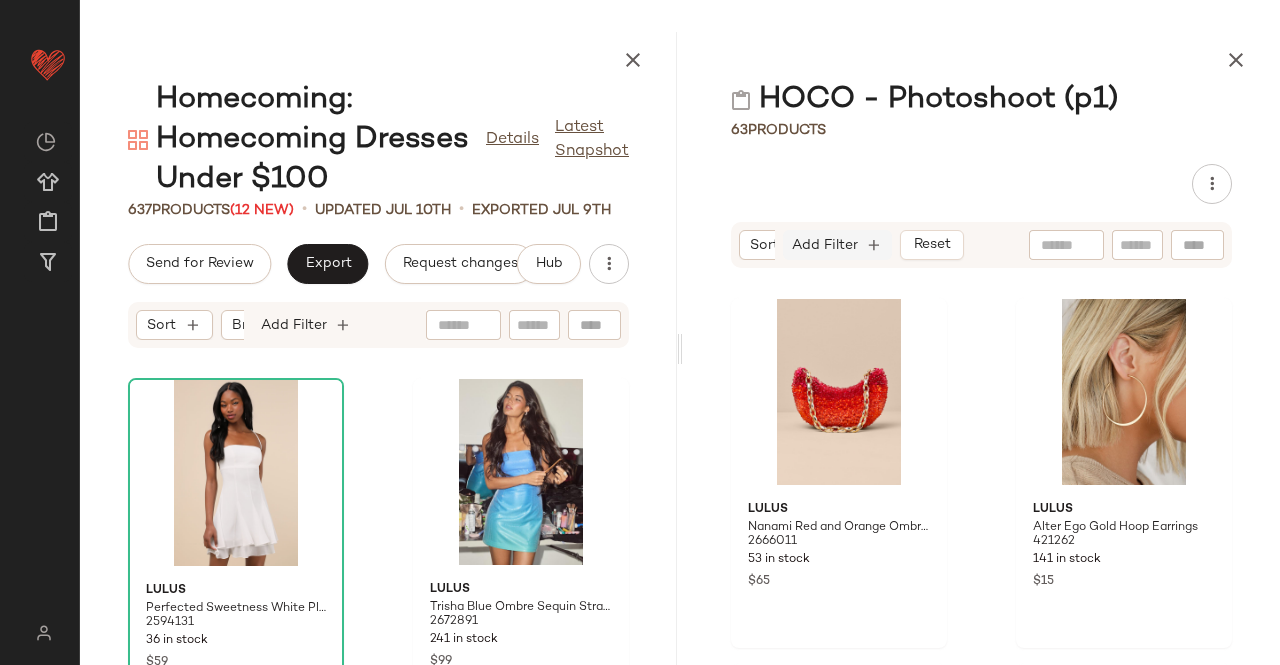click on "Add Filter" at bounding box center [825, 245] 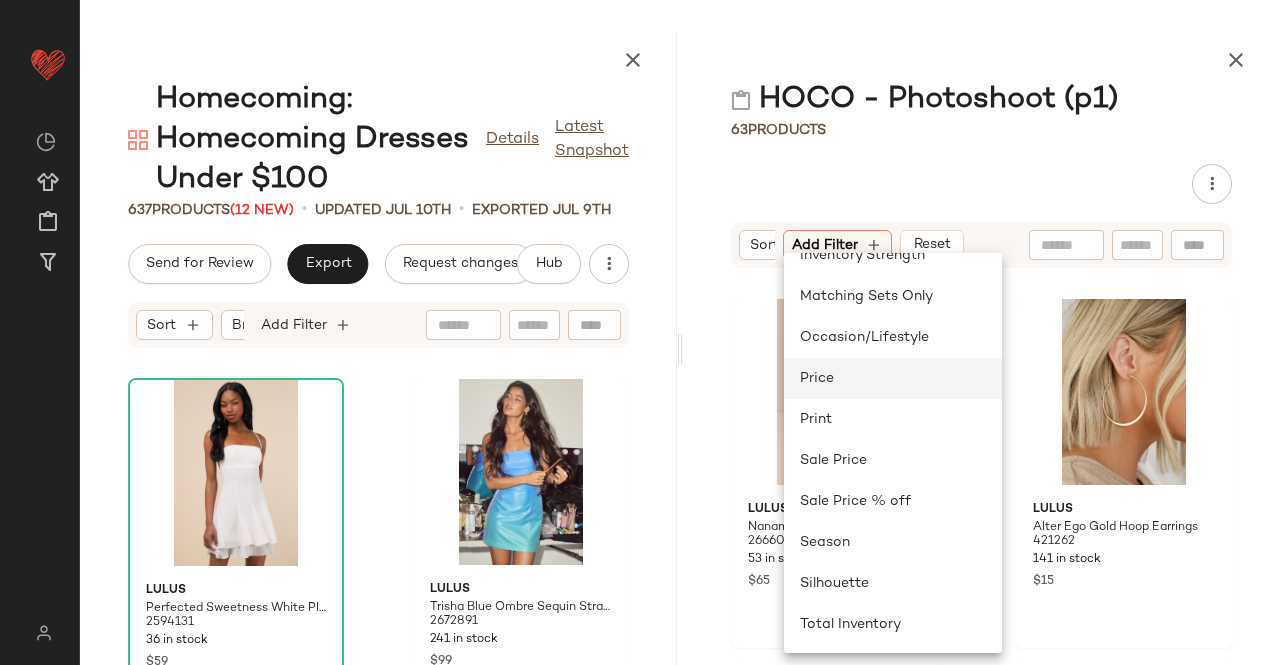 click on "Price" 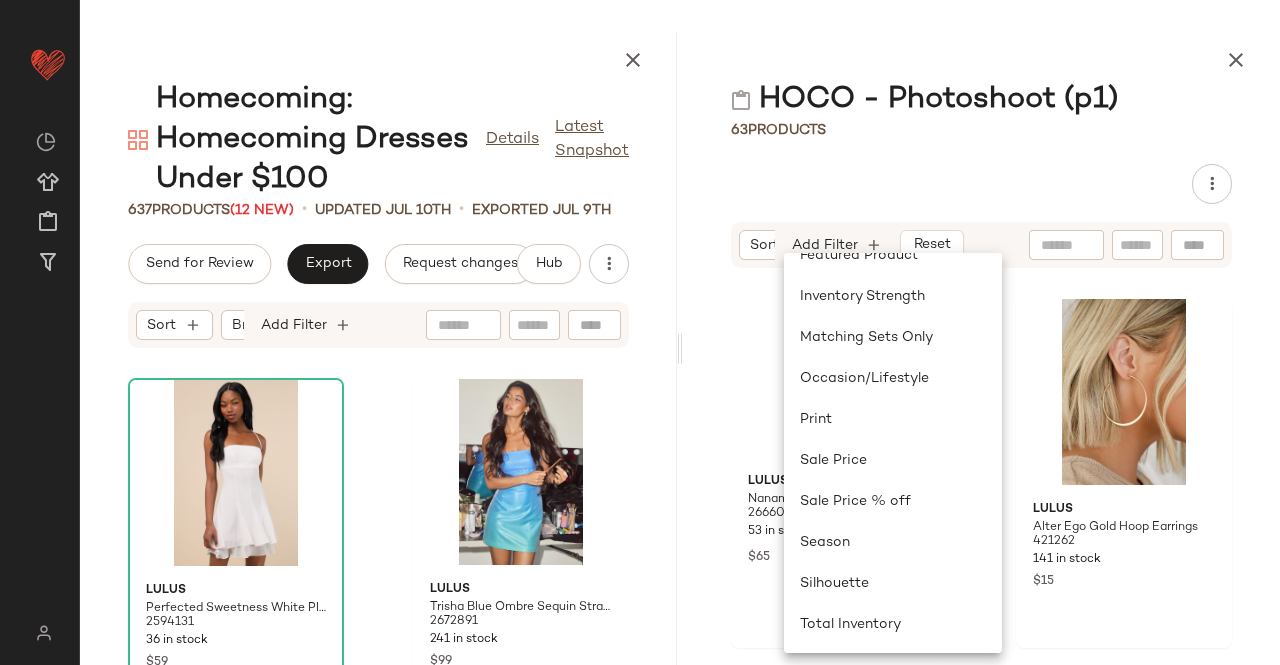 scroll, scrollTop: 354, scrollLeft: 0, axis: vertical 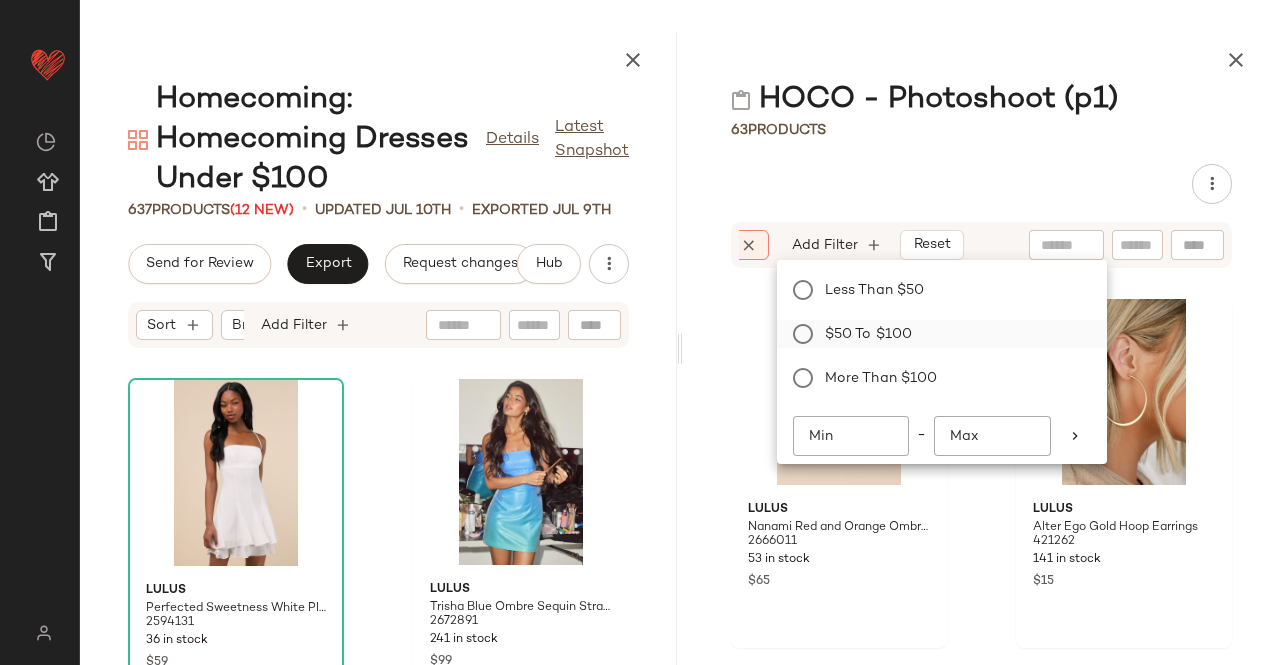 click on "$50 to $100" 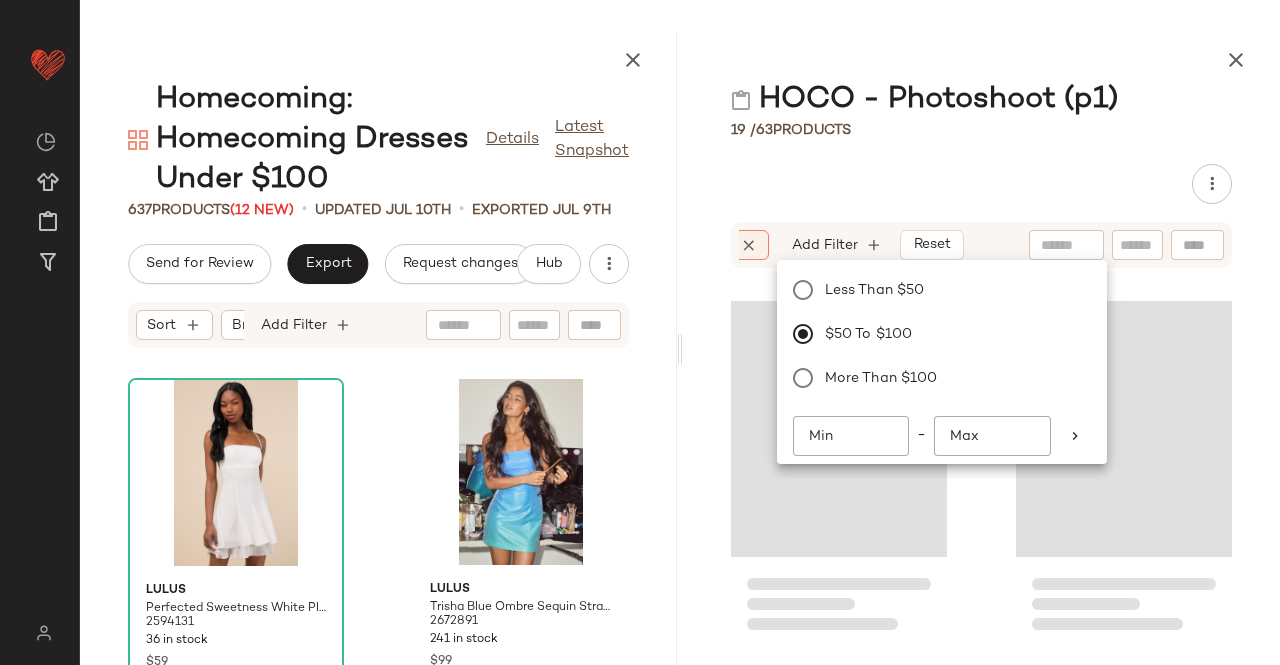 drag, startPoint x: 884, startPoint y: 123, endPoint x: 888, endPoint y: 159, distance: 36.221542 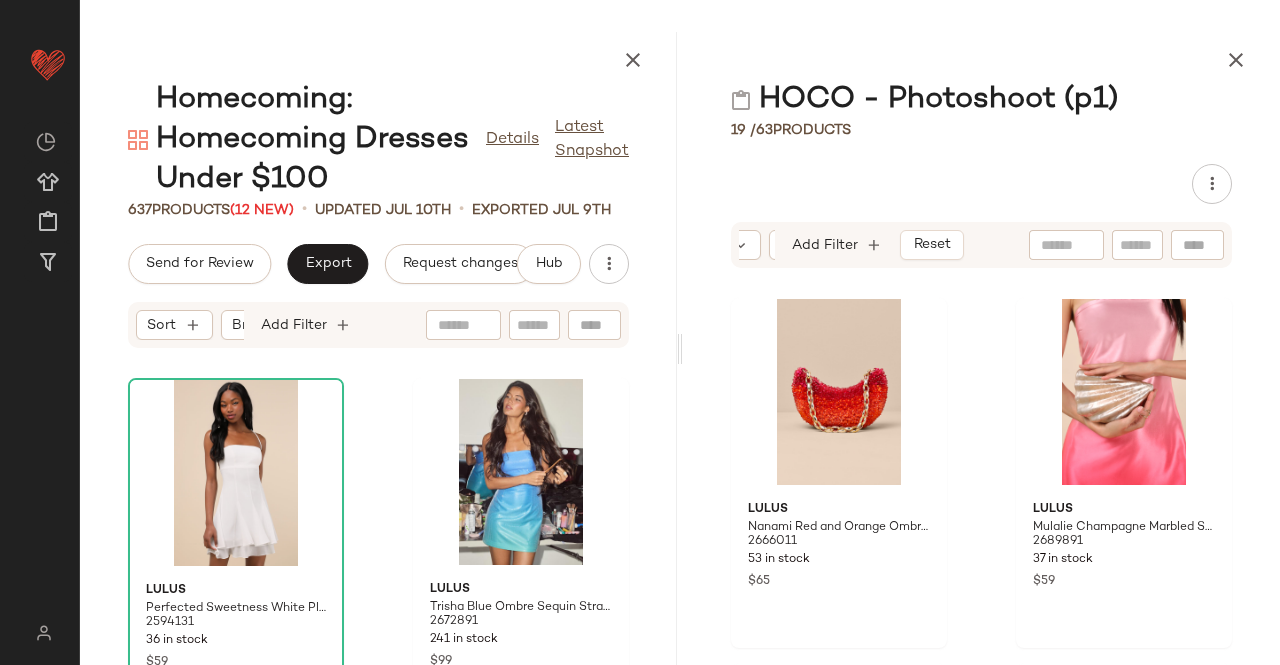 scroll, scrollTop: 0, scrollLeft: 0, axis: both 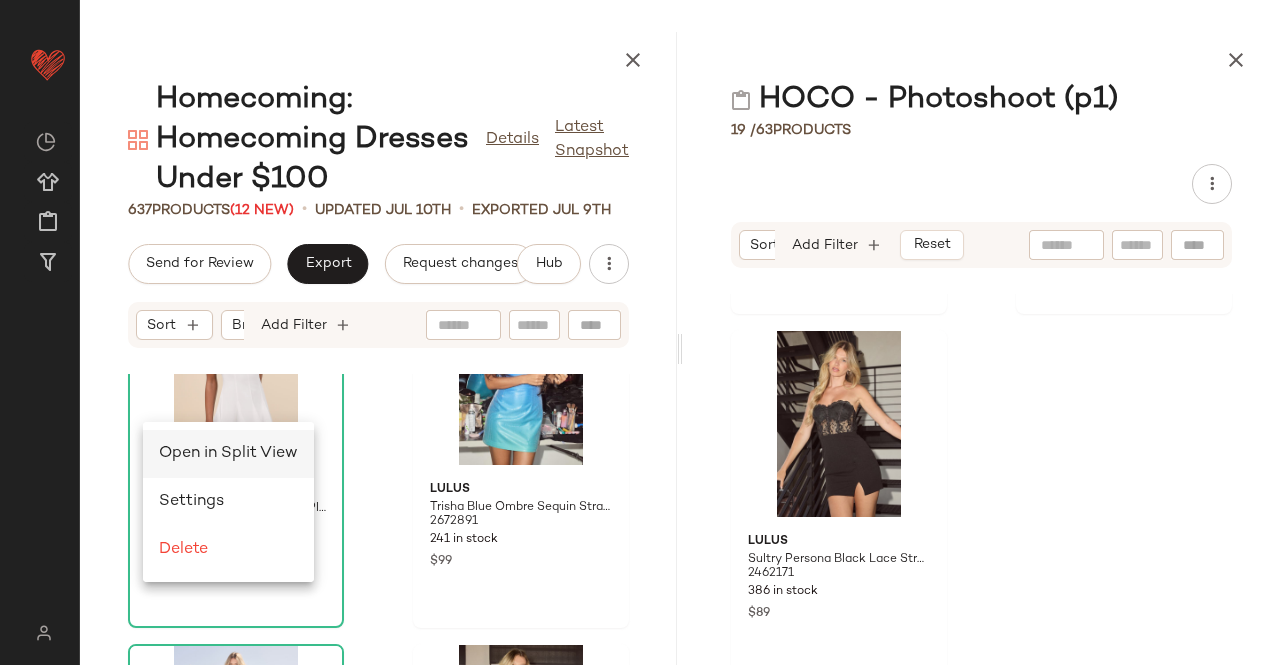 click on "Open in Split View" 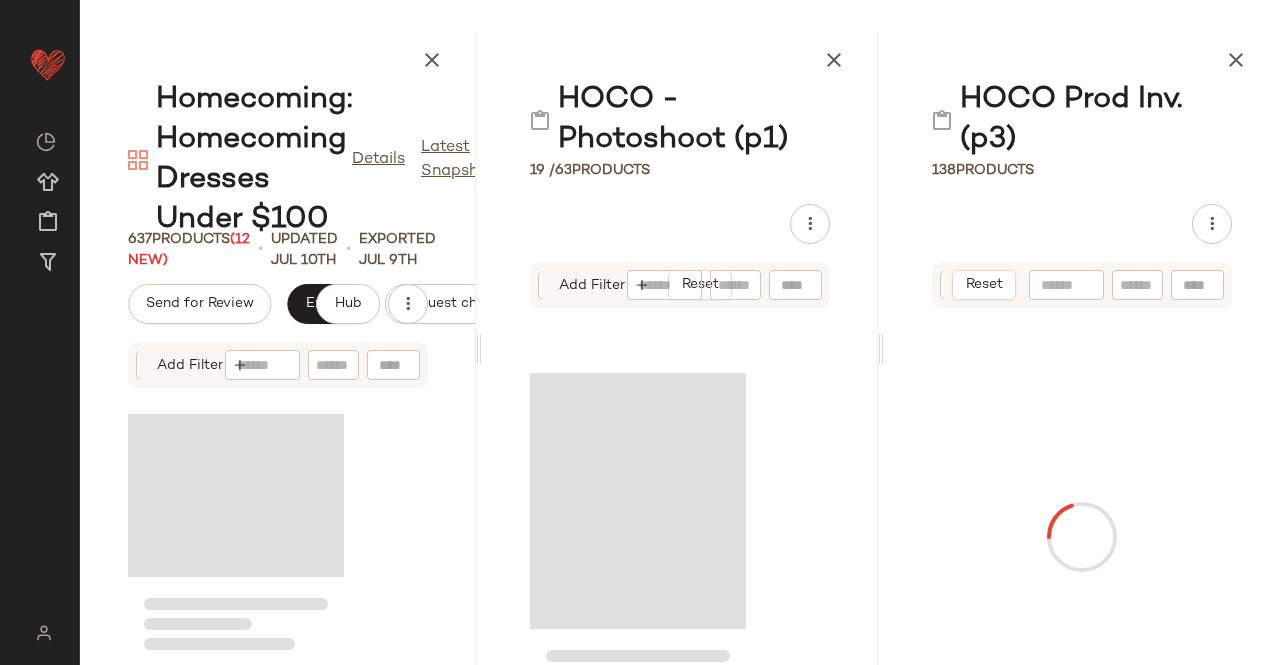 scroll, scrollTop: 1082, scrollLeft: 0, axis: vertical 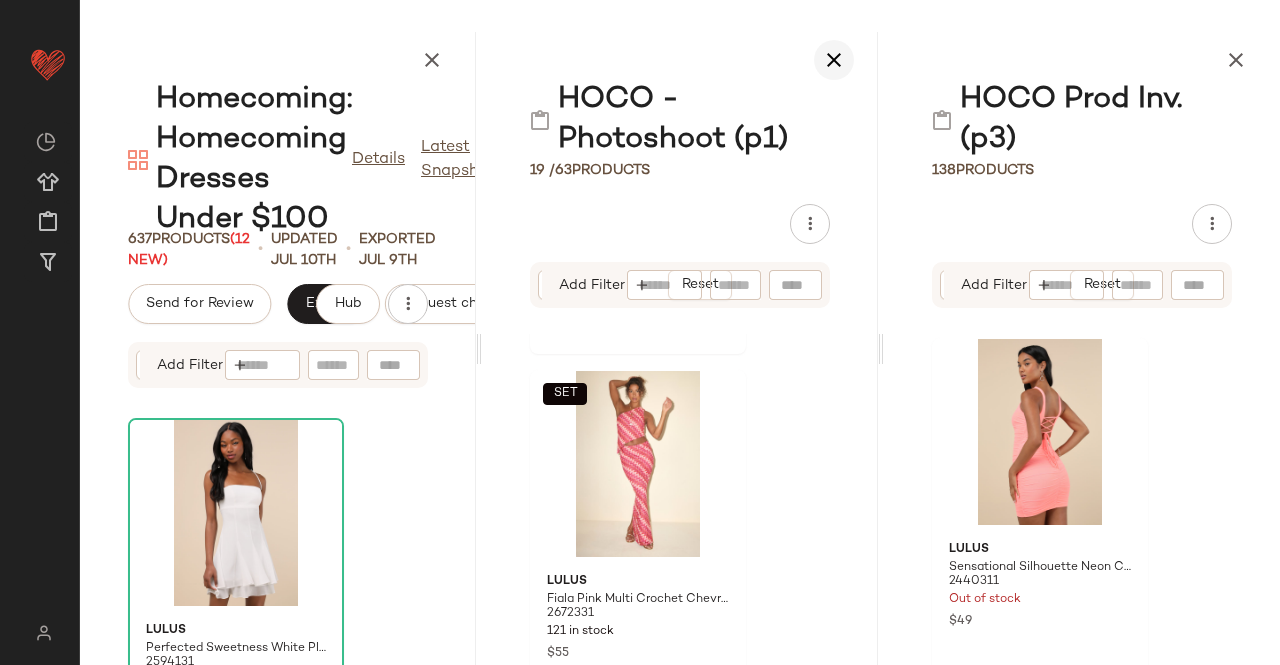 click 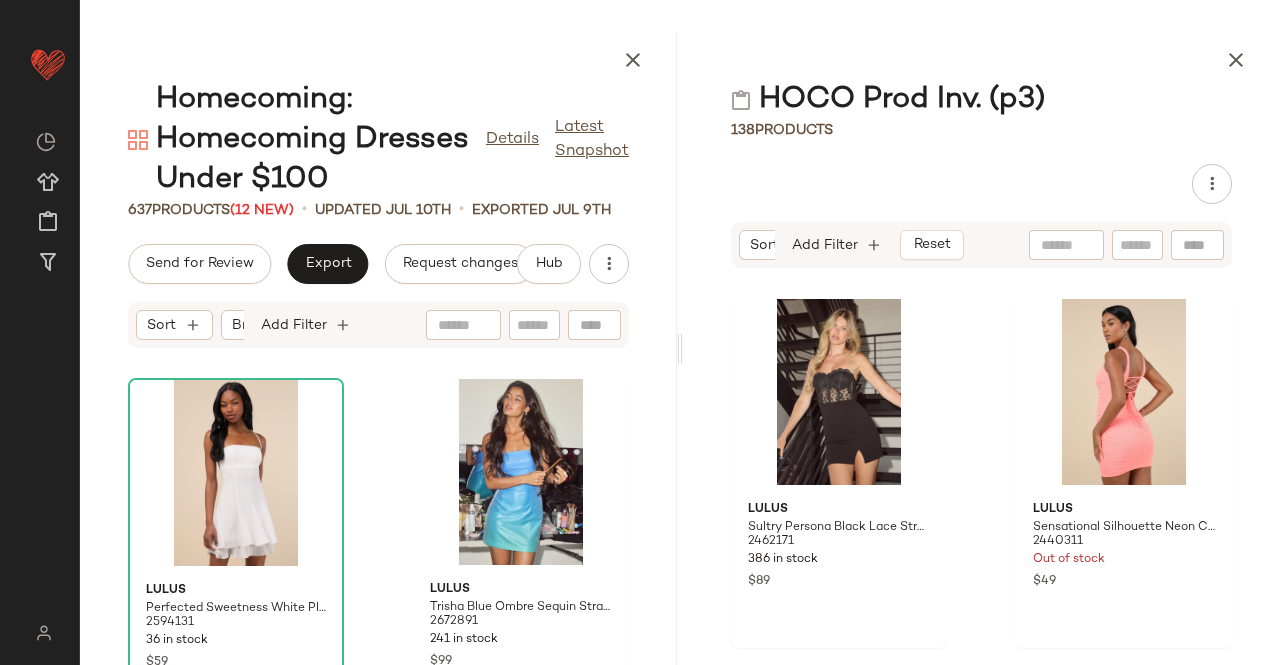 click on "Sort  Brand  Category  In Curation?:   No Add Filter   Reset" at bounding box center [851, 245] 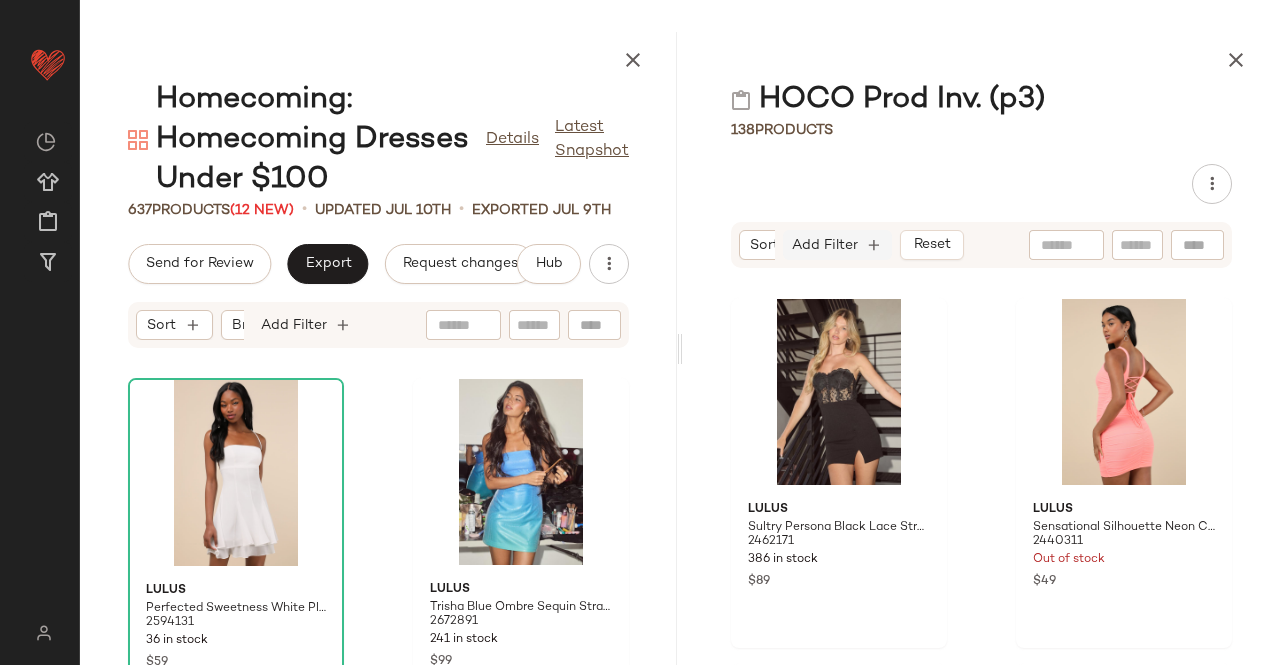 click on "Add Filter" at bounding box center (825, 245) 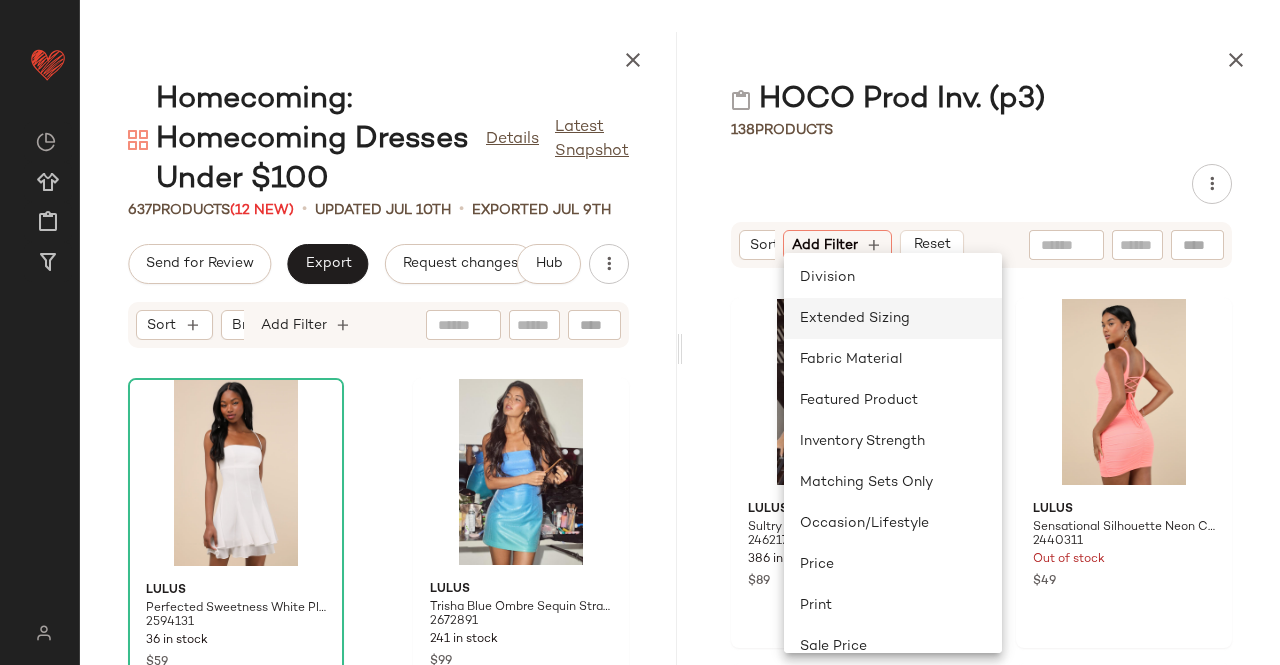 scroll, scrollTop: 300, scrollLeft: 0, axis: vertical 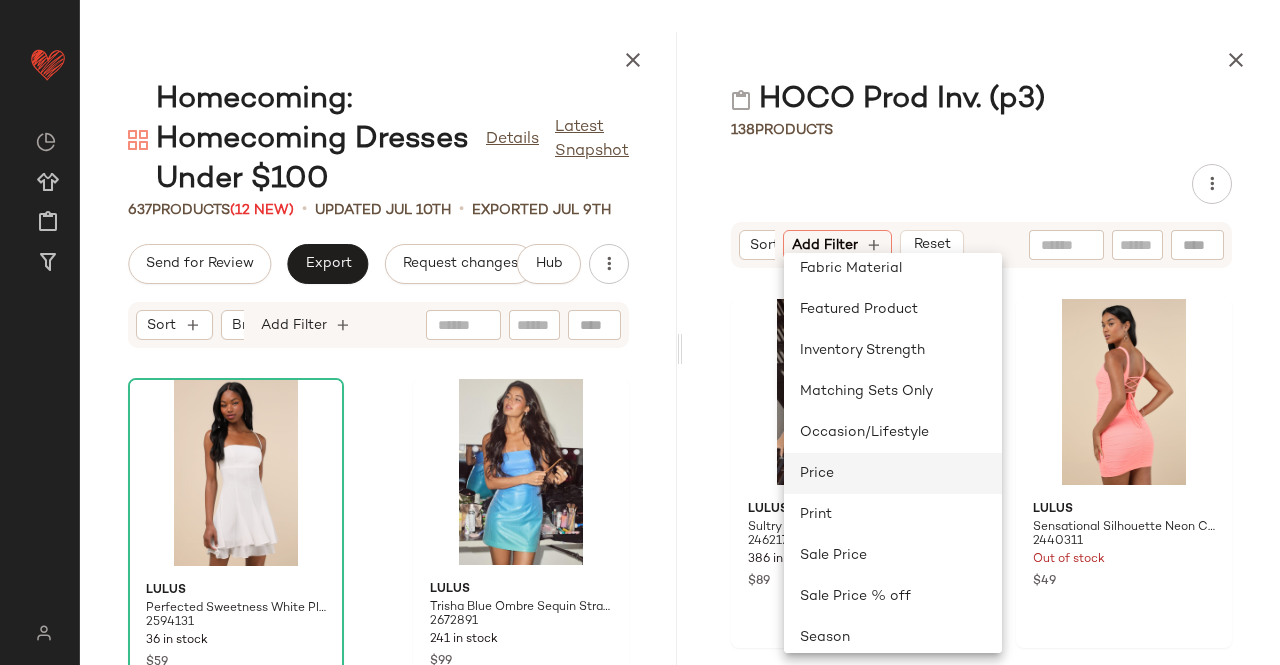 click on "Price" 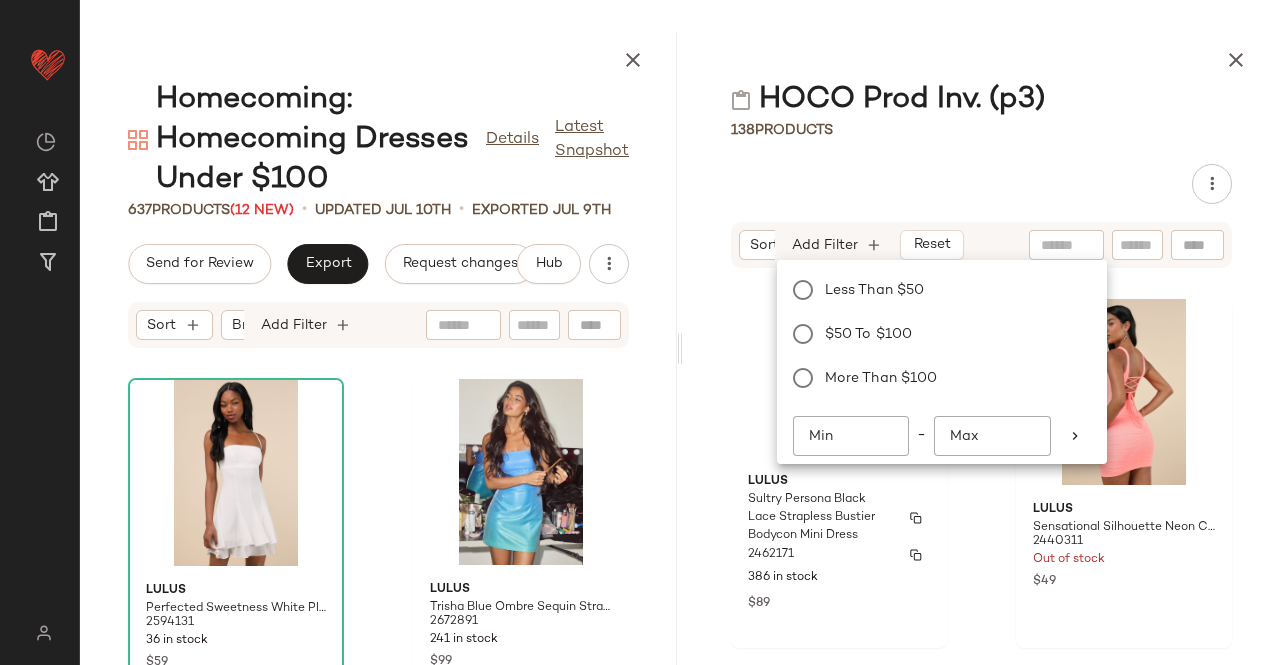 scroll, scrollTop: 0, scrollLeft: 425, axis: horizontal 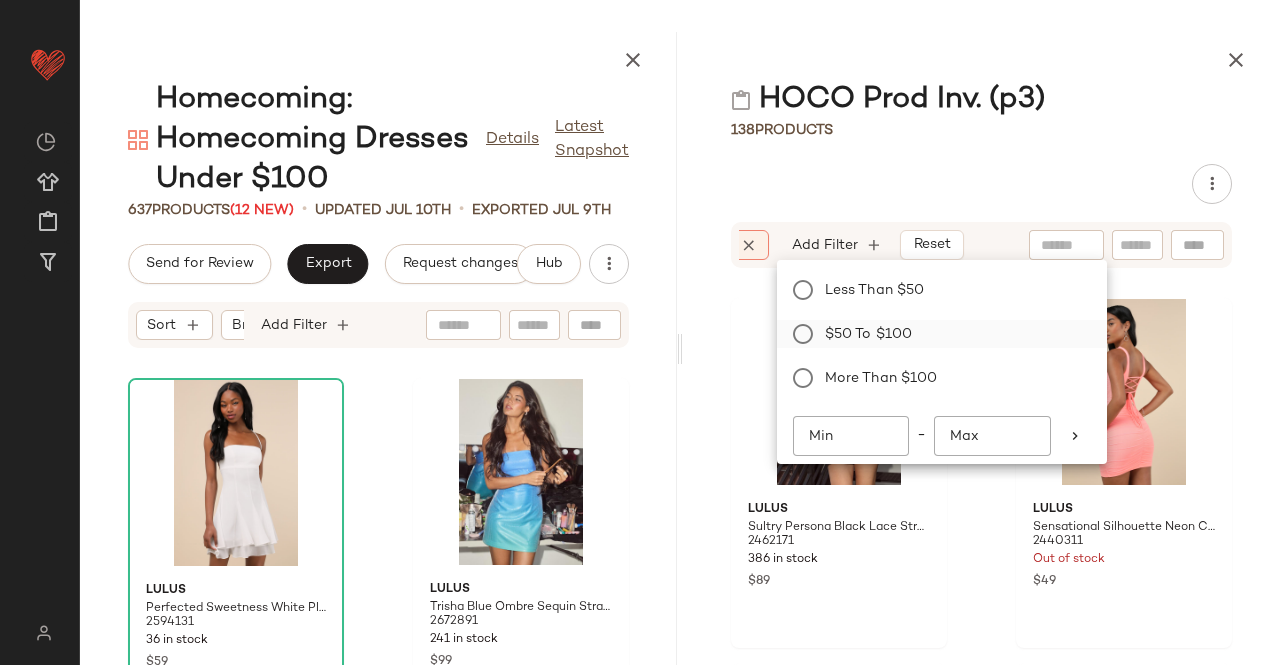 click on "$50 to $100" 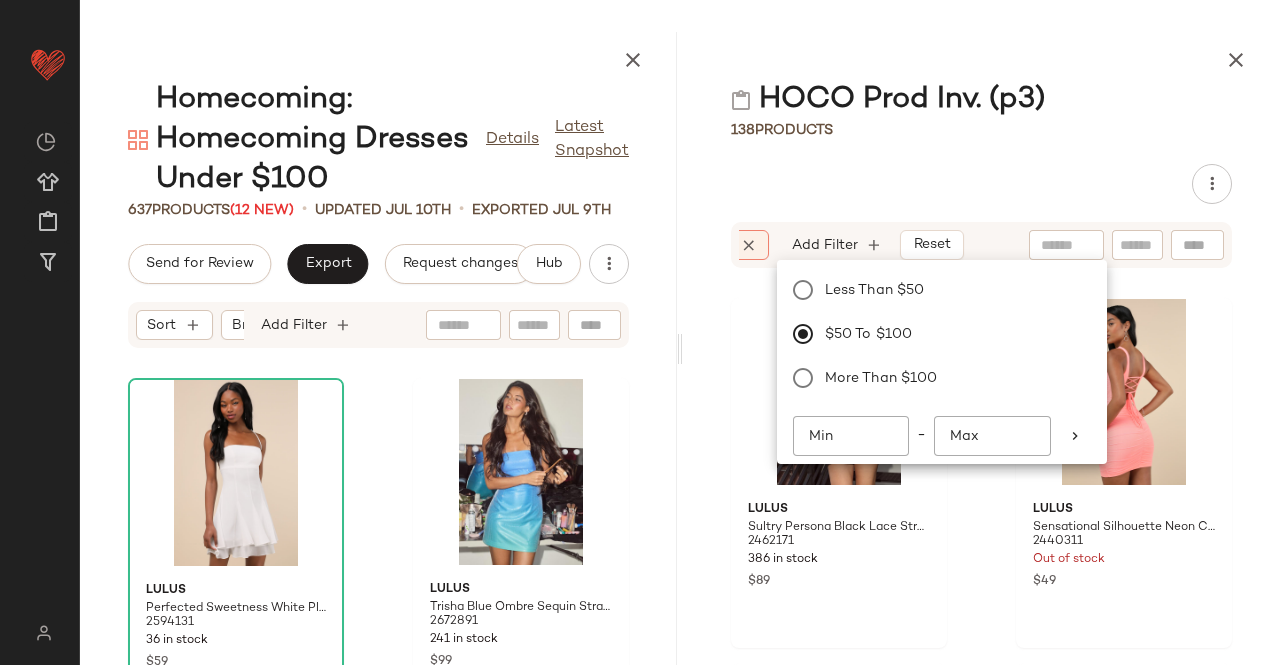 click on "HOCO Prod Inv. (p3) 138   Products  Sort  Brand  Category  In Curation?:   No Price:   $50 to $100 Add Filter   Reset  Lulus Sultry Persona Black Lace Strapless Bustier Bodycon Mini Dress 2462171 386 in stock $89 Lulus Sensational Silhouette Neon Coral Mesh Ruched Lace-Up Mini Dress 2440311 Out of stock $49 Lulus Admirably Chic Red Satin Lace-Up Mini Dress With Pockets 2444731 Out of stock $69 Lulus Sensational Instincts Black Mesh Ruched Bodycon Mini Dress 2208376 Out of stock $49 Lulus Exceptional Beauty Blue Ruched Strapless Bodycon Mini Dress 2439811 Out of stock $45 $69 Sale Lulus Delightful Beauty Light Blue Mesh Strapless Ruffled Mini Dress 2435731 Out of stock $79 Lulus Sparkle 'til Dawn White Iridescent Sequin Lace-Up Mini Dress 2438471 Out of stock $59 Lulus Shimmering Confidence Shiny Mint Green Sequin Cutout Mini Dress 2436471 Out of stock $59" at bounding box center (981, 348) 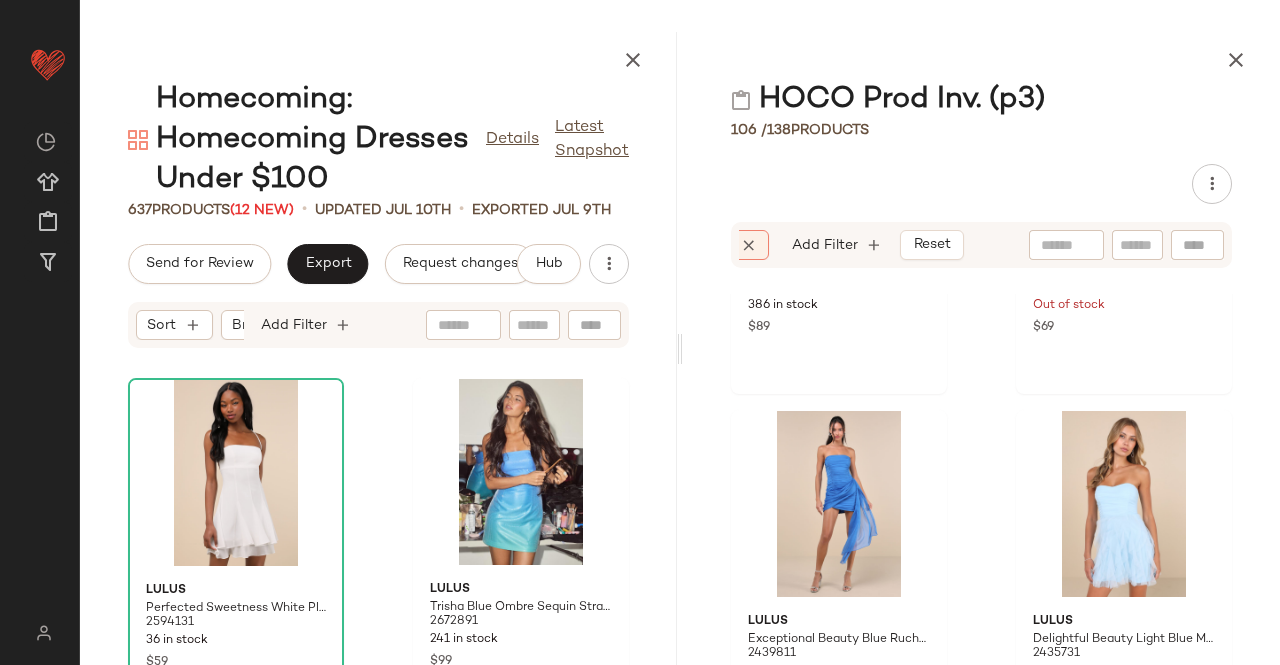 scroll, scrollTop: 354, scrollLeft: 0, axis: vertical 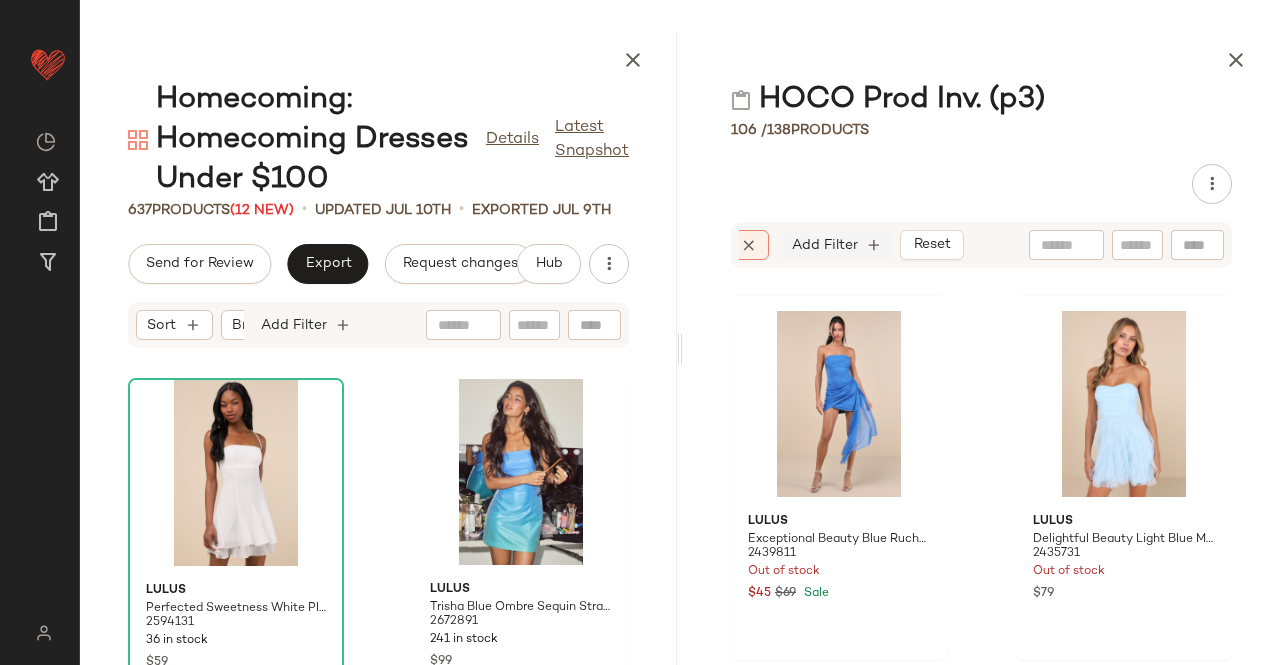 click on "Add Filter" 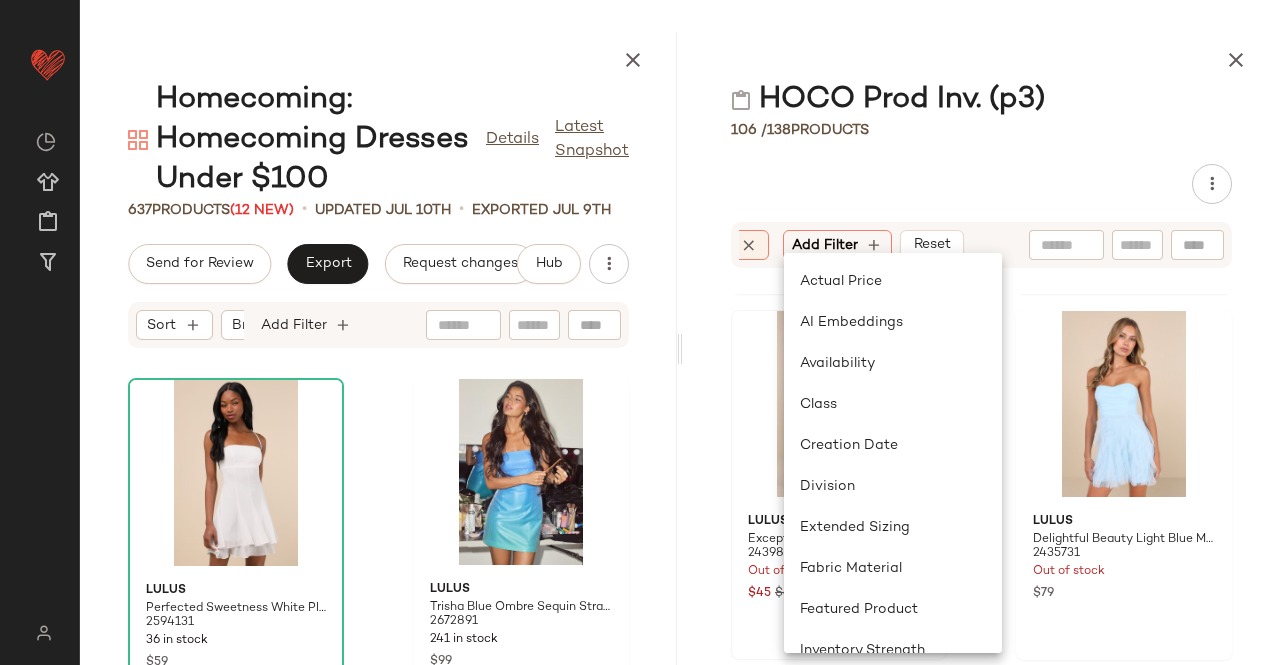 click on "Availability" 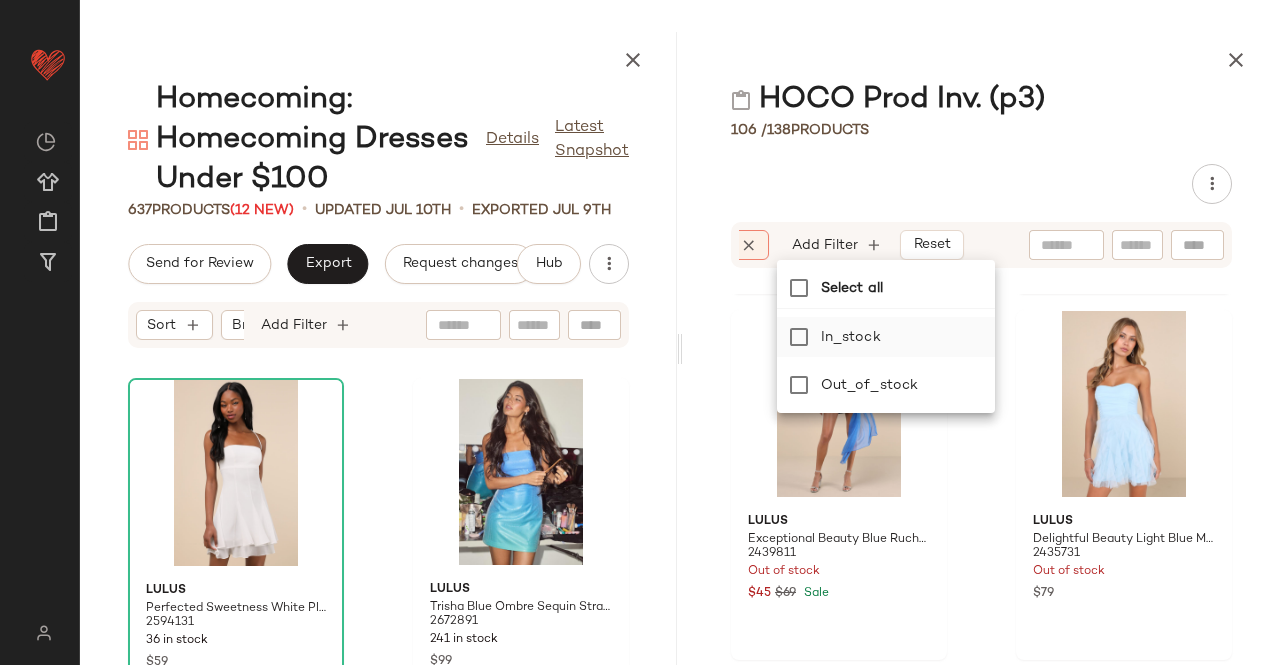 click on "in_stock" 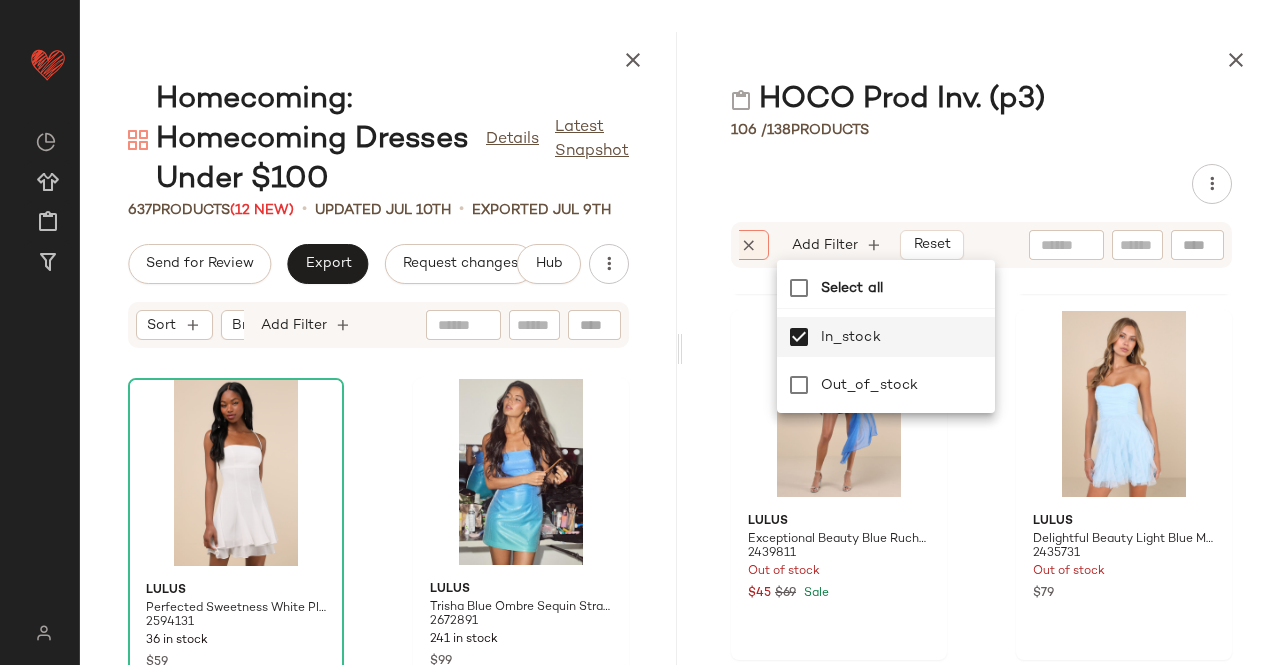 click on "HOCO Prod Inv. (p3) 106 /  138   Products  Sort  Brand  Category  In Curation?:   No Availability:   in_stock Price:   $50 to $100 Add Filter   Reset  Lulus Sultry Persona Black Lace Strapless Bustier Bodycon Mini Dress 2462171 386 in stock $89 Lulus Admirably Chic Red Satin Lace-Up Mini Dress With Pockets 2444731 Out of stock $69 Lulus Exceptional Beauty Blue Ruched Strapless Bodycon Mini Dress 2439811 Out of stock $45 $69 Sale Lulus Delightful Beauty Light Blue Mesh Strapless Ruffled Mini Dress 2435731 Out of stock $79 Lulus Sparkle 'til Dawn White Iridescent Sequin Lace-Up Mini Dress 2438471 Out of stock $59 Lulus Shimmering Confidence Shiny Mint Green Sequin Cutout Mini Dress 2436471 Out of stock $59 Lulus Rule the Runway Hot Pink Tulle Bustier Tiered Mini Dress 2186856 Out of stock $79 Lulus Original Sparkle White Iridescent Sequin Backless Mini Dress 2208756 Out of stock $59" at bounding box center [981, 348] 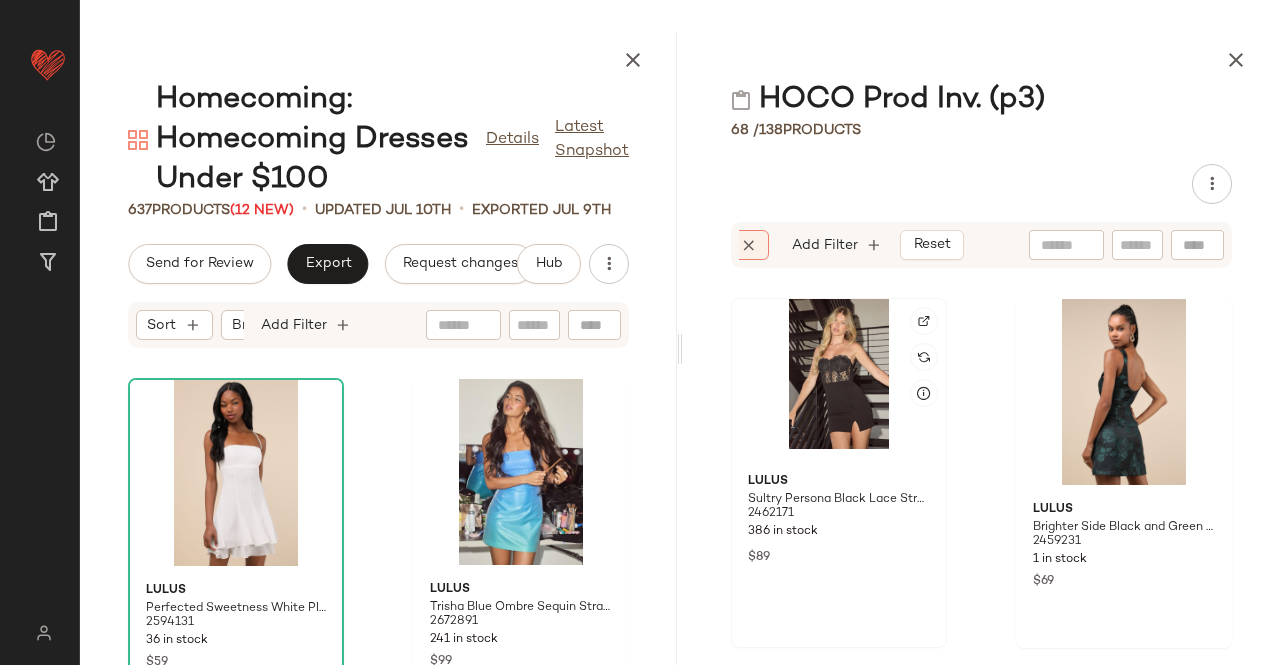 scroll, scrollTop: 348, scrollLeft: 0, axis: vertical 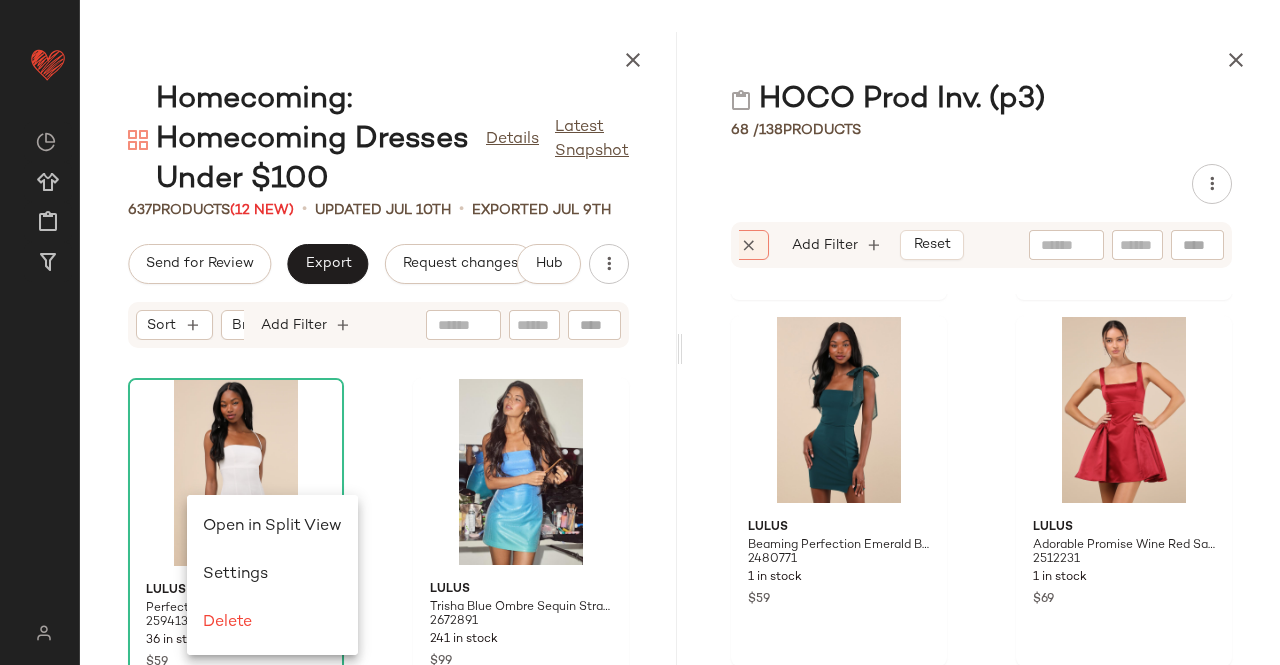 click on "Open in Split View" 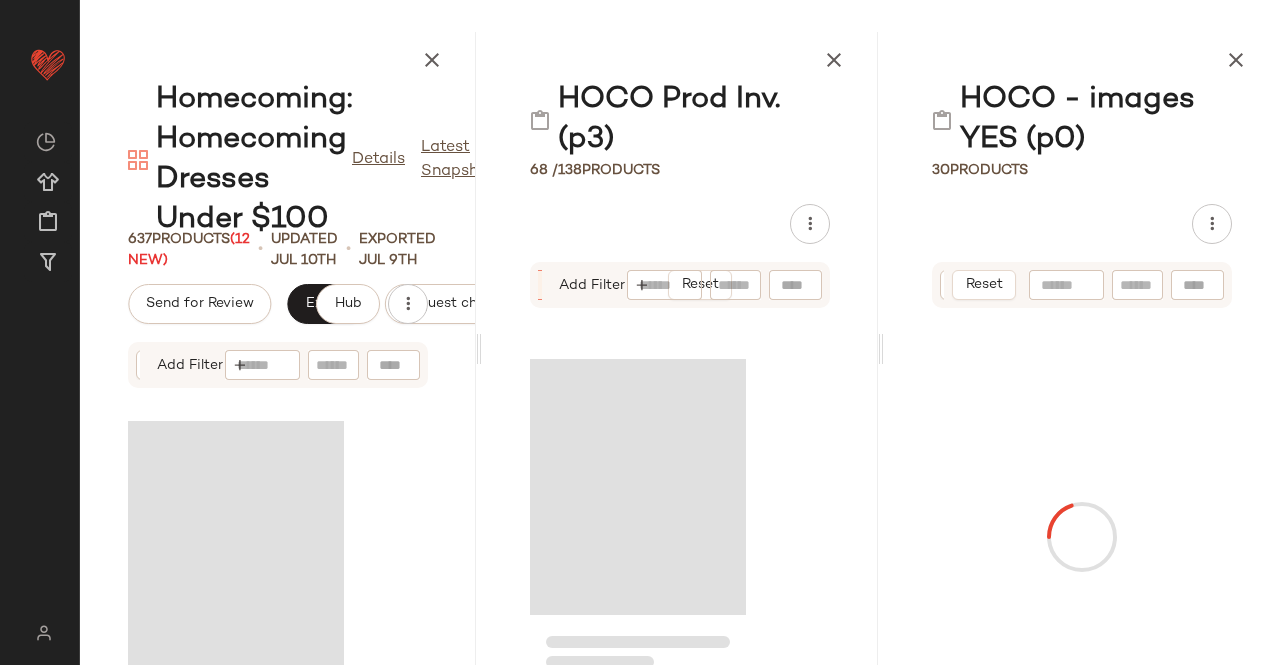 scroll, scrollTop: 748, scrollLeft: 0, axis: vertical 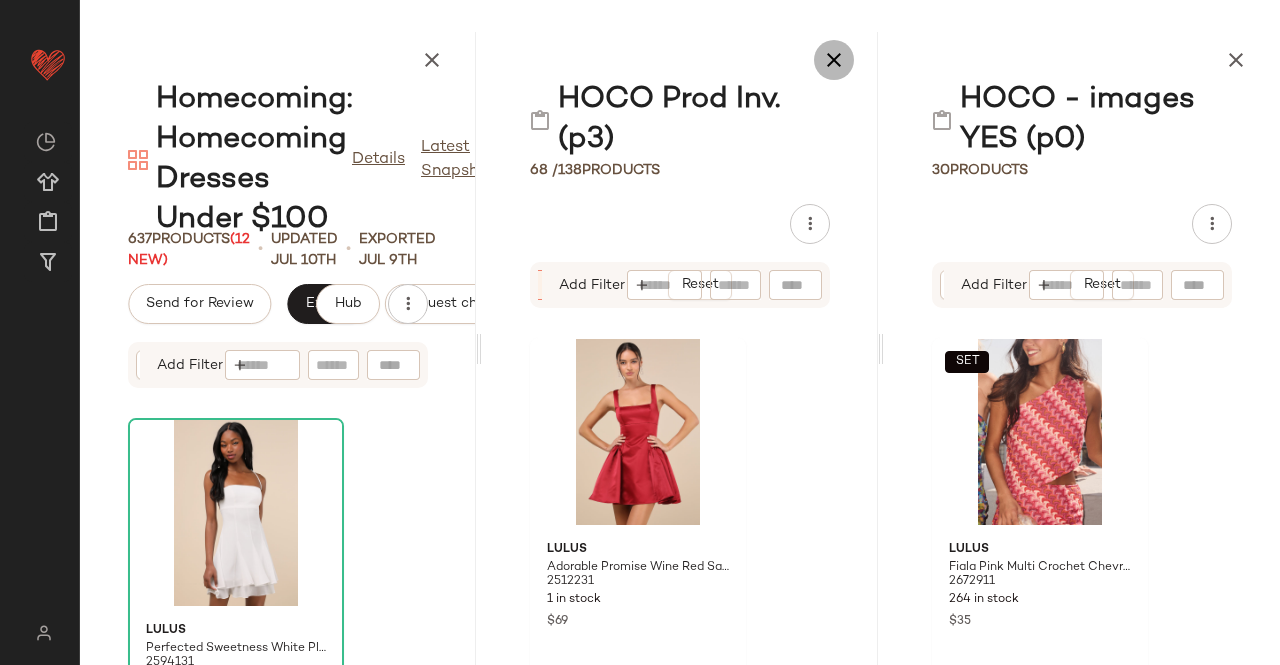 click at bounding box center [834, 60] 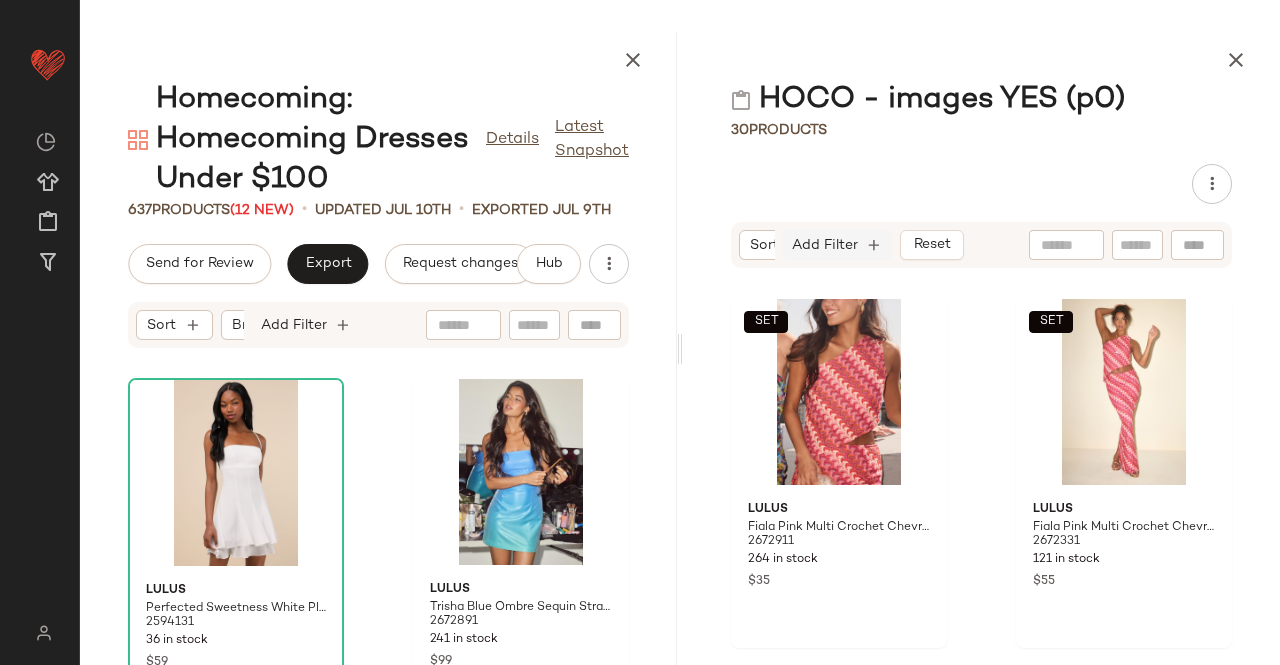 click on "Add Filter" 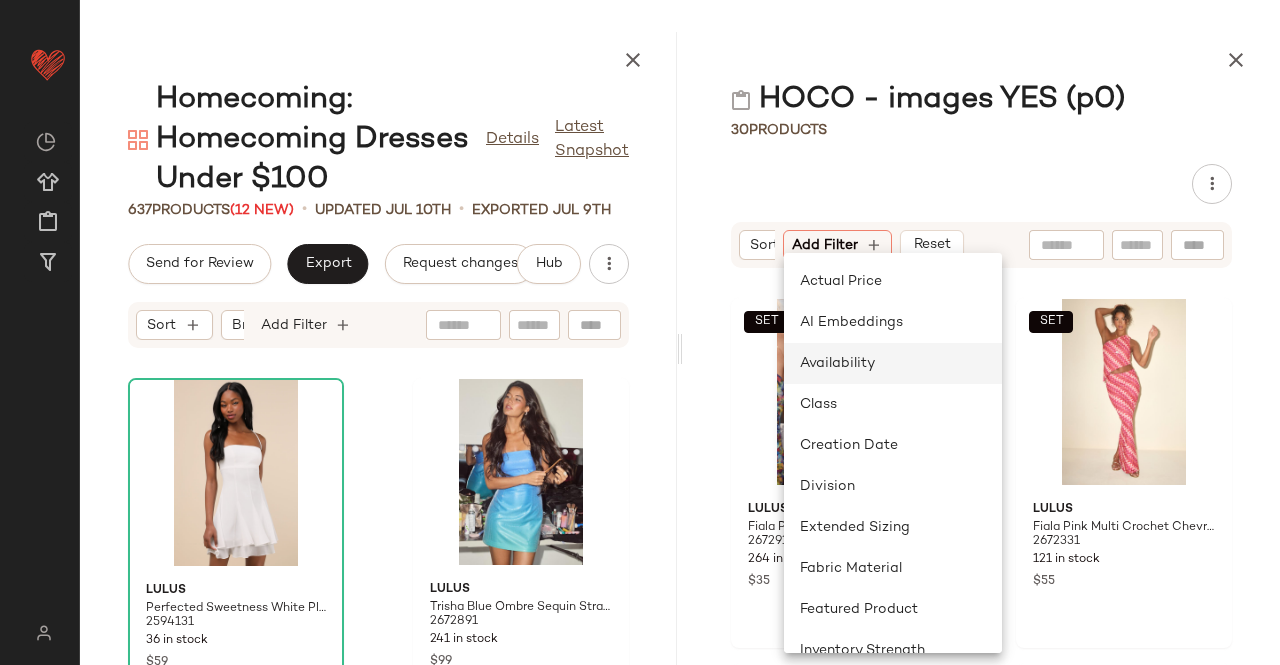 click on "Availability" 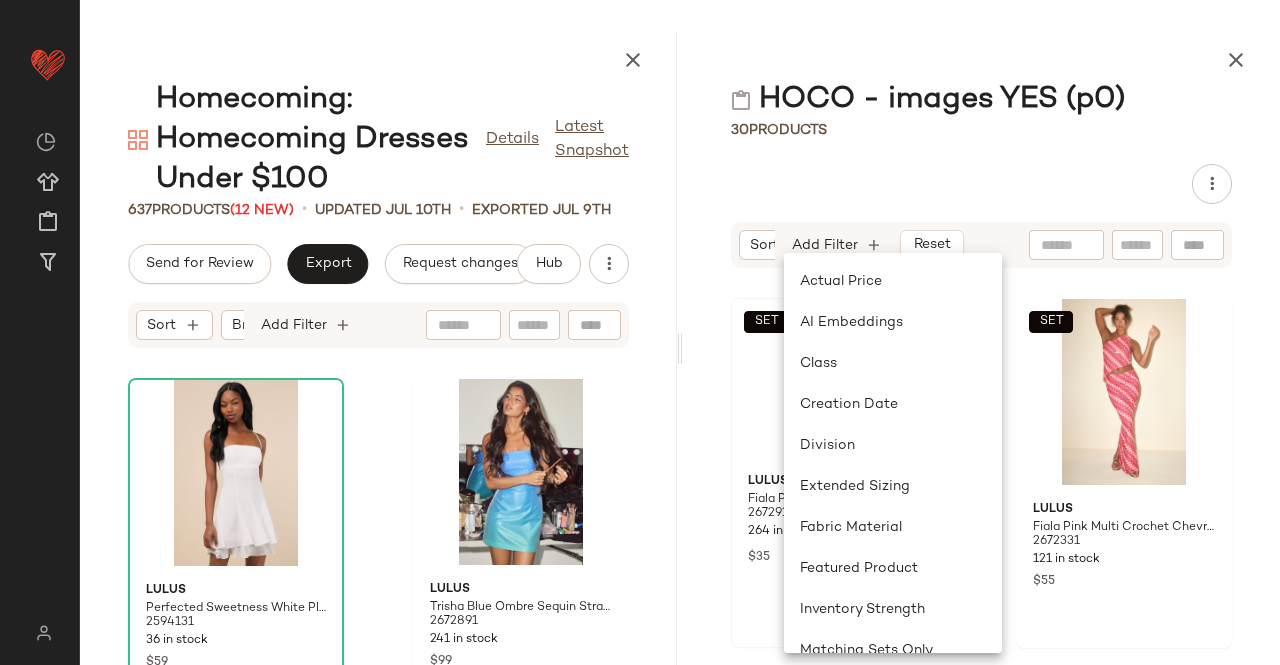 scroll, scrollTop: 0, scrollLeft: 425, axis: horizontal 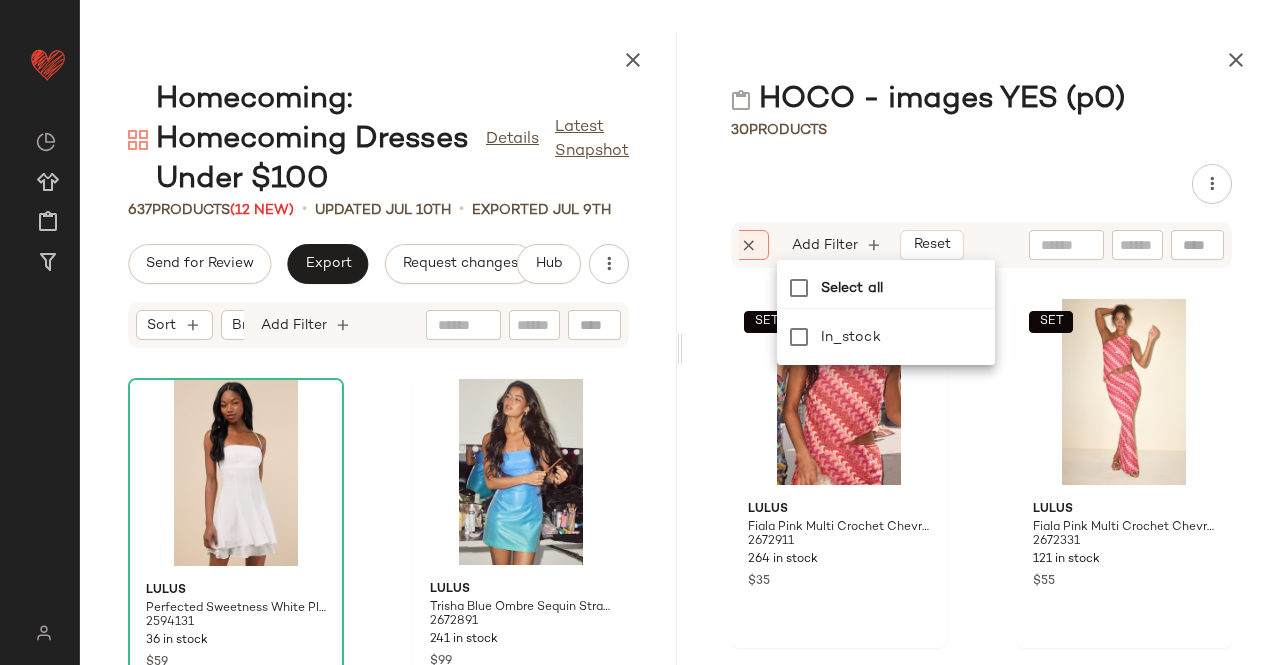 drag, startPoint x: 841, startPoint y: 337, endPoint x: 845, endPoint y: 315, distance: 22.36068 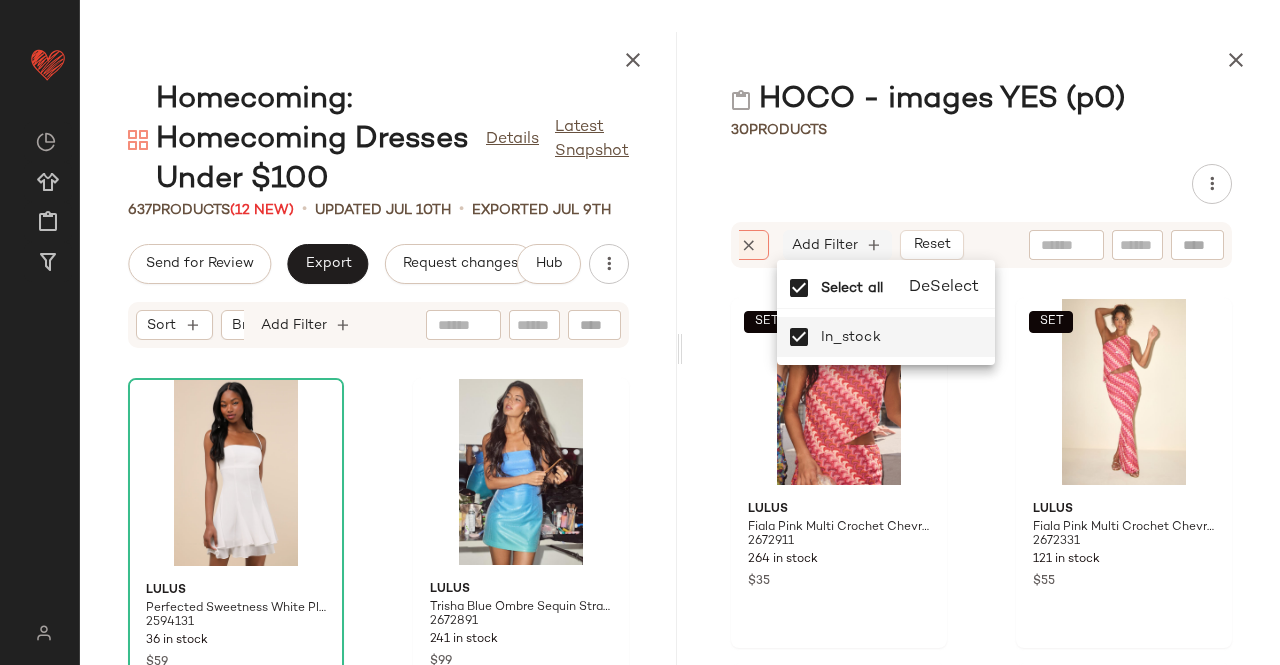 click on "Add Filter" at bounding box center [825, 245] 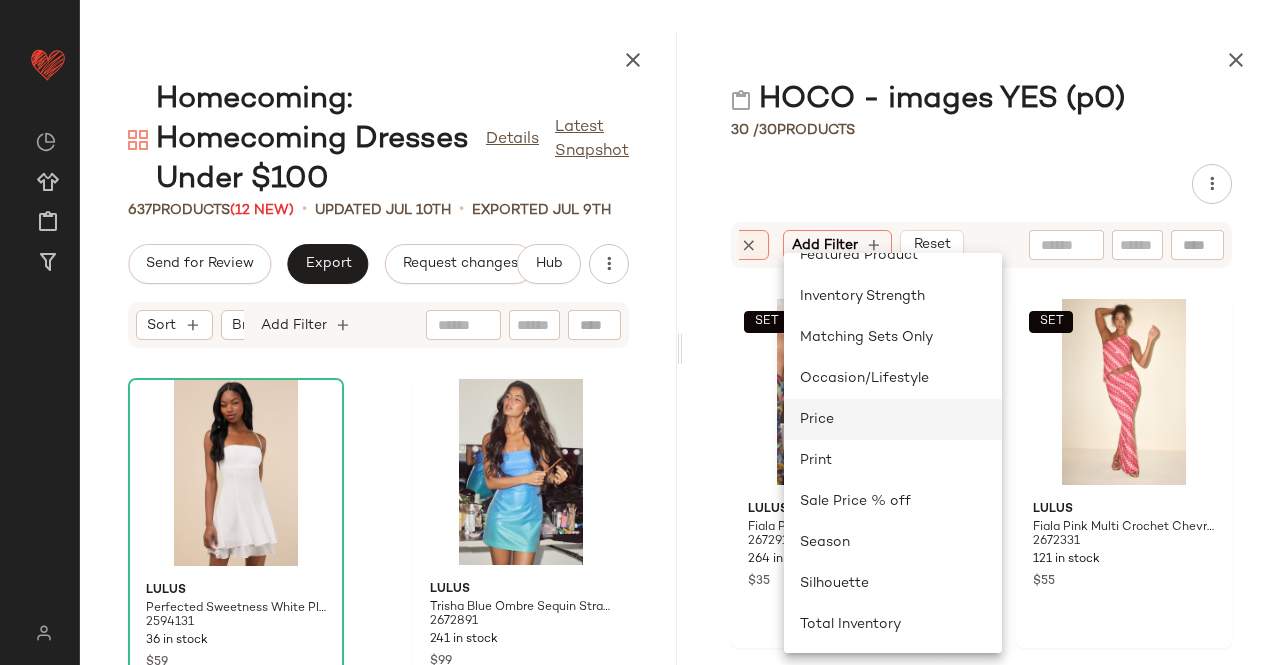 click on "Price" 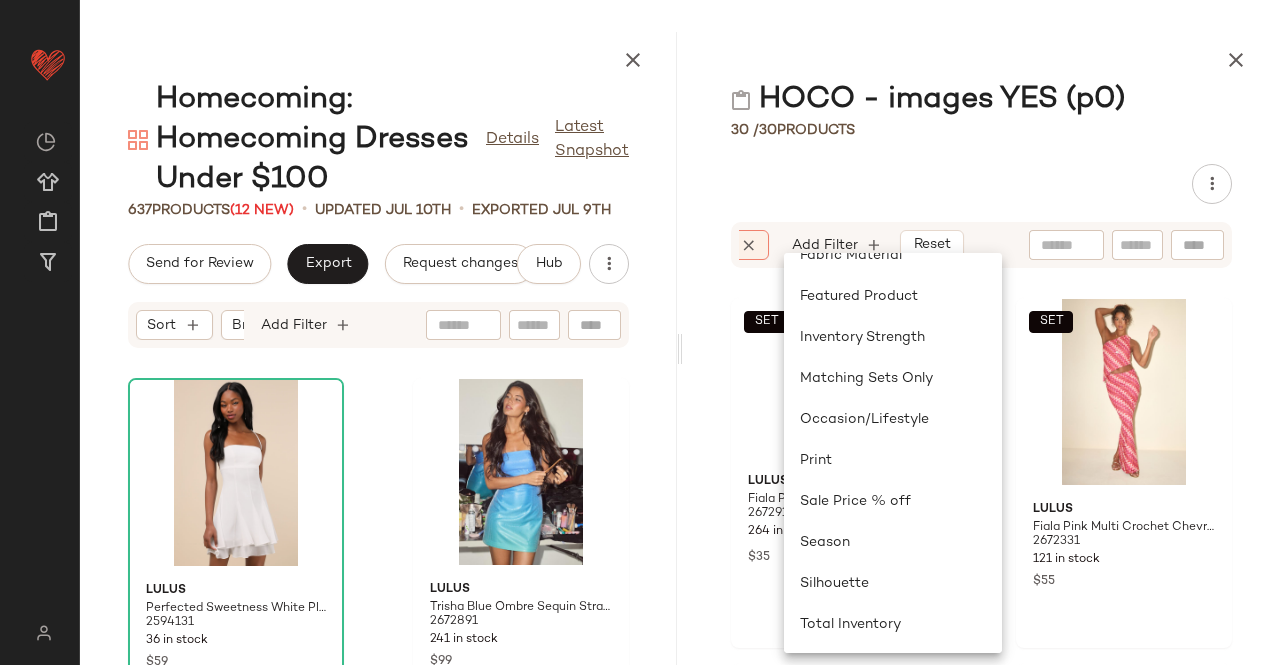 scroll, scrollTop: 272, scrollLeft: 0, axis: vertical 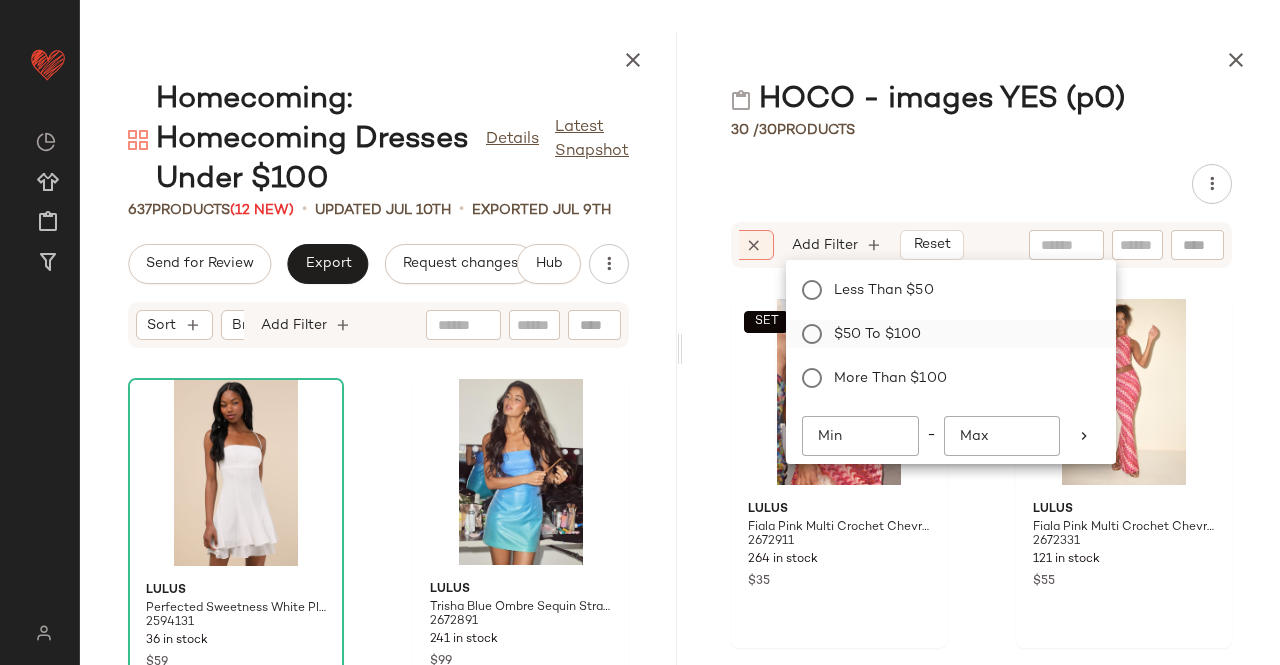 click on "$50 to $100" at bounding box center [963, 334] 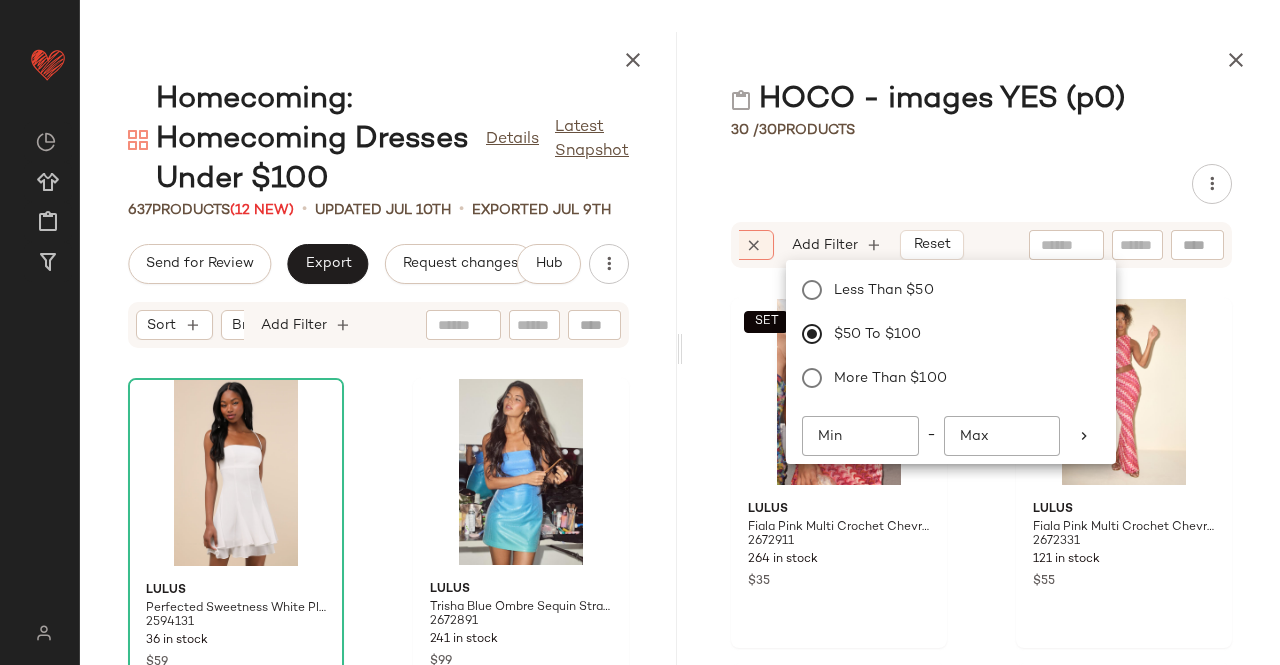 click on "HOCO - images YES (p0) 30 /  30   Products  Sort  Brand  Category  In Curation?:   No Availability:   in_stock Price:   $50 to $100 Add Filter   Reset   SET  Lulus Fiala Pink Multi Crochet Chevron One-Shoulder Top 2672911 264 in stock $35  SET  Lulus Fiala Pink Multi Crochet Chevron Mermaid Maxi Skirt 2672331 121 in stock $55  SET  Lulus Meris Green and Ivory Zebra Print Tie-Front Halter Top 2675651 257 in stock $39  SET  Lulus Meris Green and Ivory Zebra Print Mid-Rise Trouser Pants 2675551 176 in stock $49 Lulus Gerogette Silver Metallic High Heel Ankle Wrap Sandals 2589451 32 in stock $39 Lulus Sultry Persona Black Lace Strapless Bustier Bodycon Mini Dress 2462171 386 in stock $89" at bounding box center (981, 348) 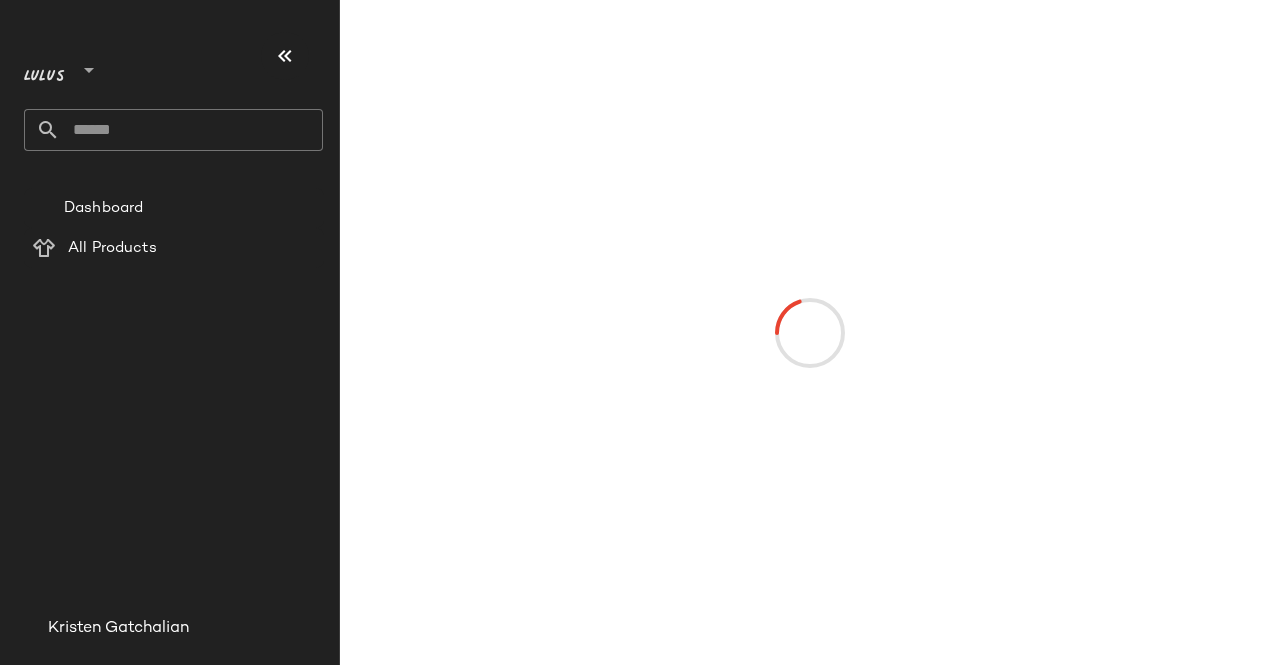 scroll, scrollTop: 0, scrollLeft: 0, axis: both 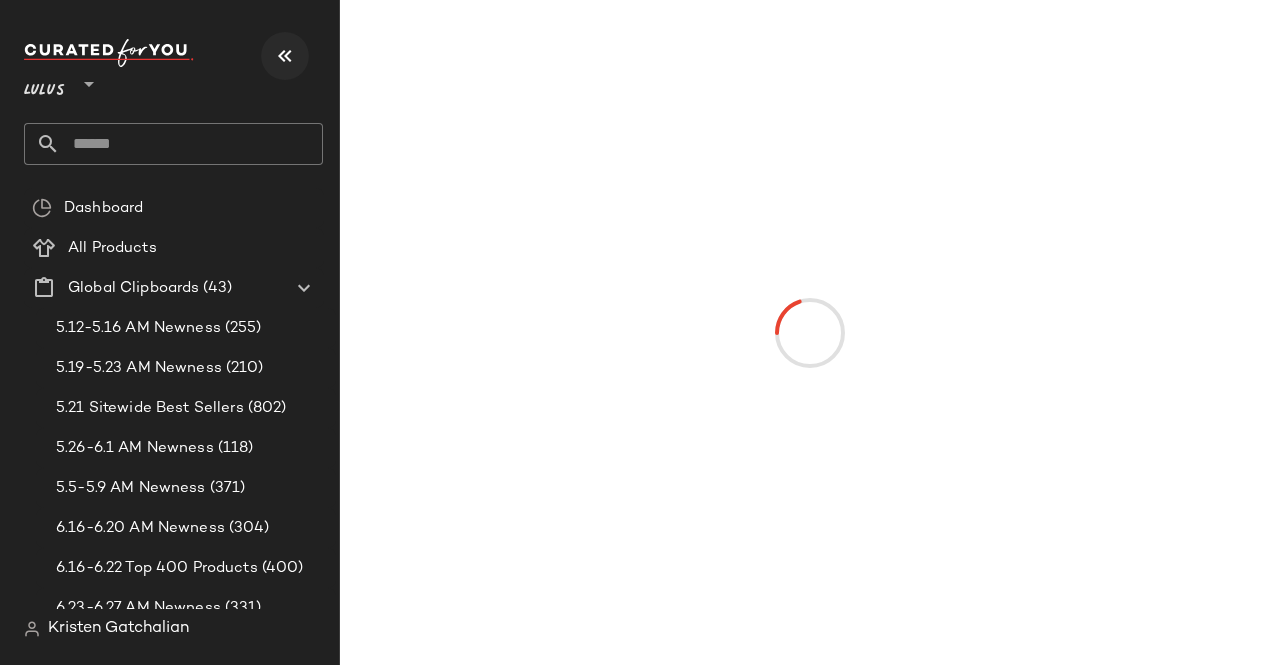 click at bounding box center (285, 56) 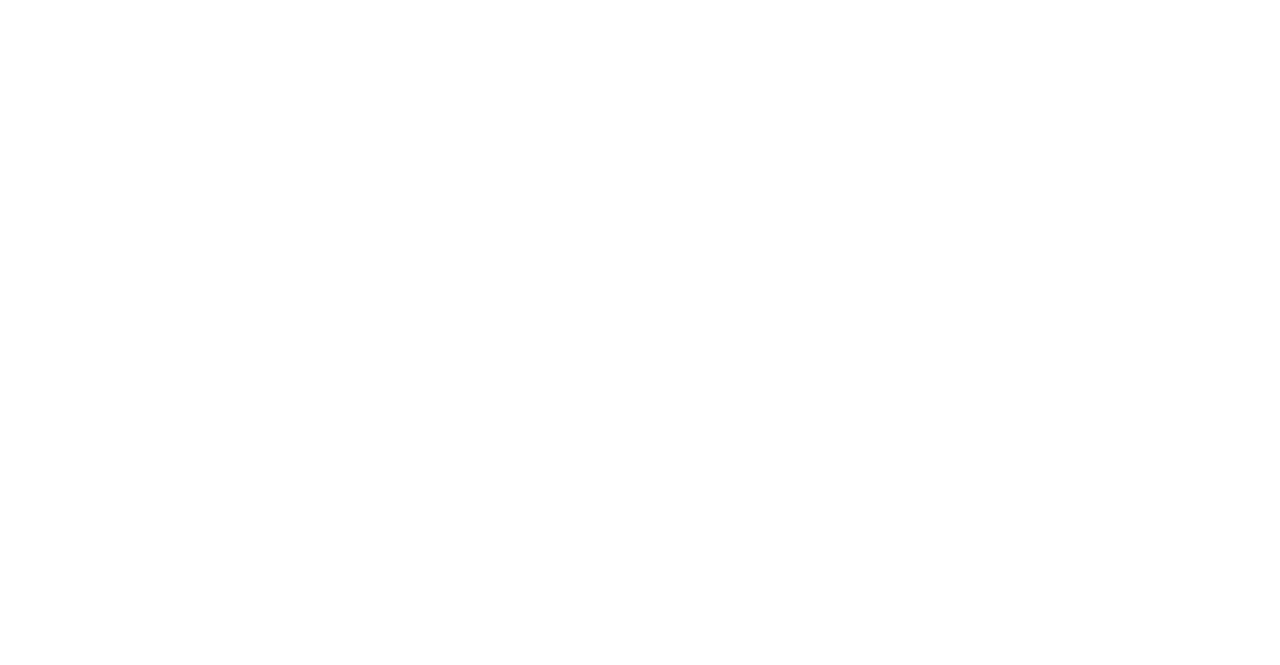 scroll, scrollTop: 0, scrollLeft: 0, axis: both 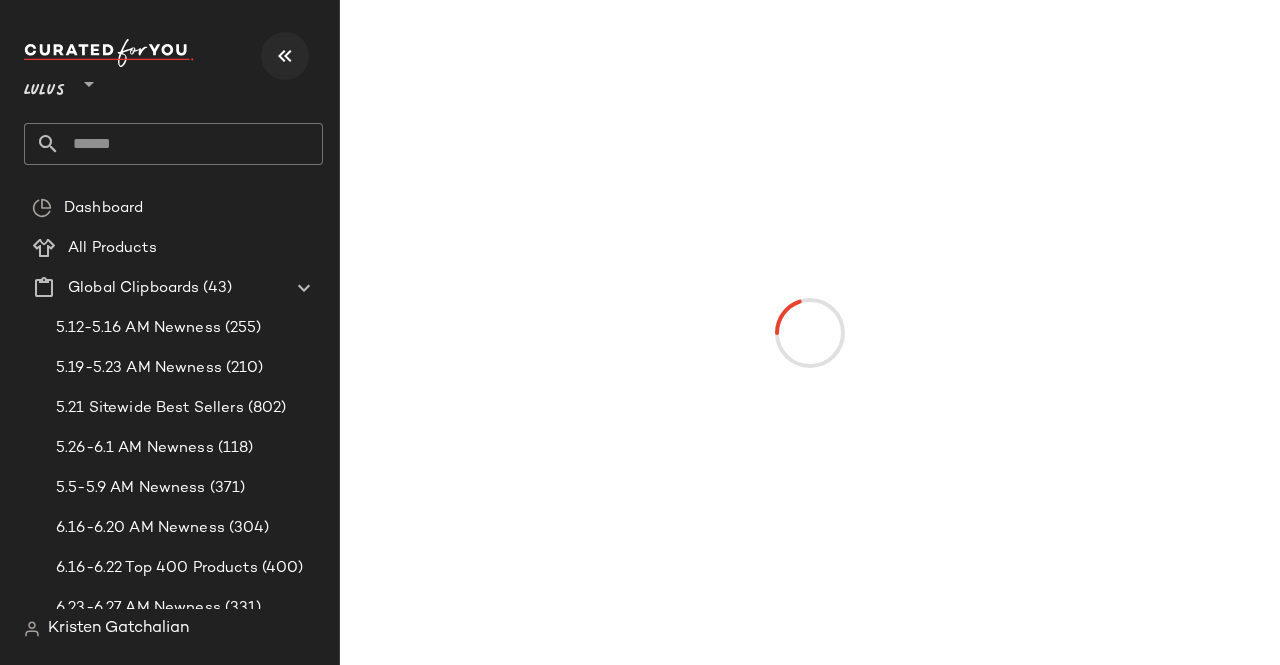 click at bounding box center [285, 56] 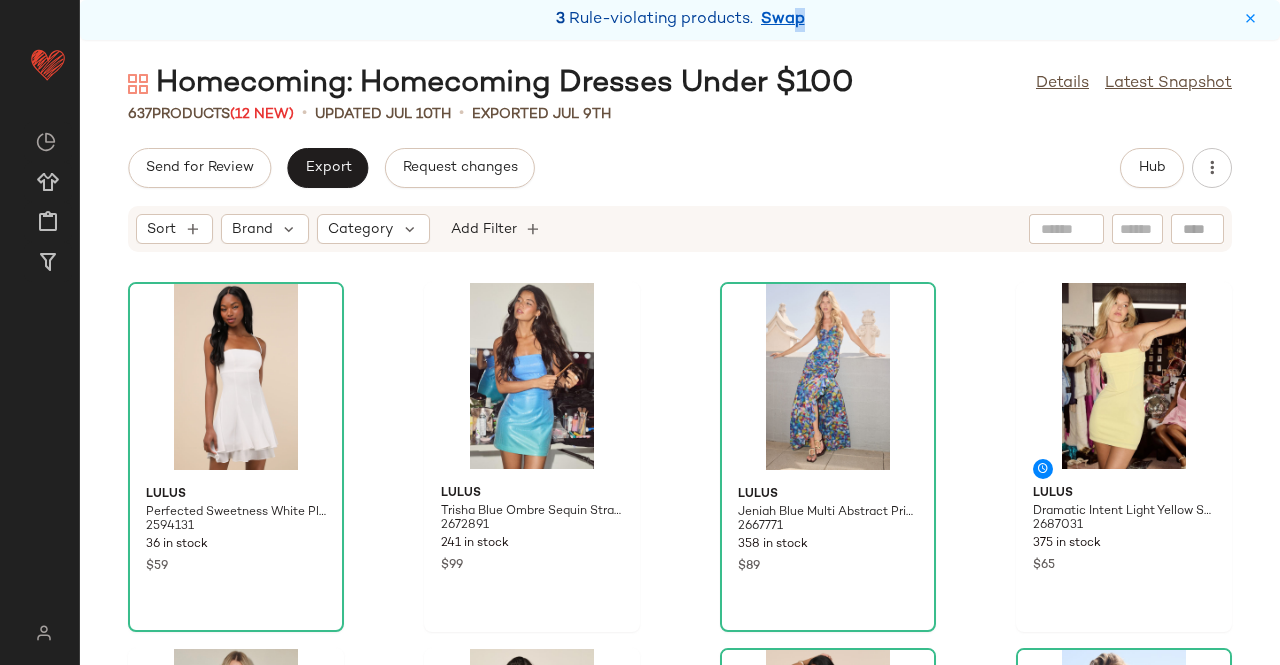 click on "Swap" at bounding box center [783, 20] 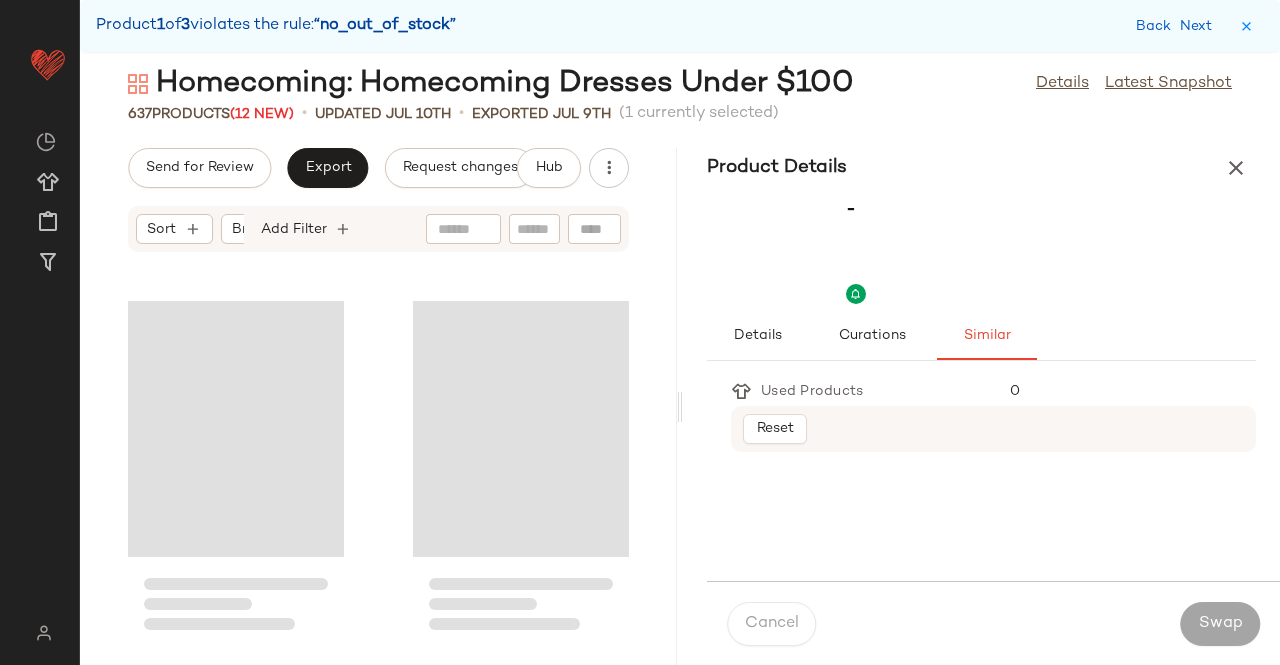 click on "Product  1  of  3  violates the rule:  “no_out_of_stock” Back Next" at bounding box center (680, 26) 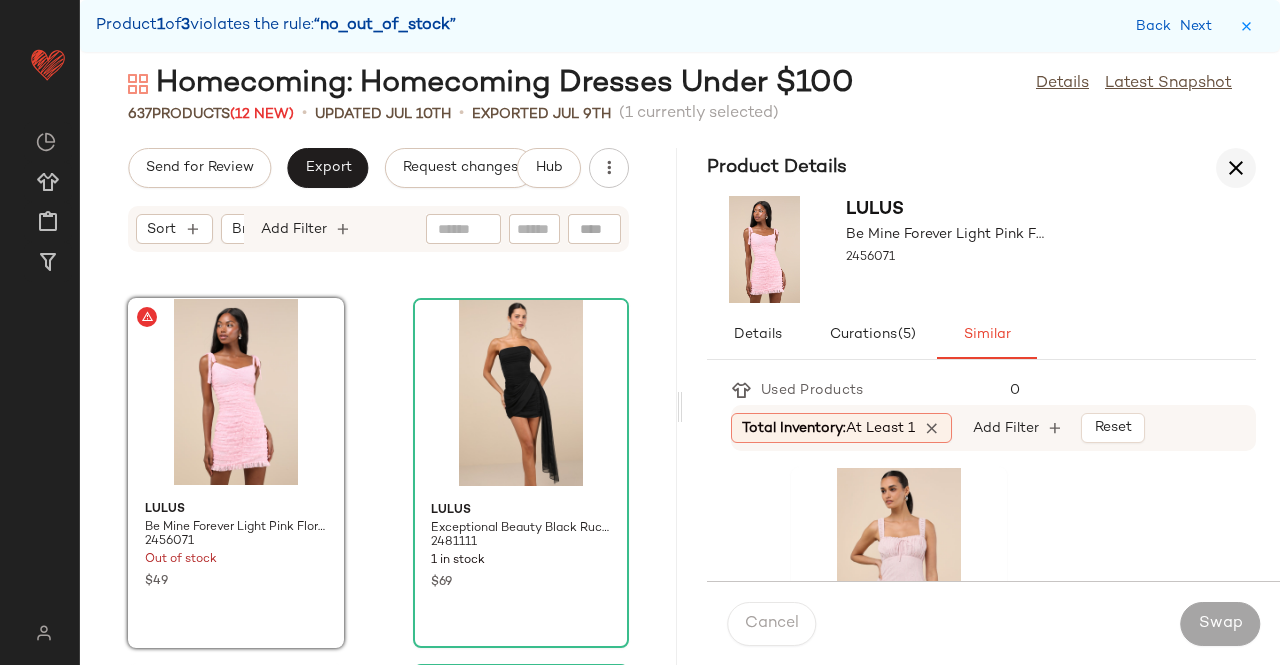 click at bounding box center [1236, 168] 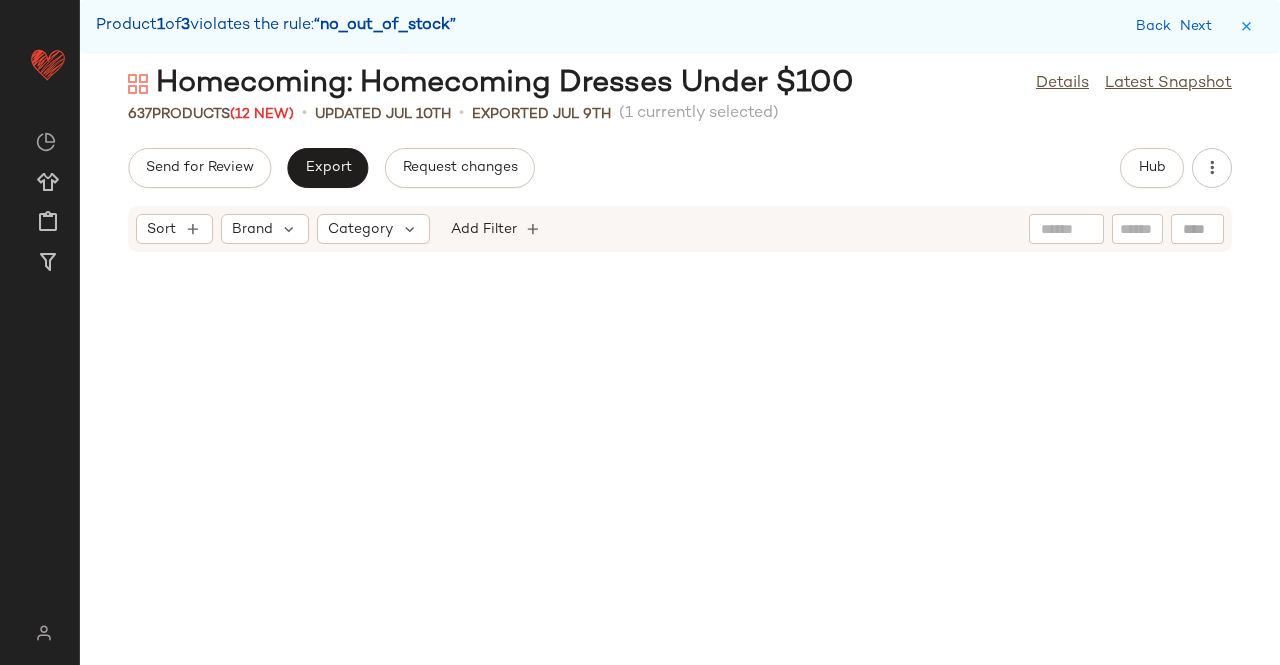 scroll, scrollTop: 6588, scrollLeft: 0, axis: vertical 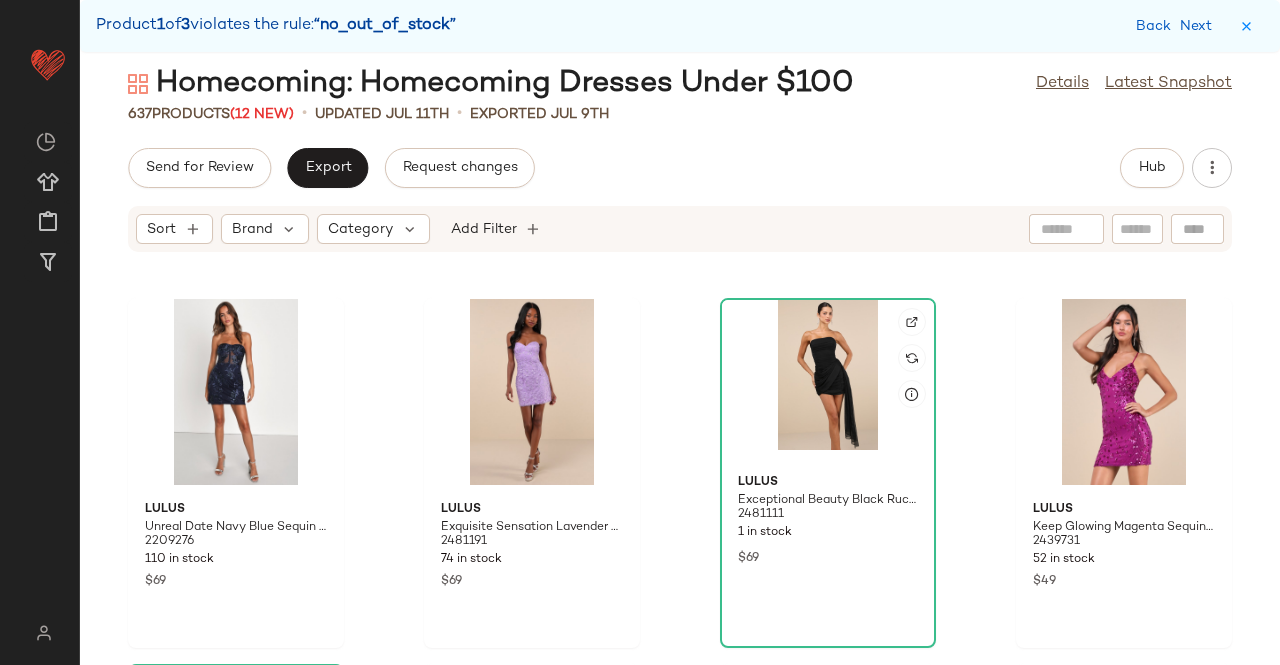 click 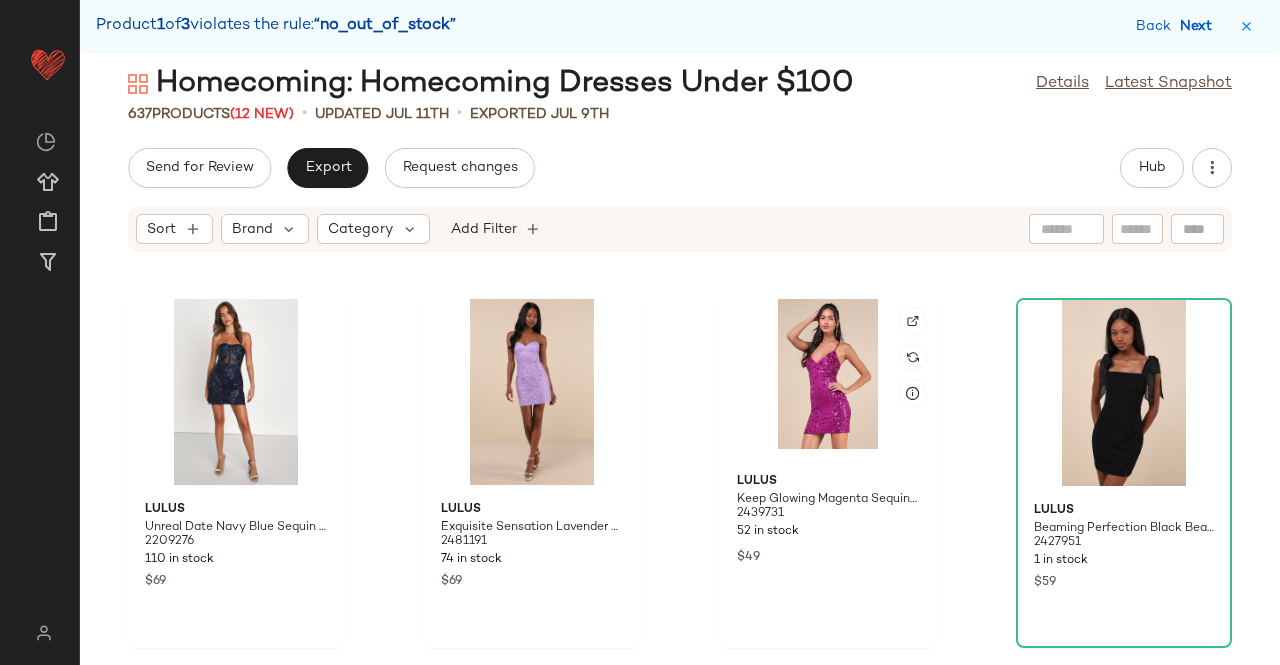 click on "Next" at bounding box center [1200, 26] 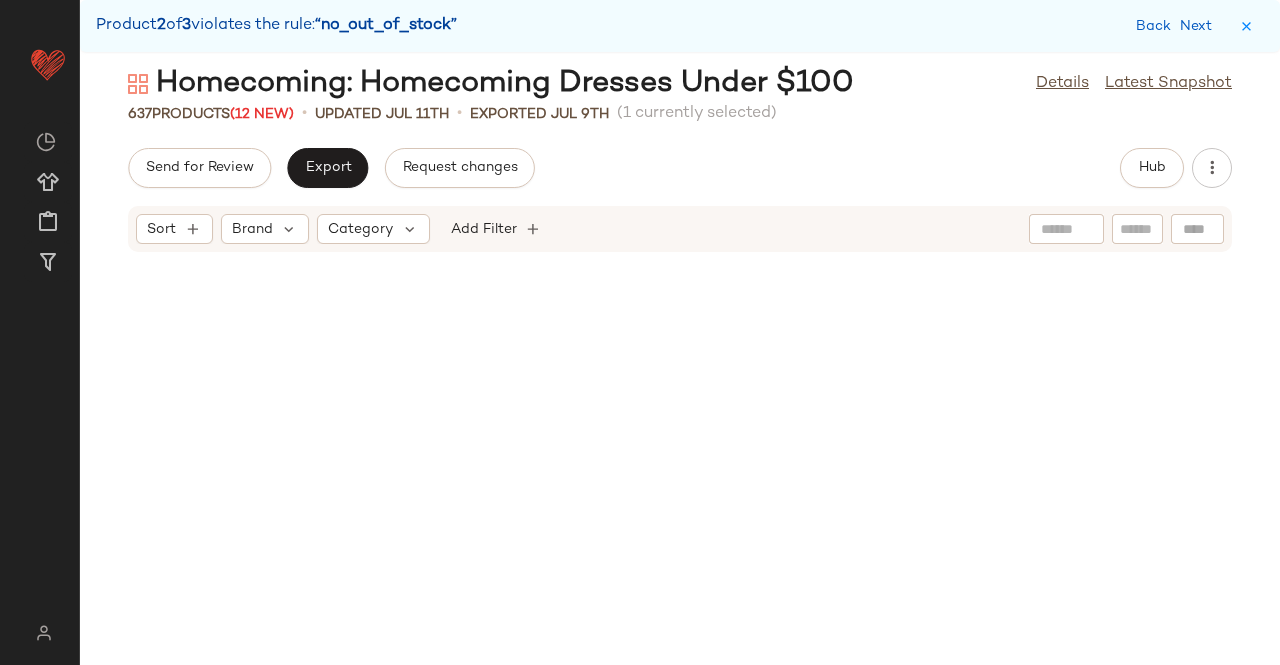 scroll, scrollTop: 44286, scrollLeft: 0, axis: vertical 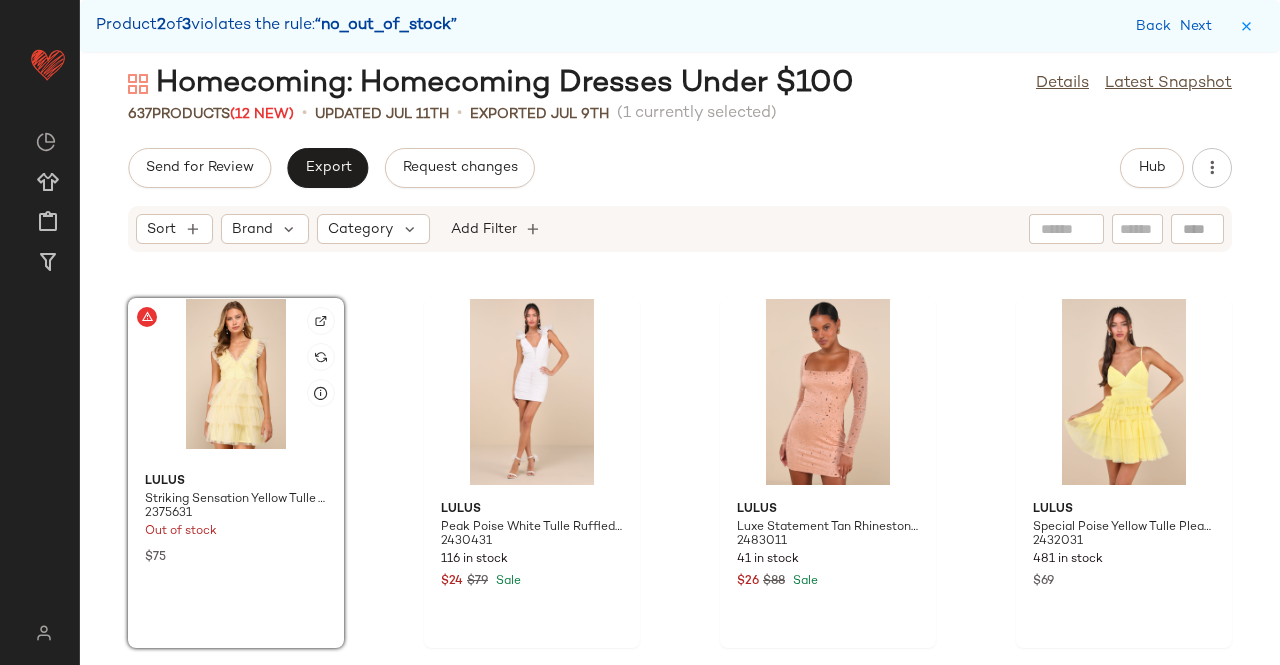 click 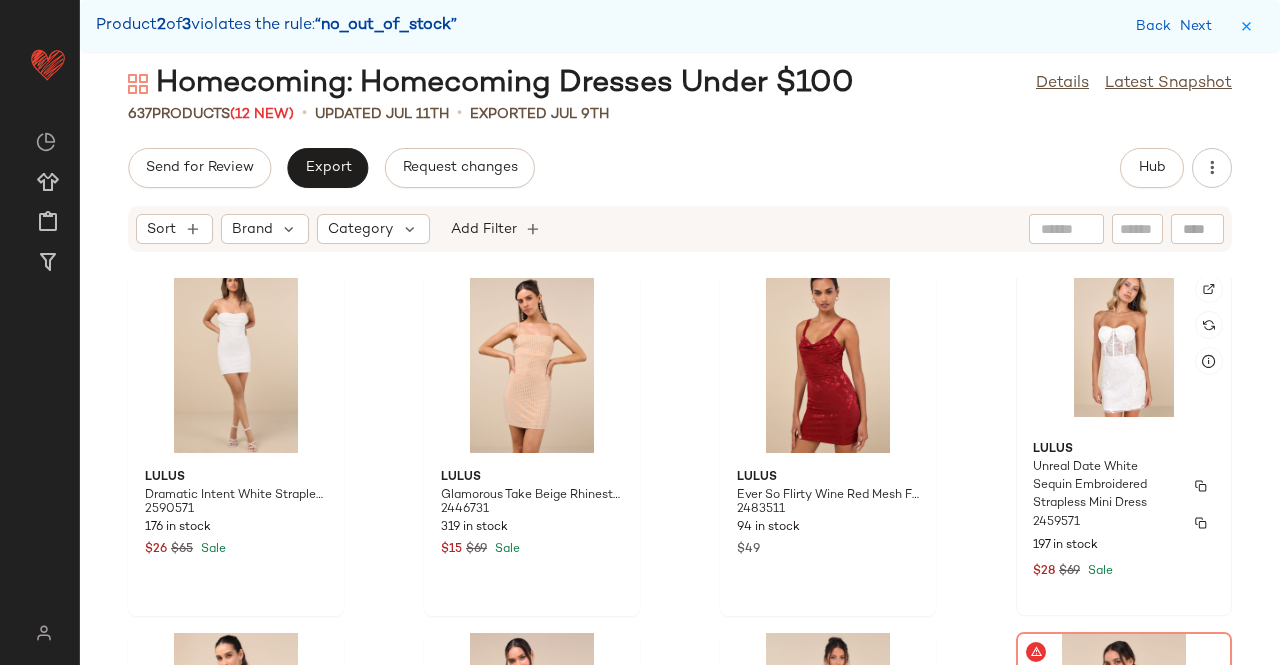 scroll, scrollTop: 43986, scrollLeft: 0, axis: vertical 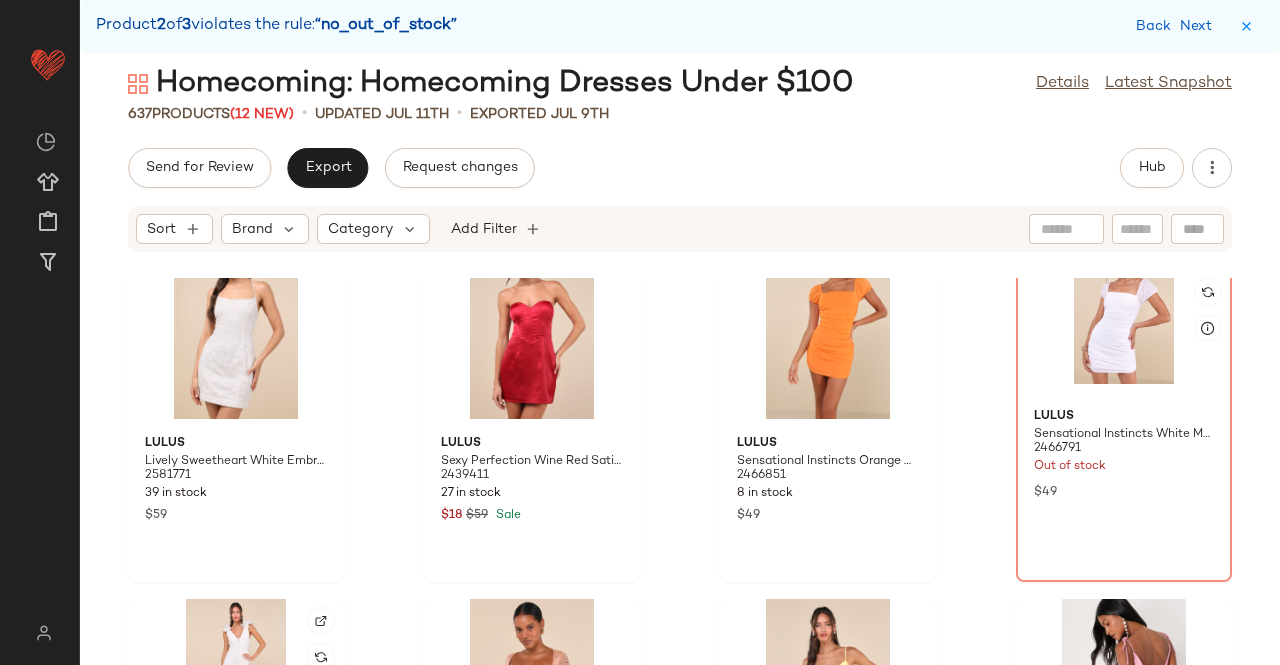 click 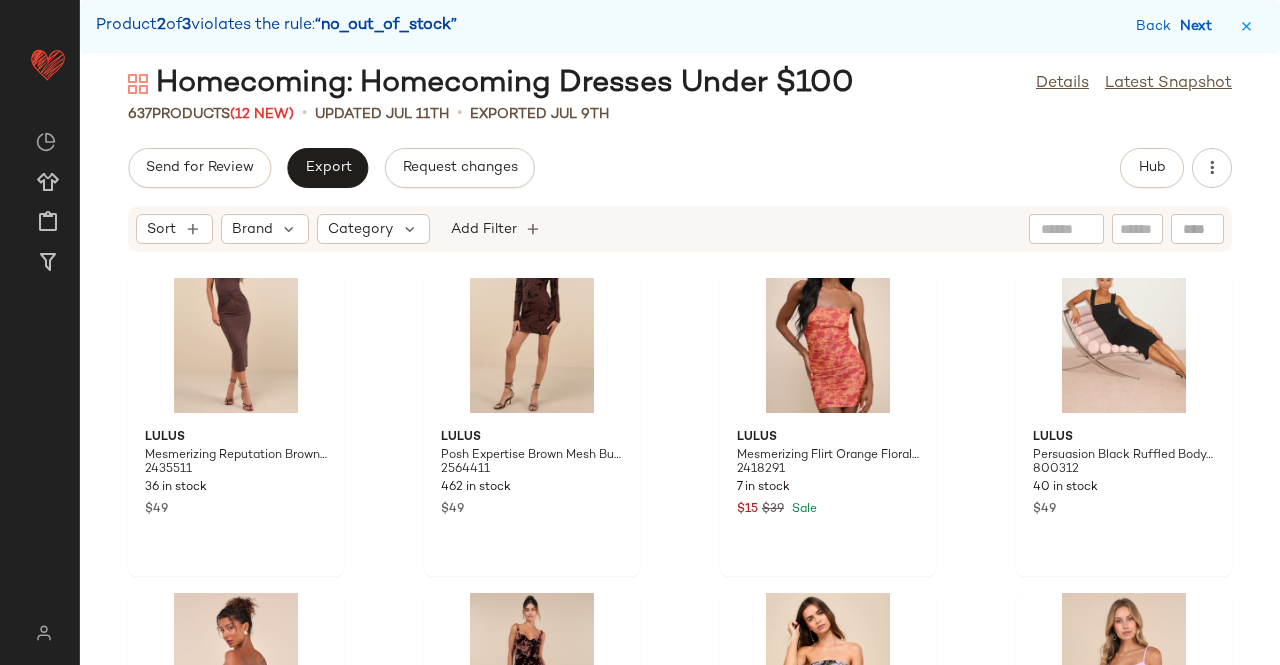 click on "Next" at bounding box center [1200, 26] 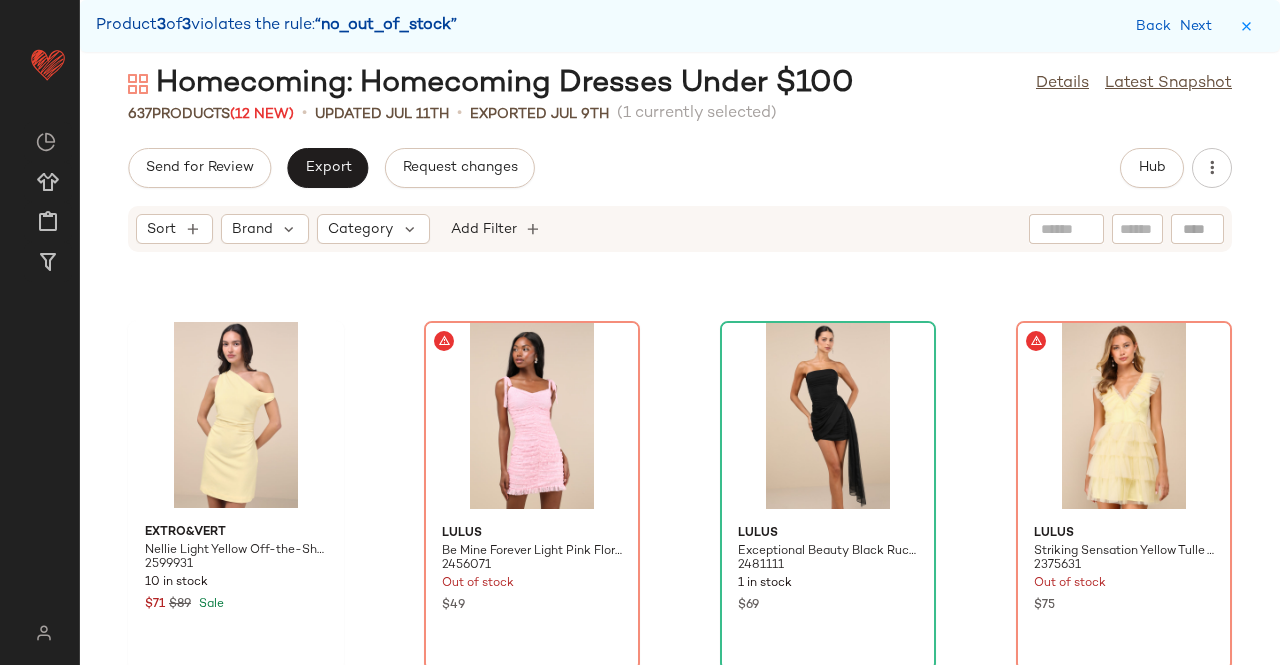 scroll, scrollTop: 57676, scrollLeft: 0, axis: vertical 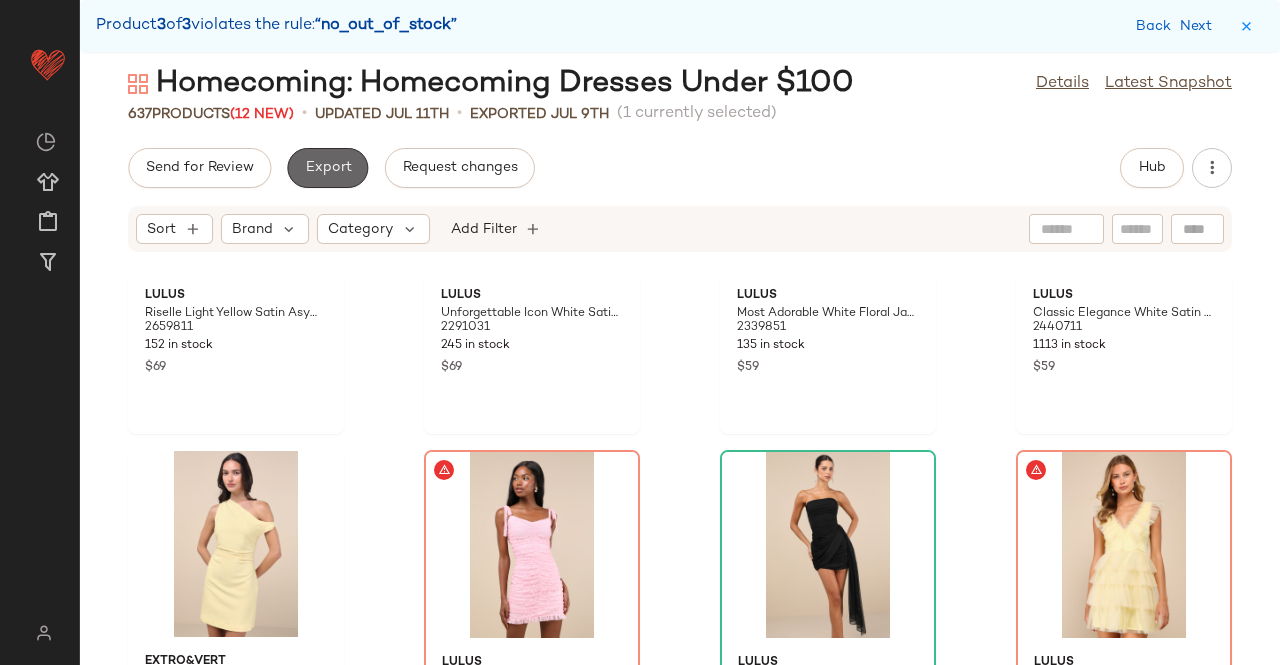 click on "Export" at bounding box center (327, 168) 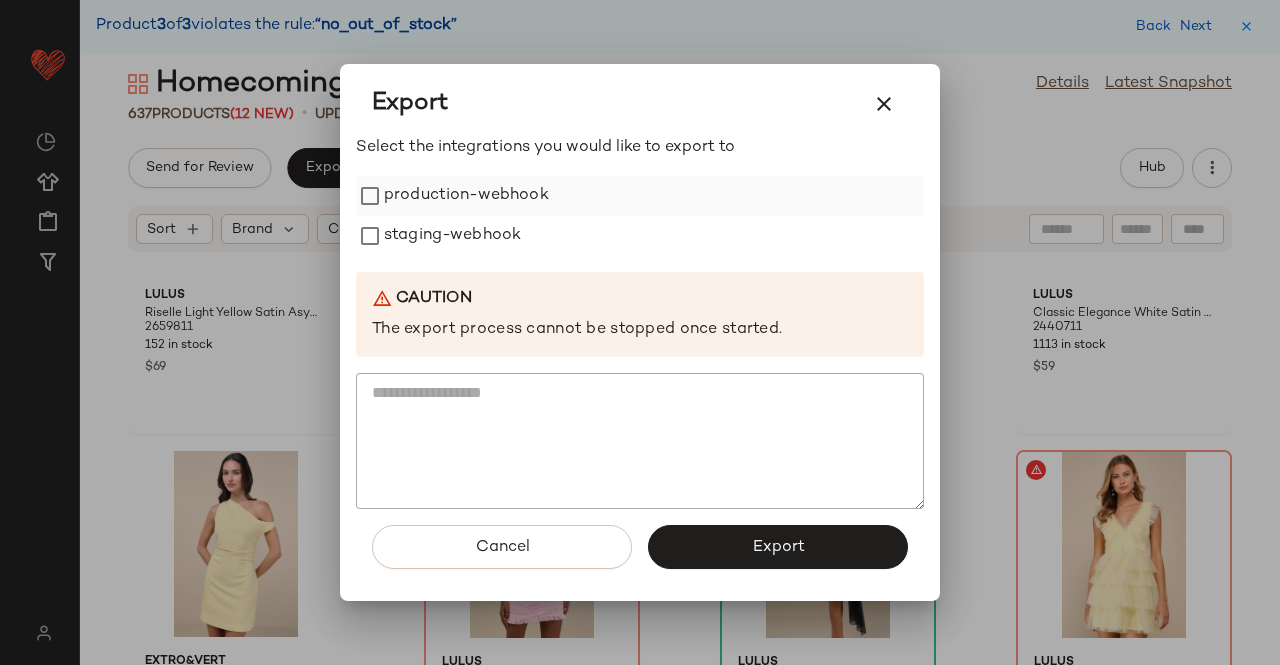 drag, startPoint x: 448, startPoint y: 230, endPoint x: 466, endPoint y: 206, distance: 30 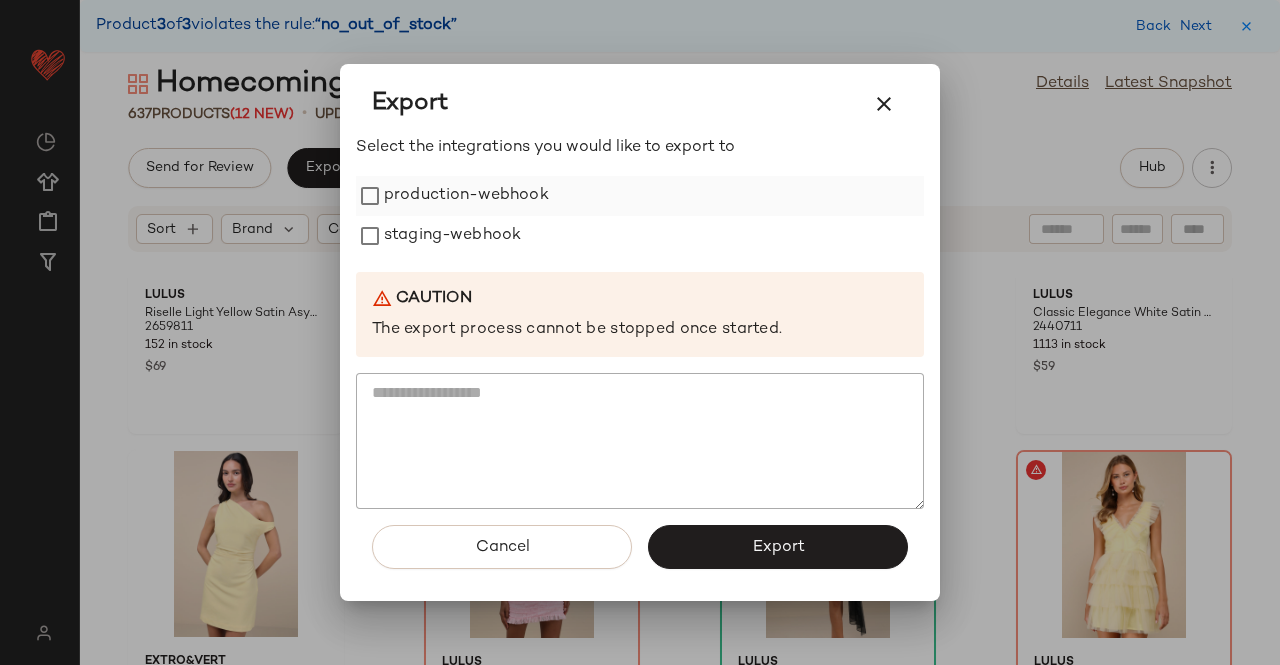click on "staging-webhook" at bounding box center [452, 236] 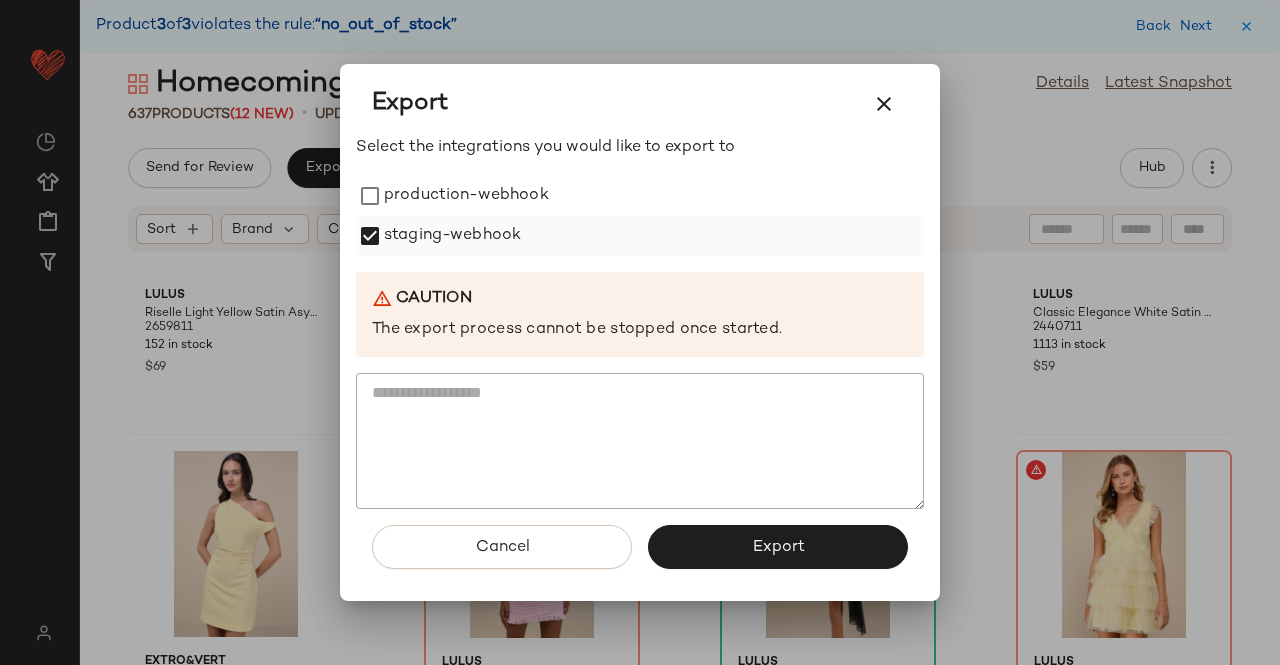 click on "production-webhook" at bounding box center [466, 196] 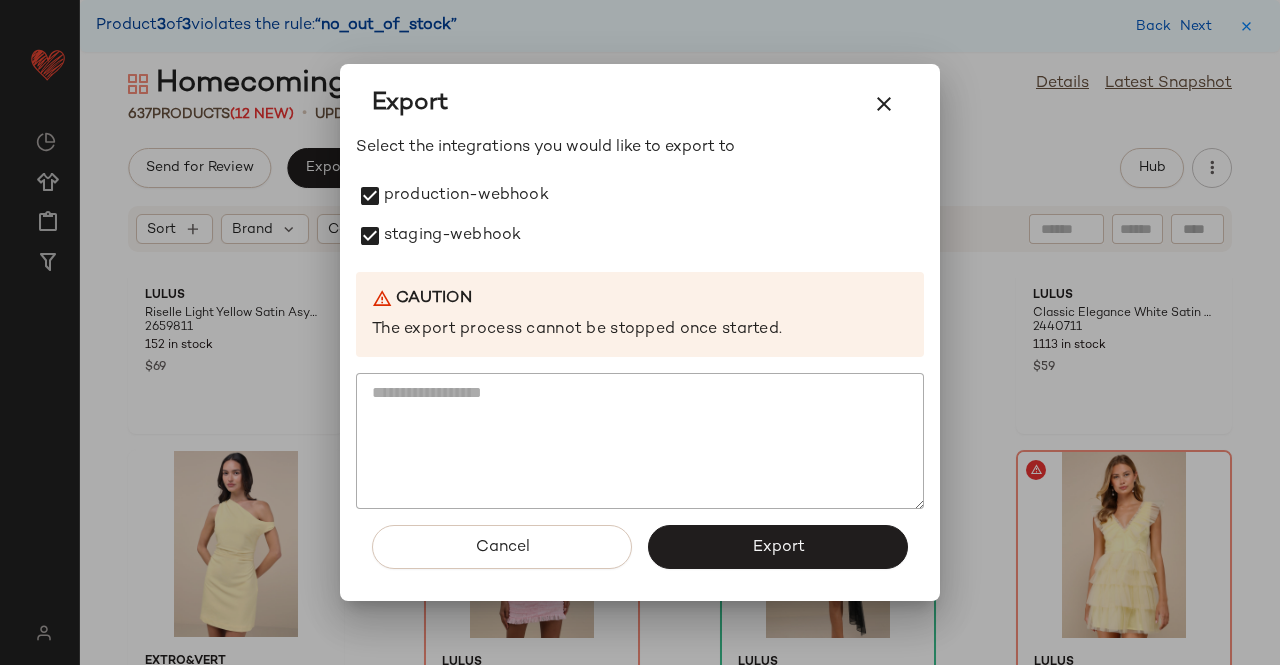 click on "Export" at bounding box center [778, 547] 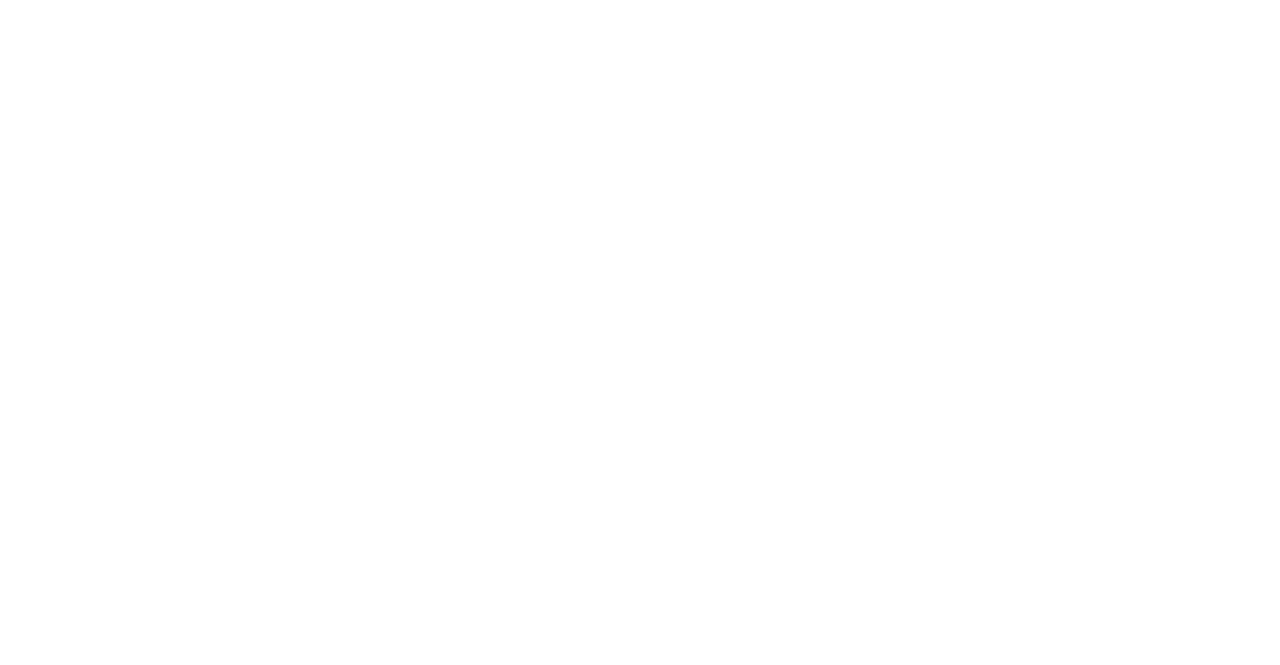 scroll, scrollTop: 0, scrollLeft: 0, axis: both 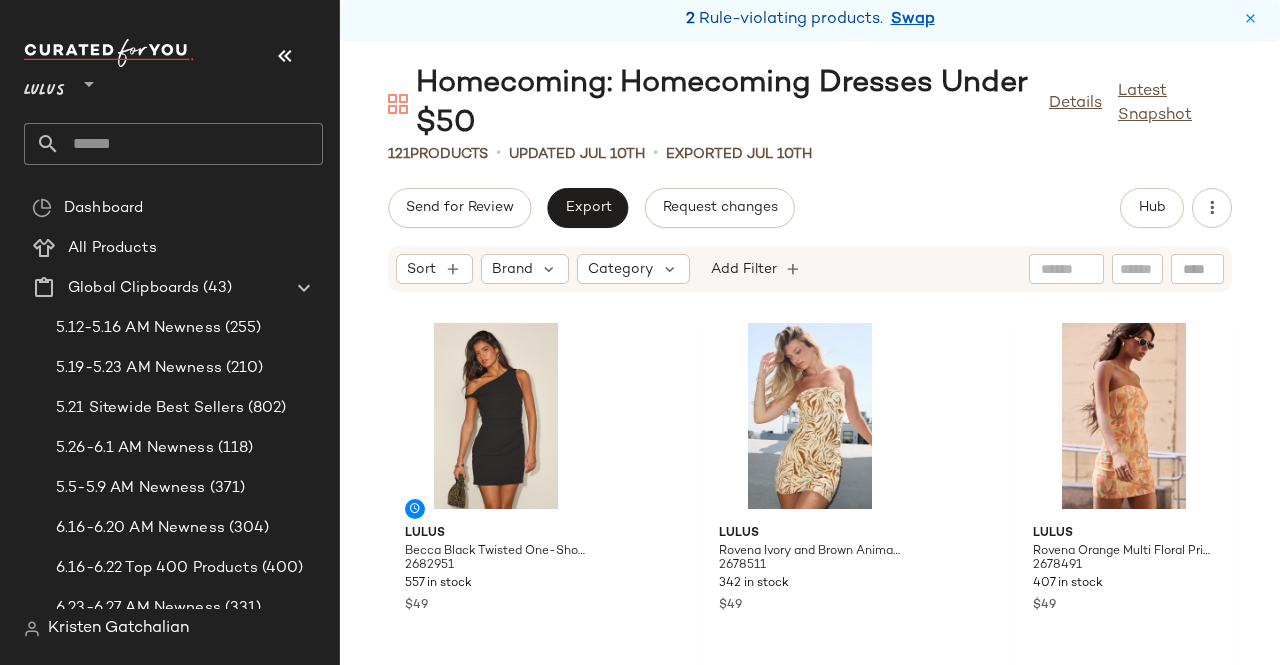 click at bounding box center (285, 56) 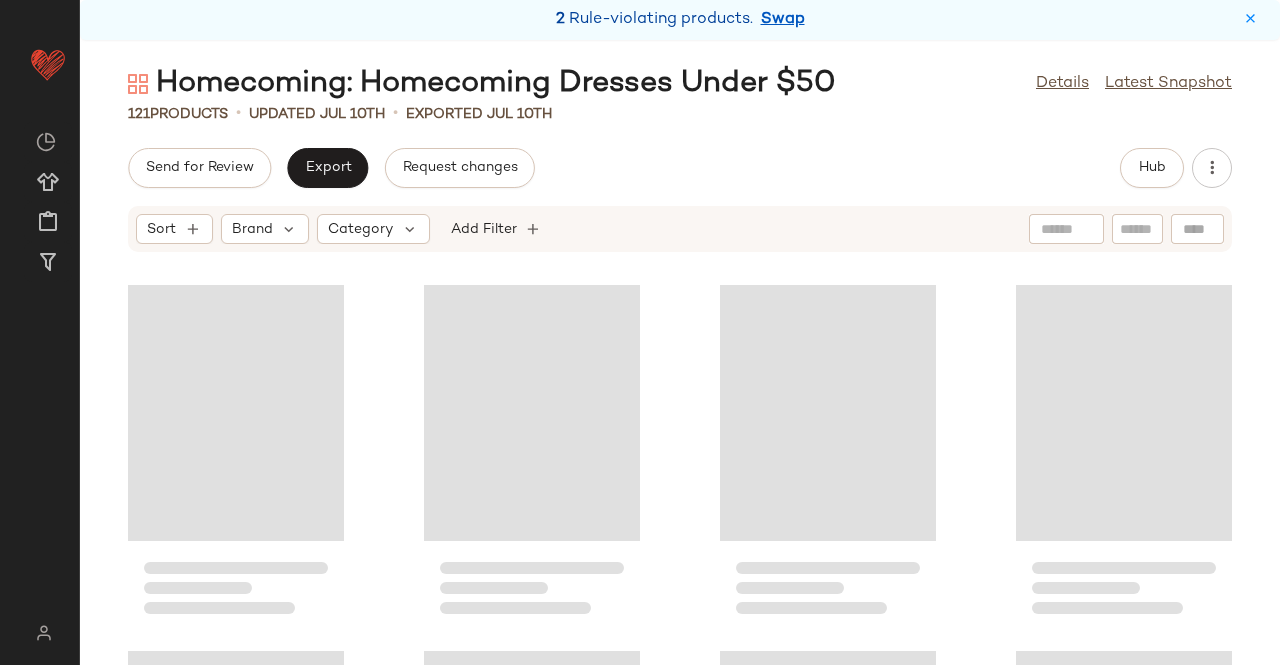 click on "Swap" at bounding box center (783, 20) 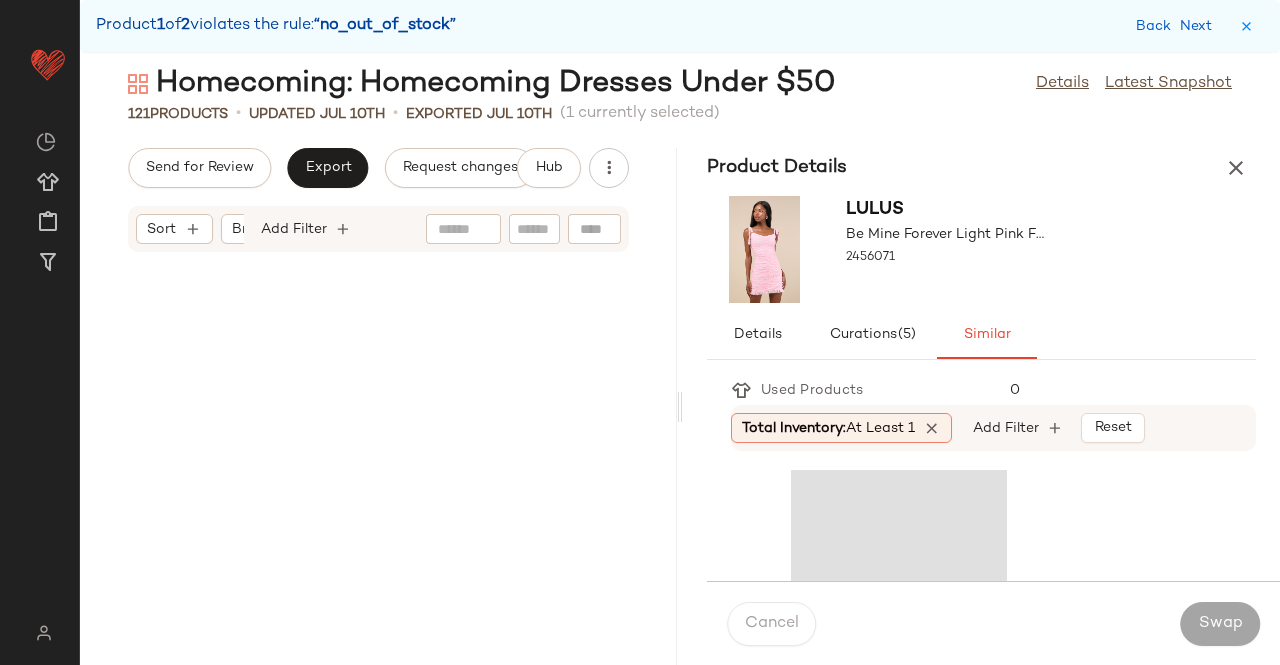 scroll, scrollTop: 4758, scrollLeft: 0, axis: vertical 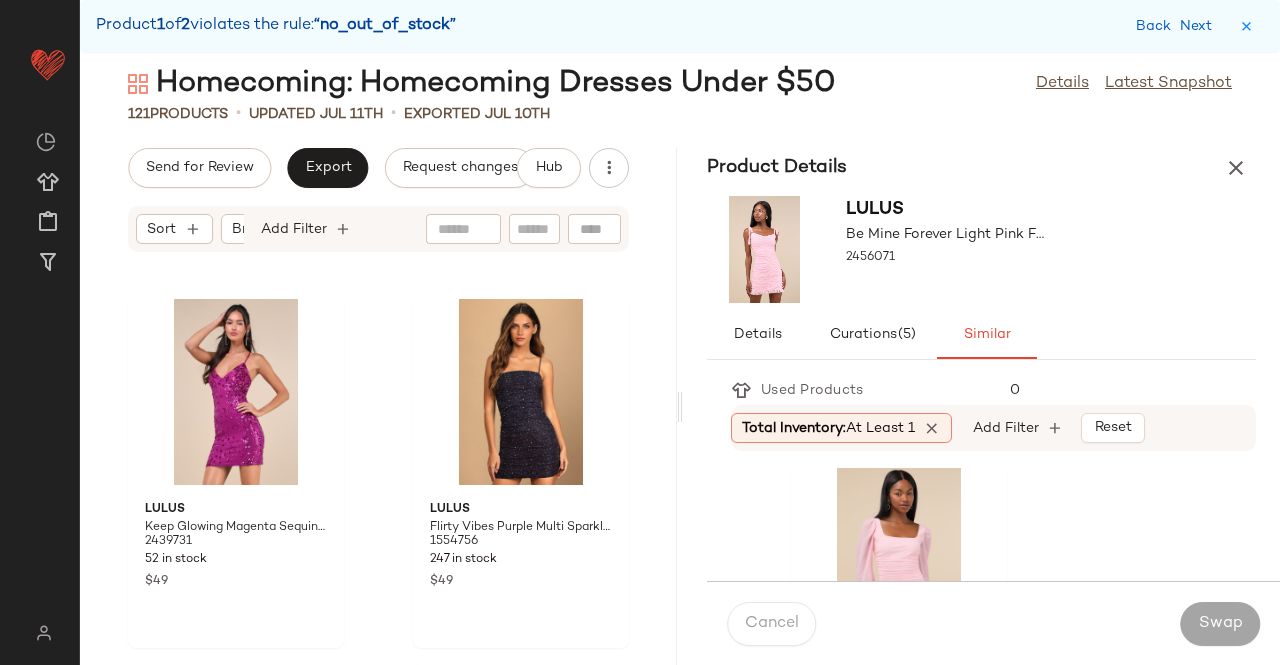 click on "Product Details" at bounding box center [981, 168] 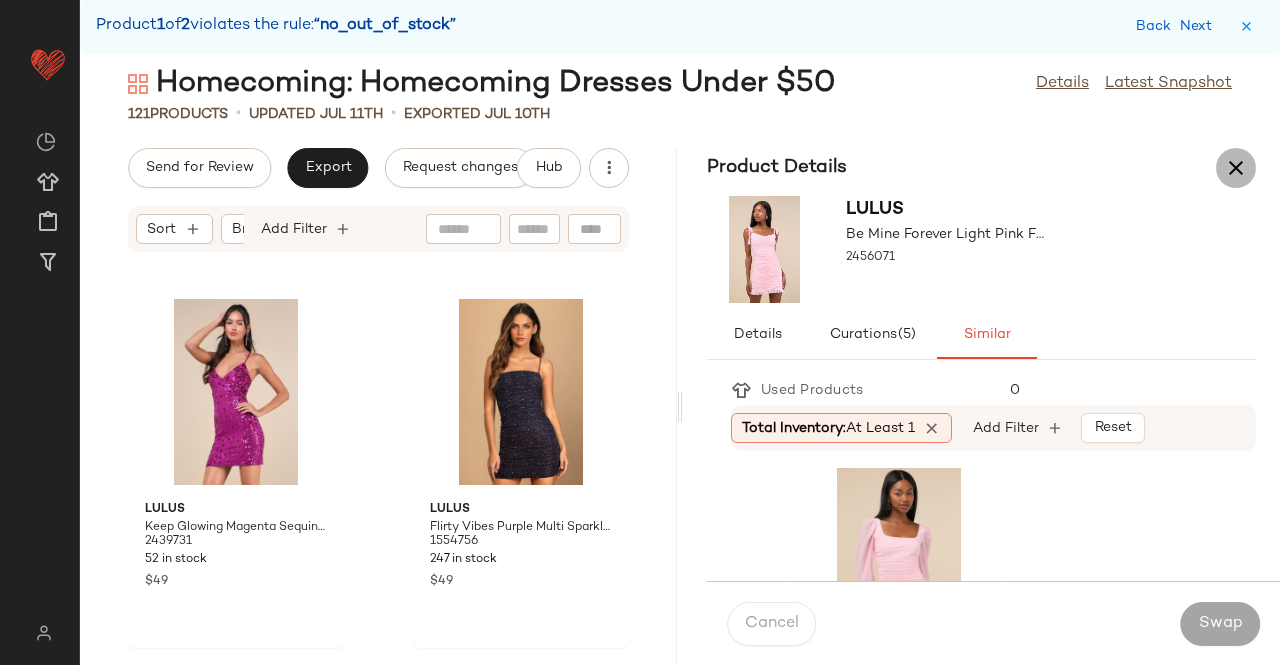 click at bounding box center (1236, 168) 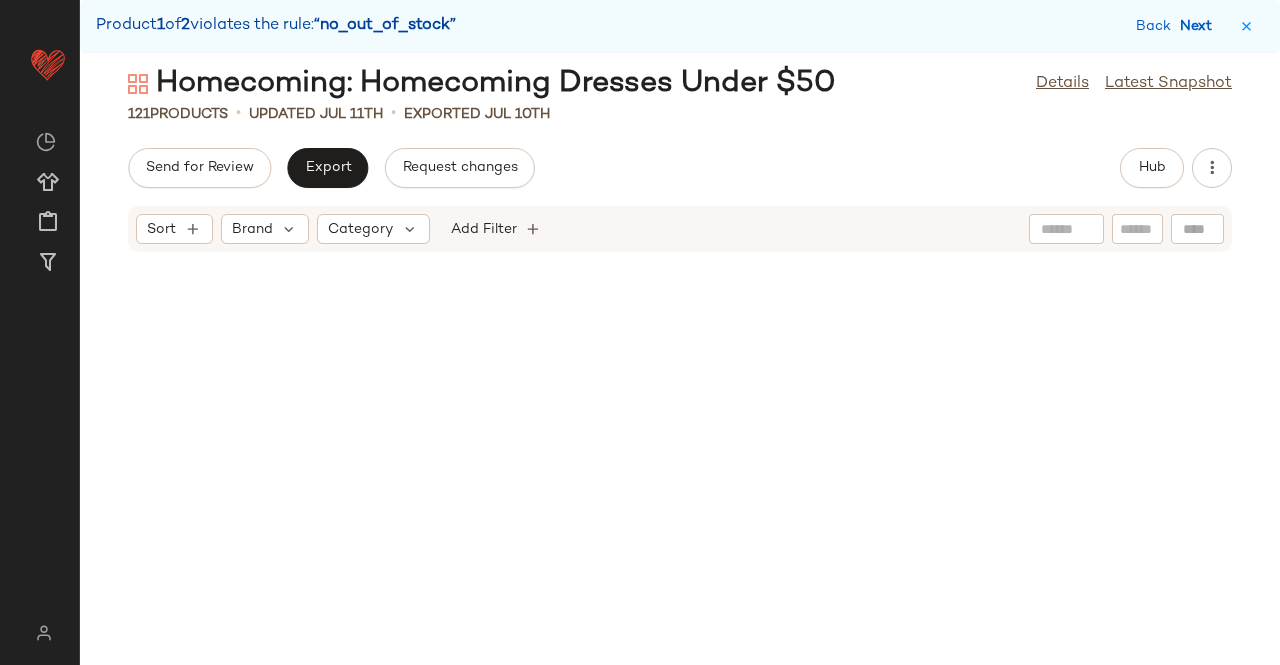 scroll, scrollTop: 10962, scrollLeft: 0, axis: vertical 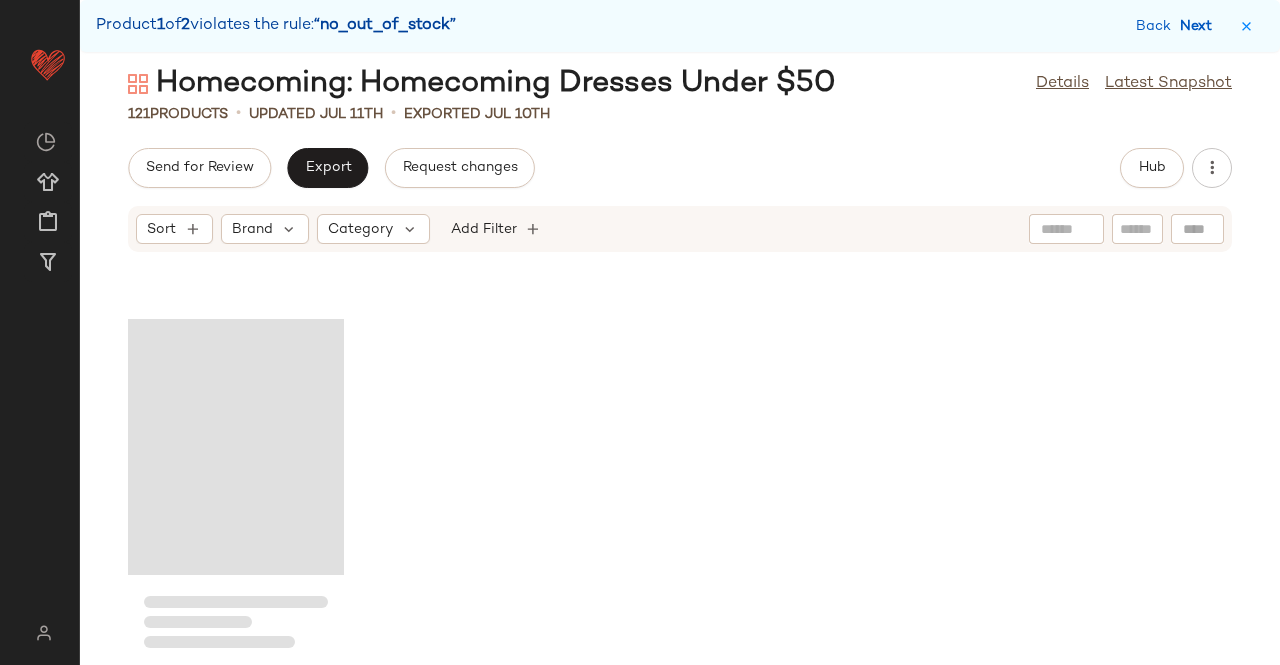 click on "Next" at bounding box center (1200, 26) 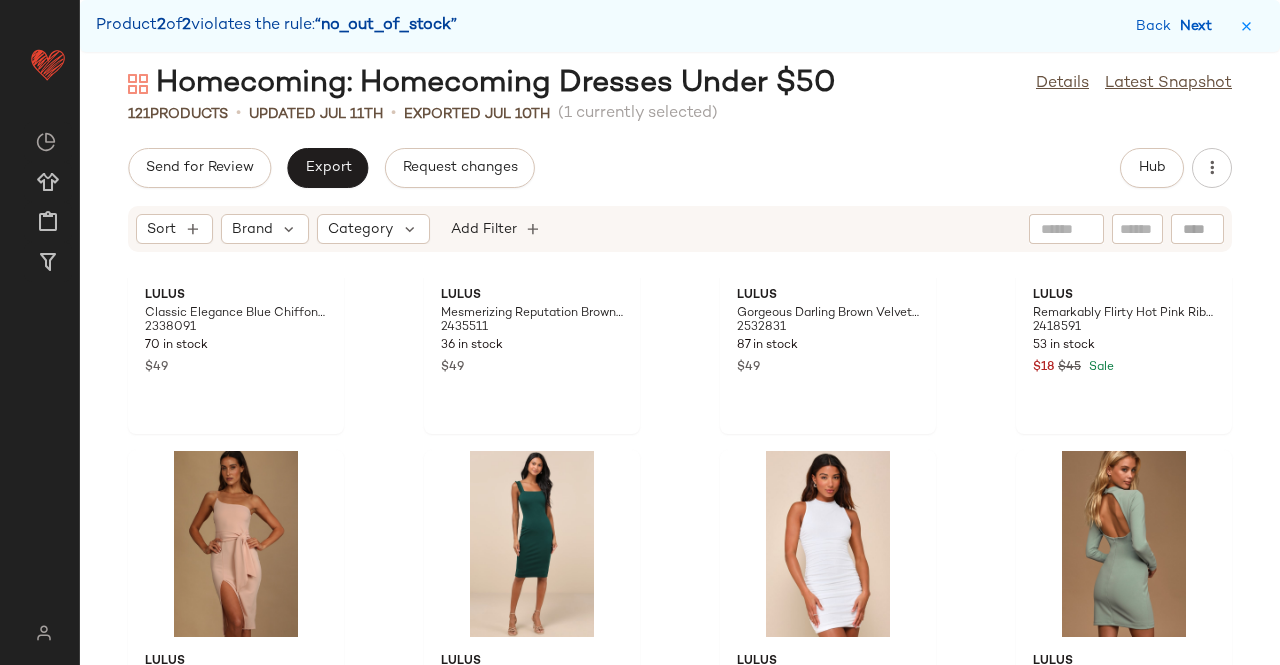 click on "Next" at bounding box center (1200, 26) 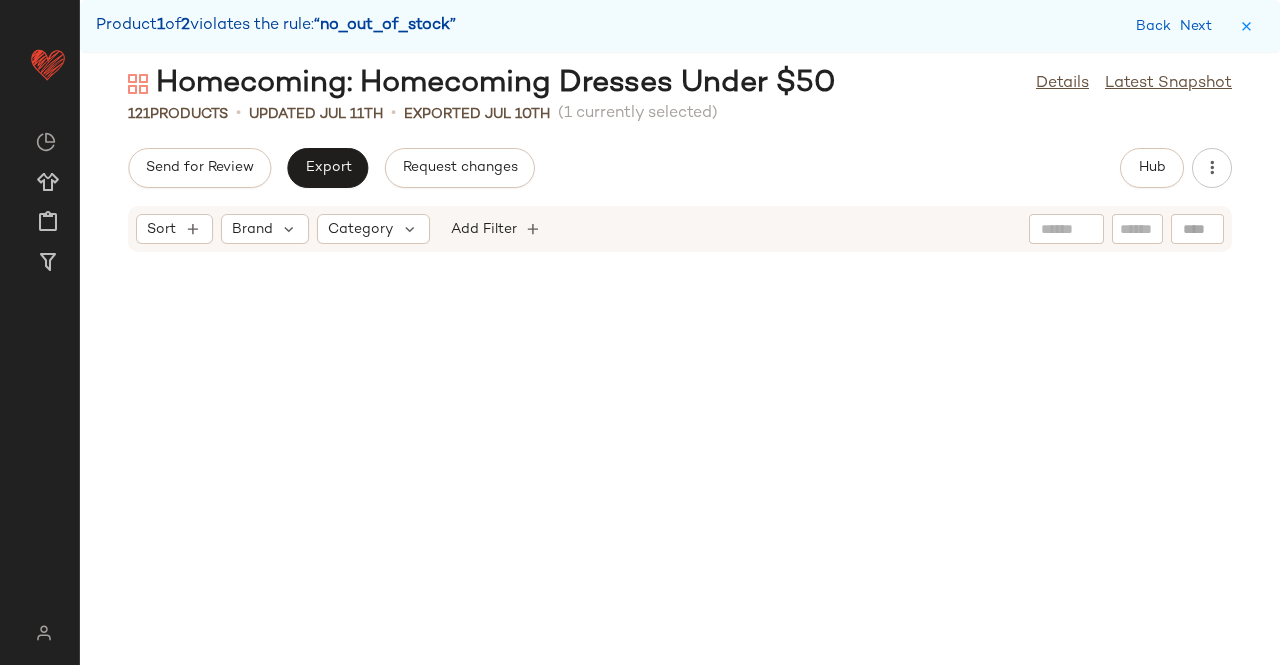 scroll, scrollTop: 6222, scrollLeft: 0, axis: vertical 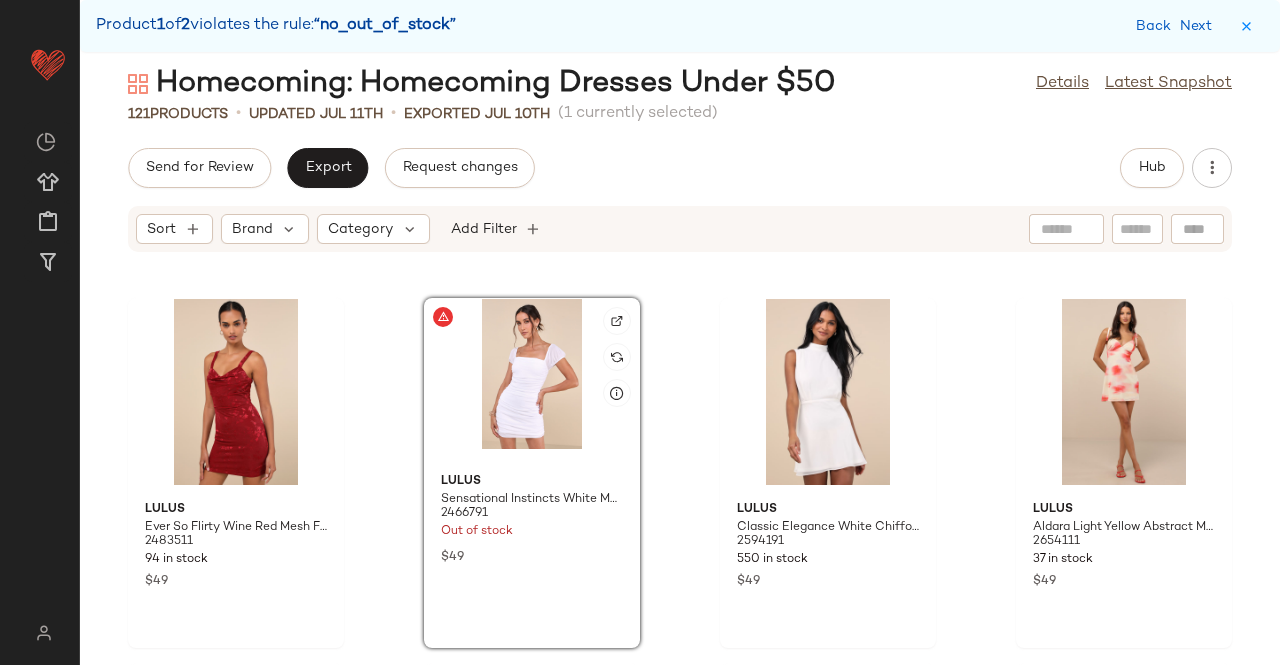 click 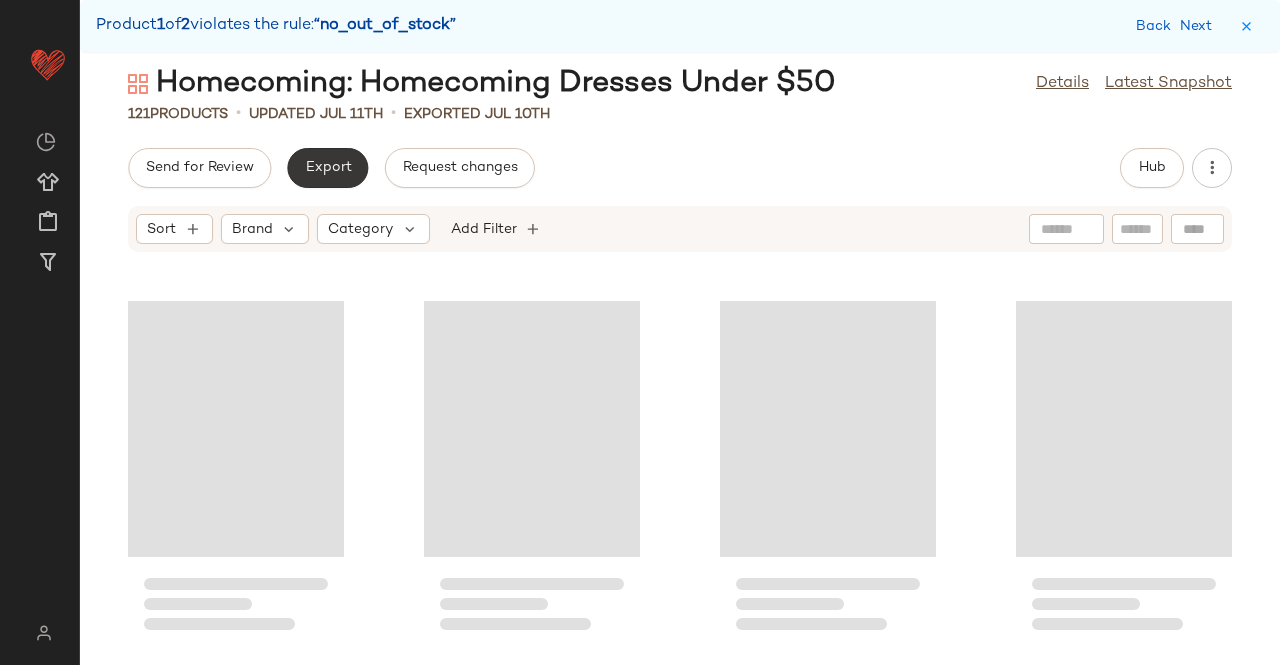 click on "Export" 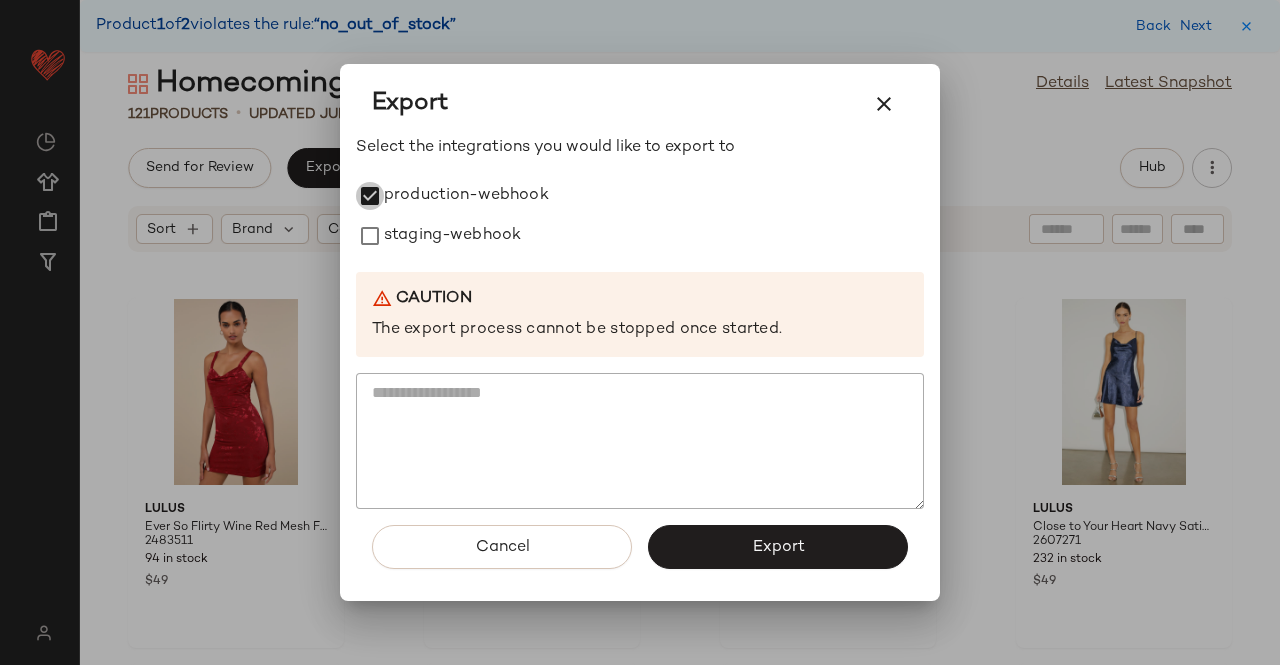 drag, startPoint x: 392, startPoint y: 238, endPoint x: 592, endPoint y: 398, distance: 256.12497 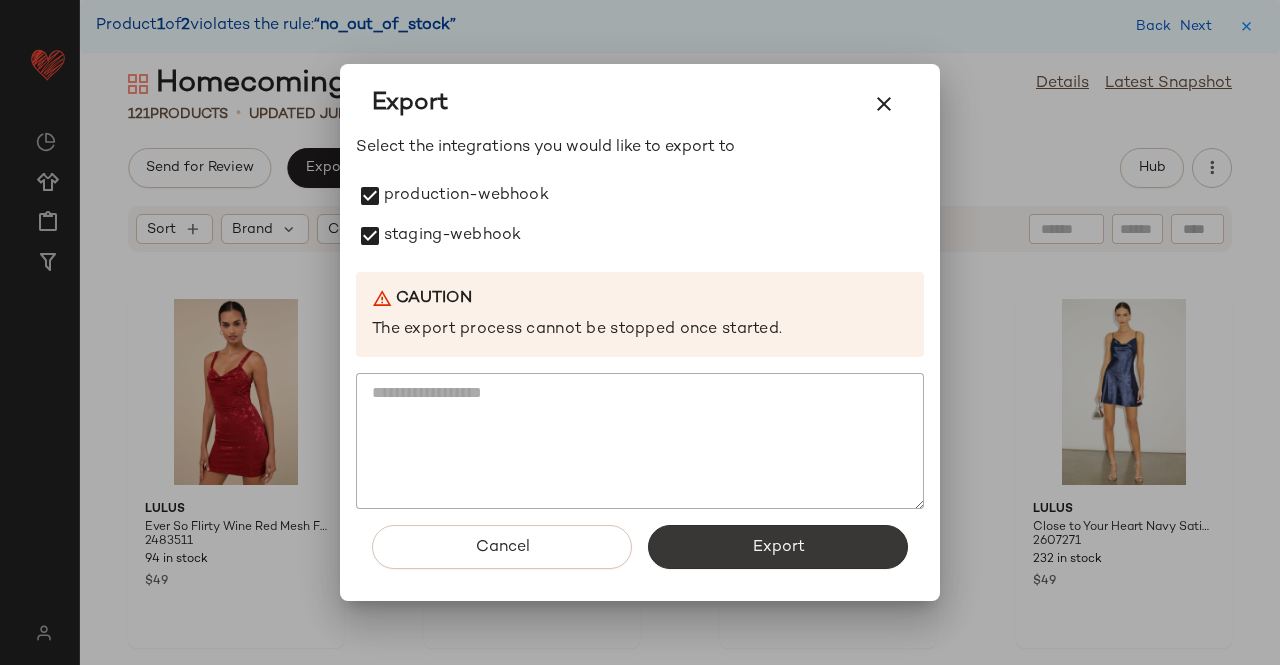 click on "Export" at bounding box center (778, 547) 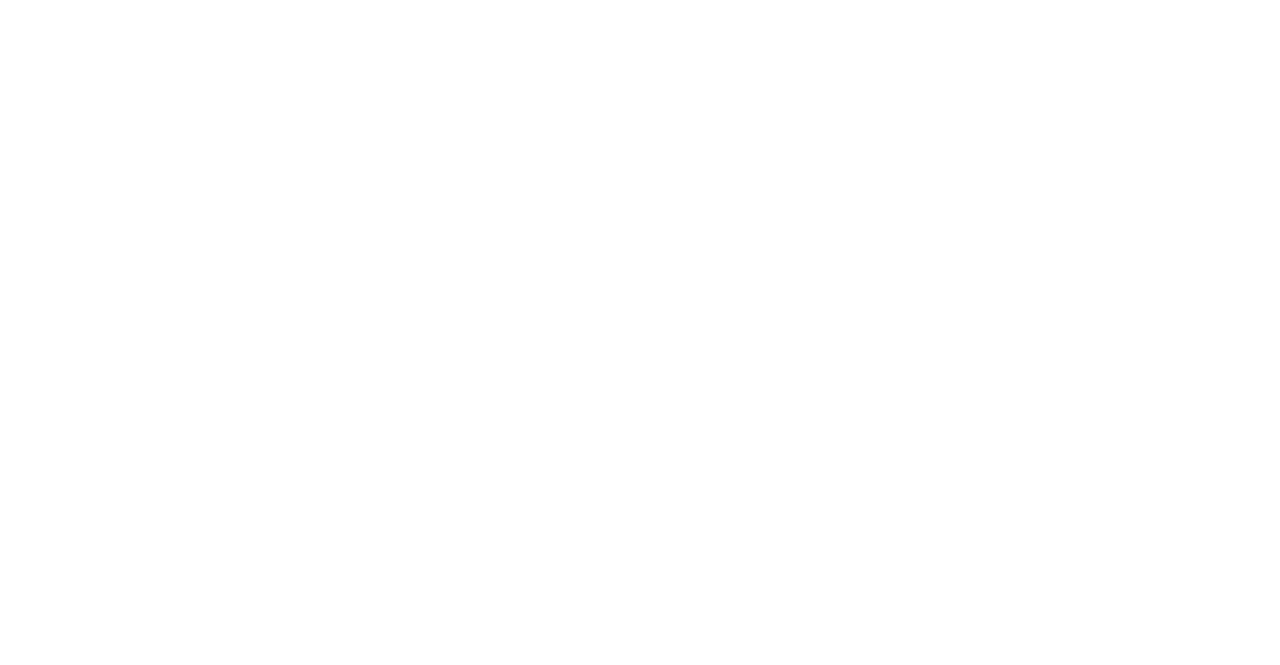 scroll, scrollTop: 0, scrollLeft: 0, axis: both 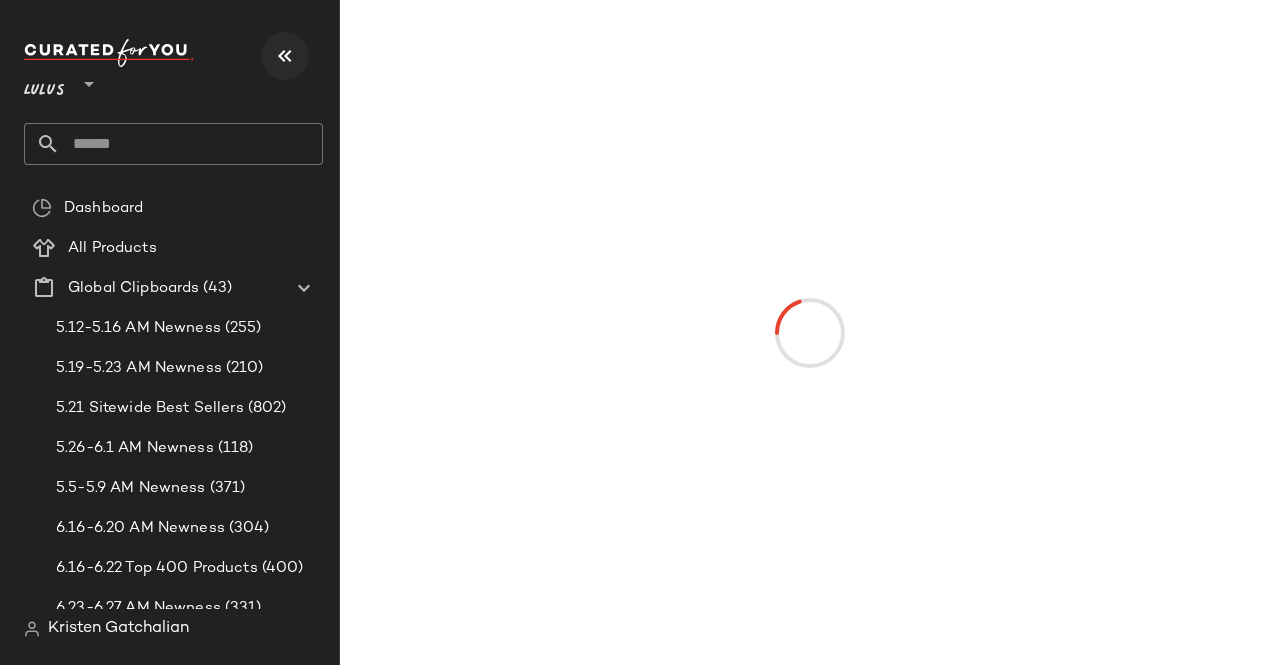 click at bounding box center (285, 56) 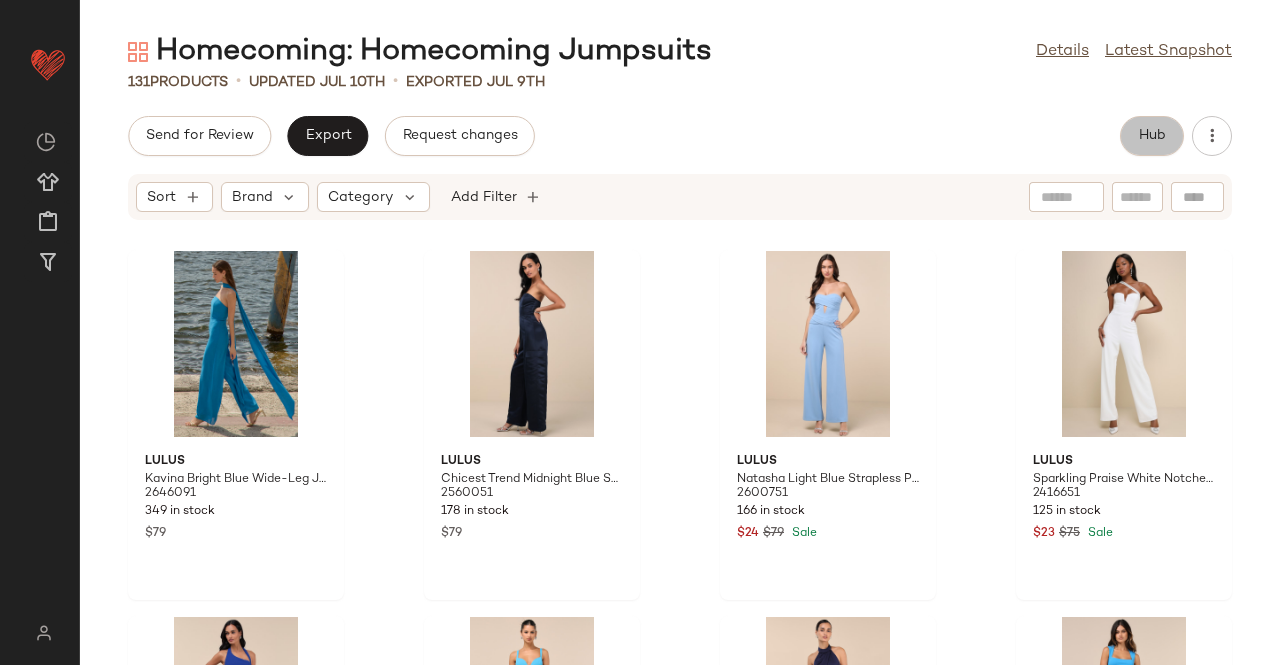 click on "Hub" 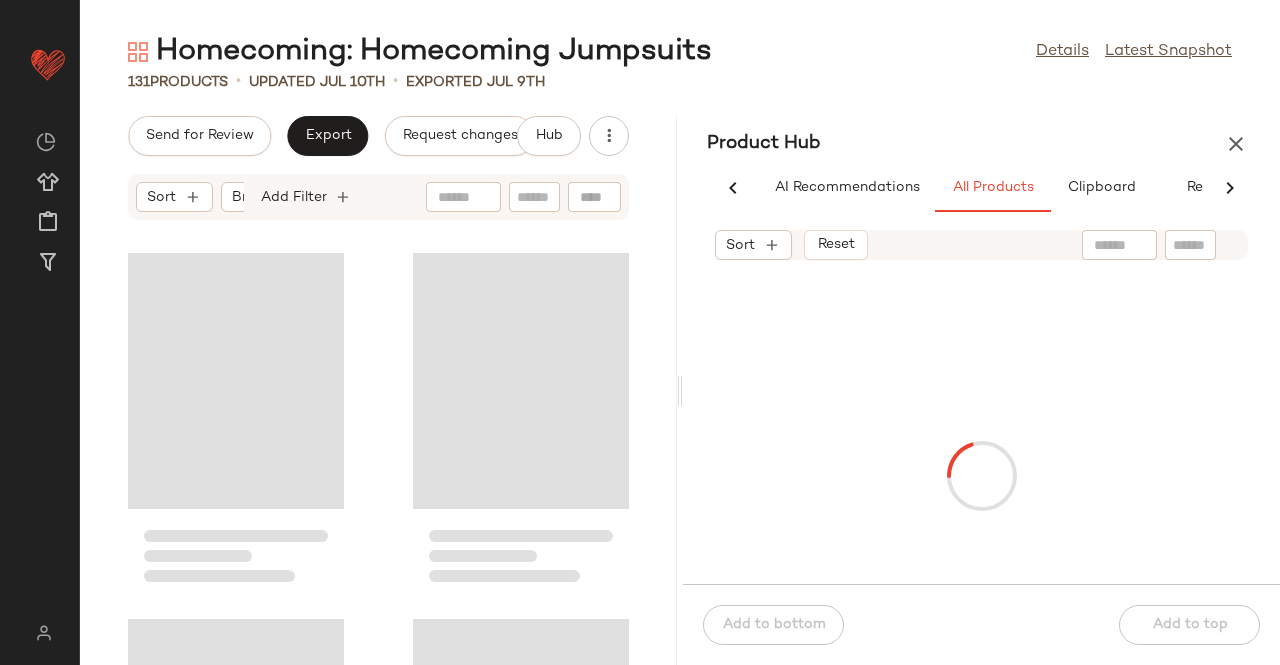 scroll, scrollTop: 0, scrollLeft: 62, axis: horizontal 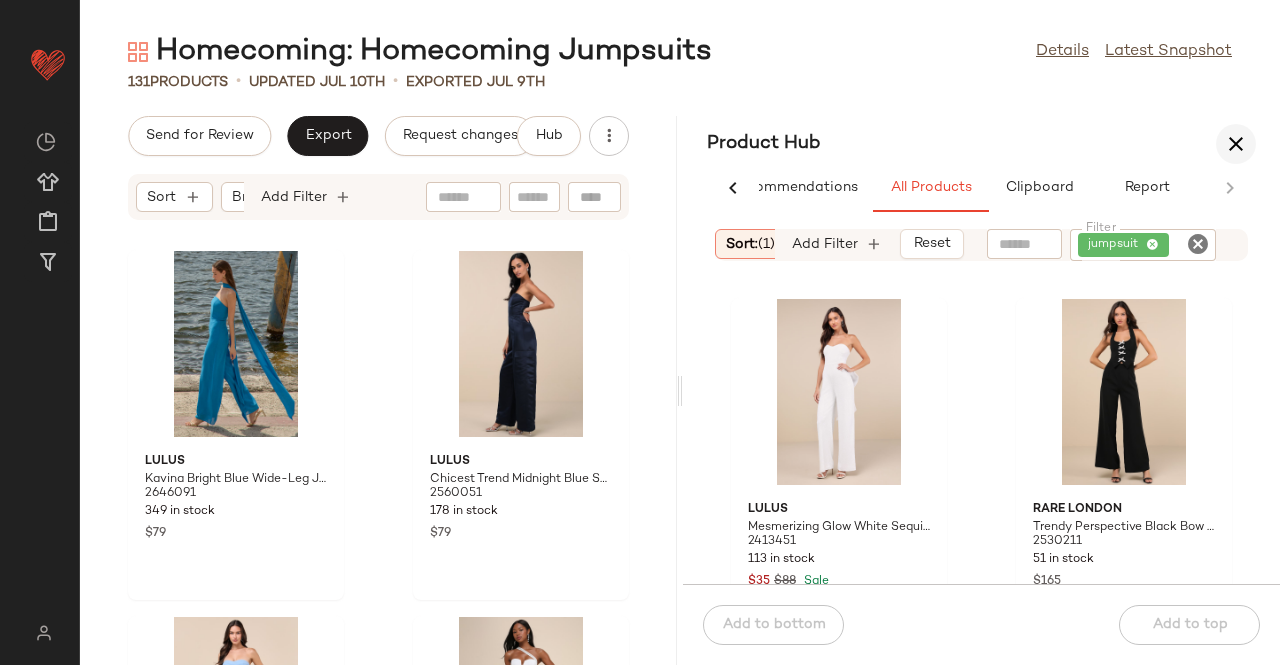click at bounding box center [1236, 144] 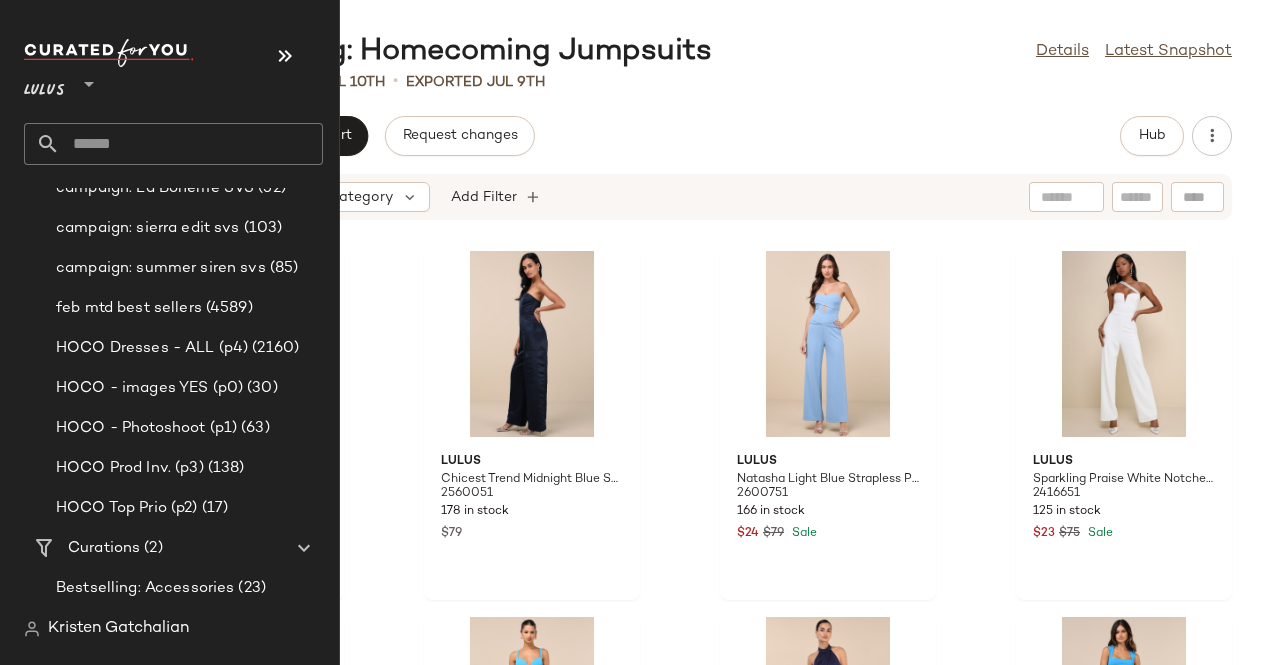 scroll, scrollTop: 1538, scrollLeft: 0, axis: vertical 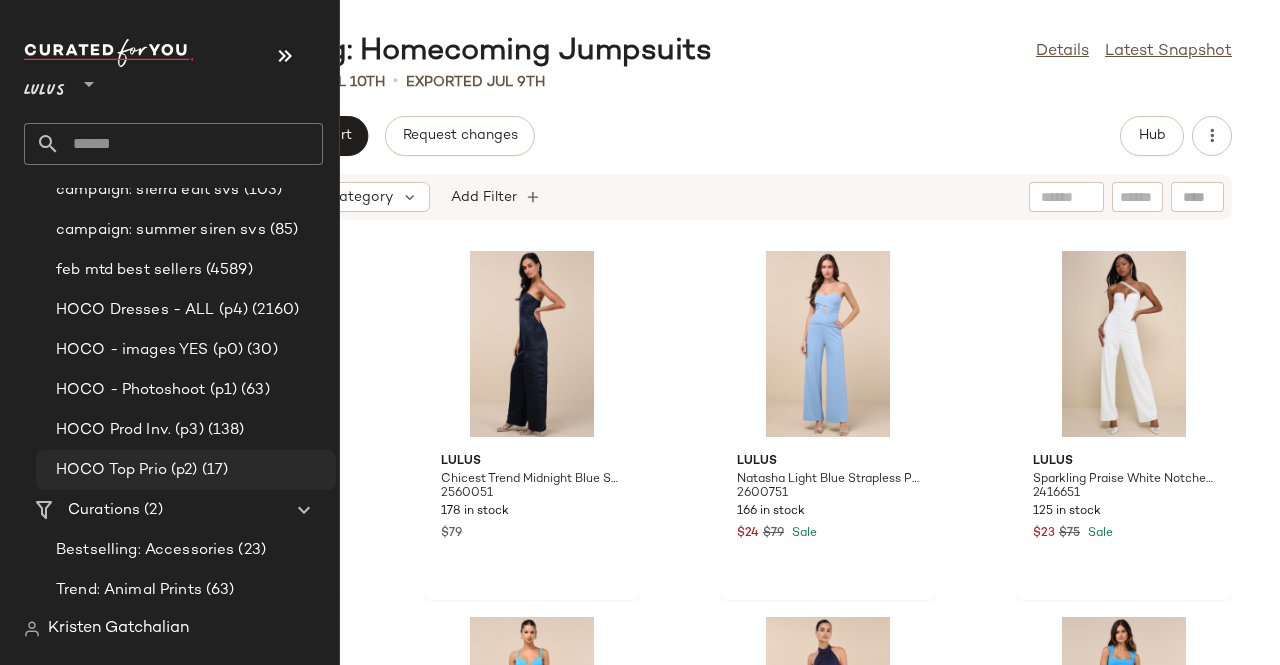 click on "(17)" at bounding box center (213, 470) 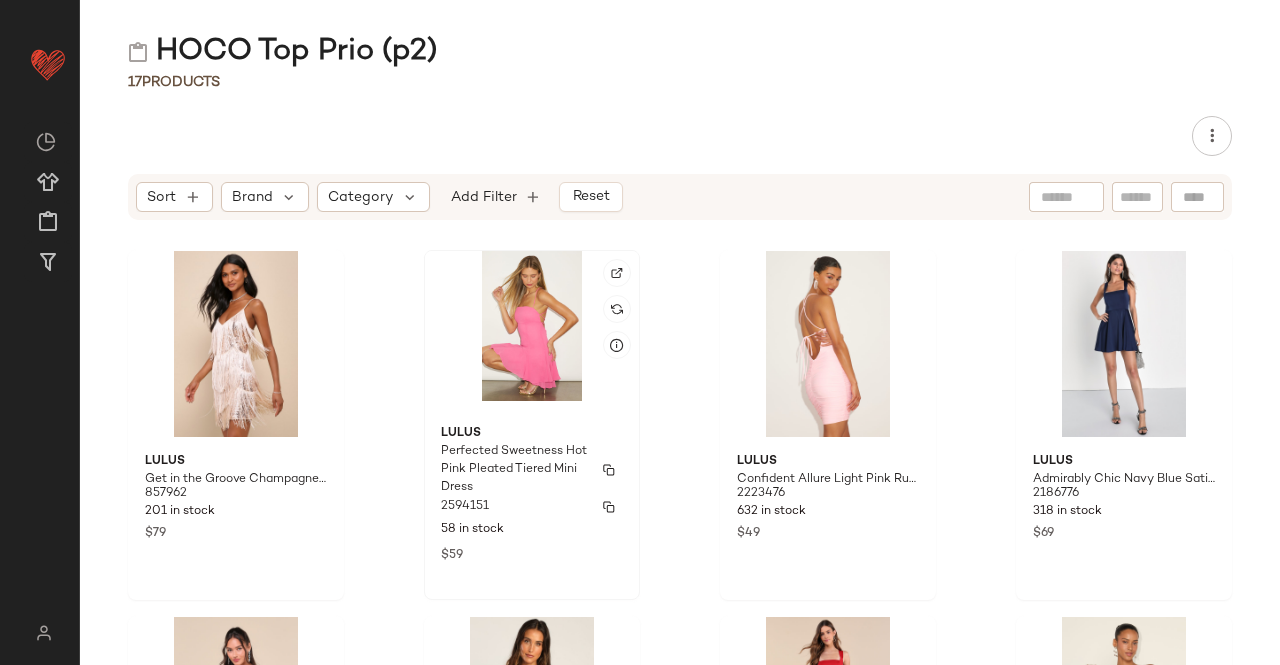 scroll, scrollTop: 0, scrollLeft: 0, axis: both 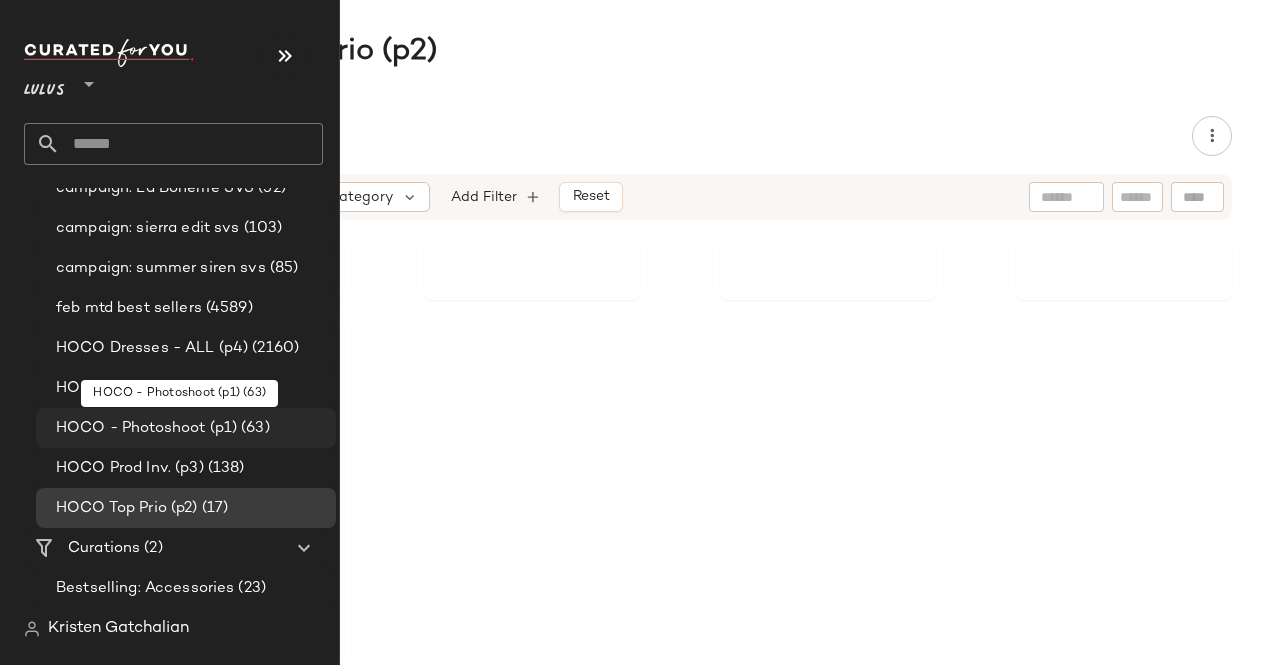 click on "HOCO - Photoshoot (p1)" at bounding box center (146, 428) 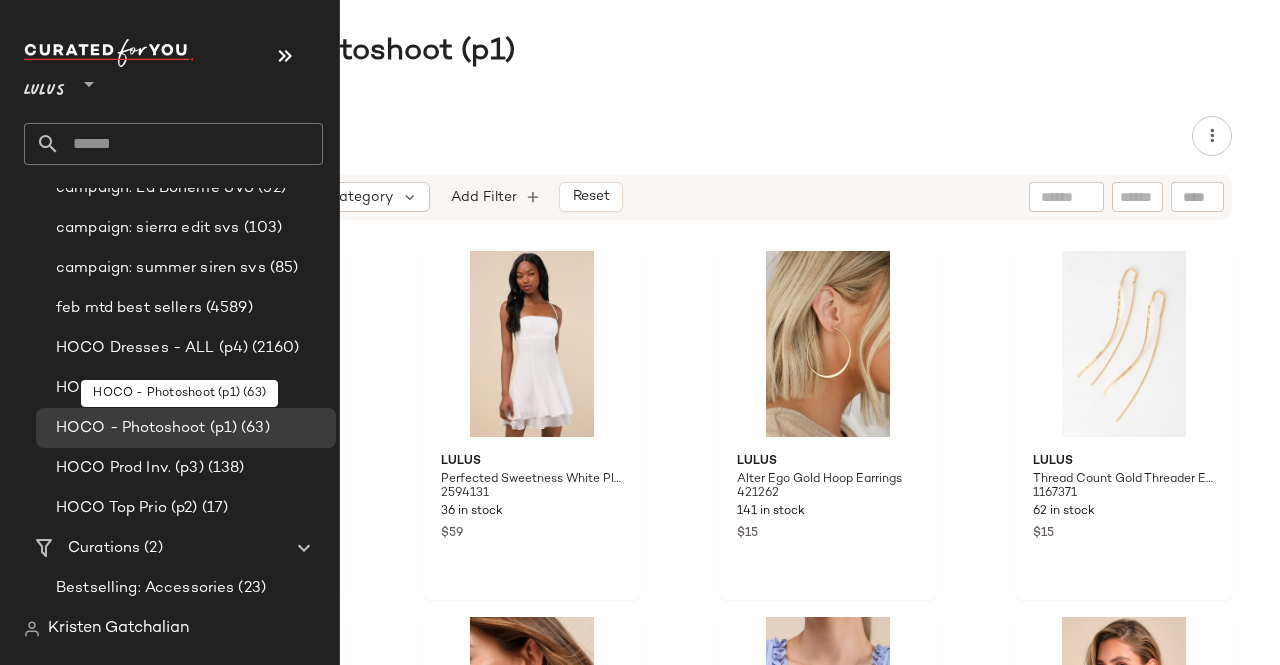 scroll, scrollTop: 0, scrollLeft: 0, axis: both 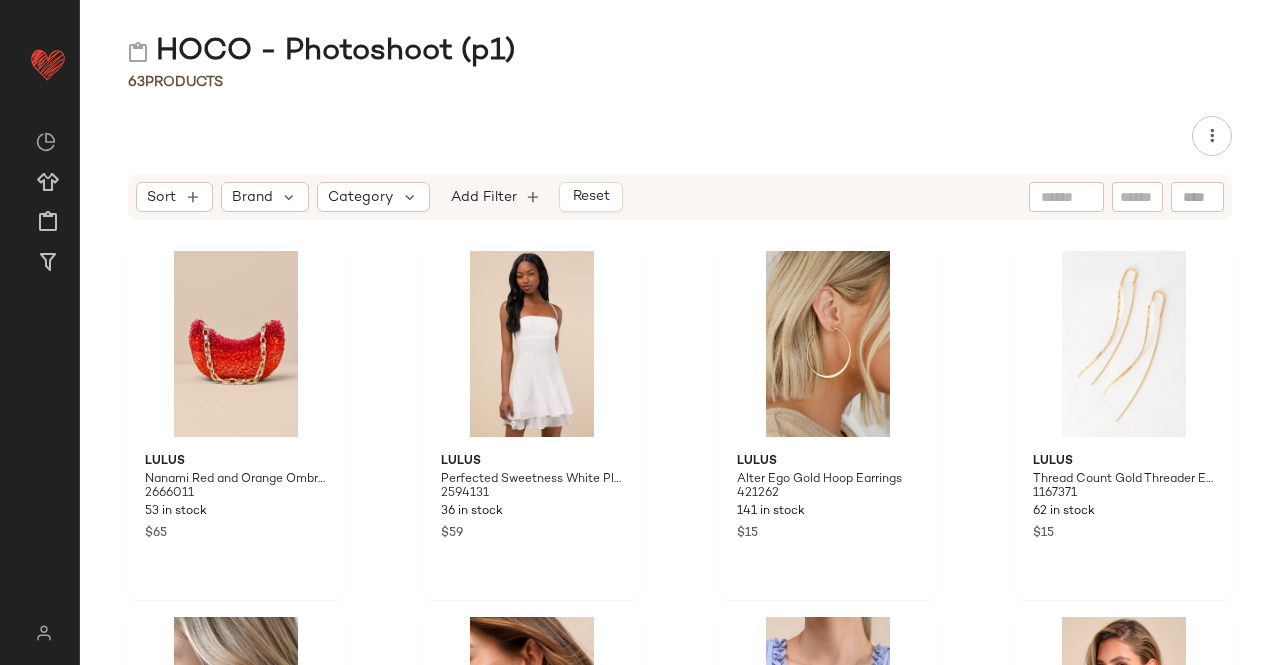 click 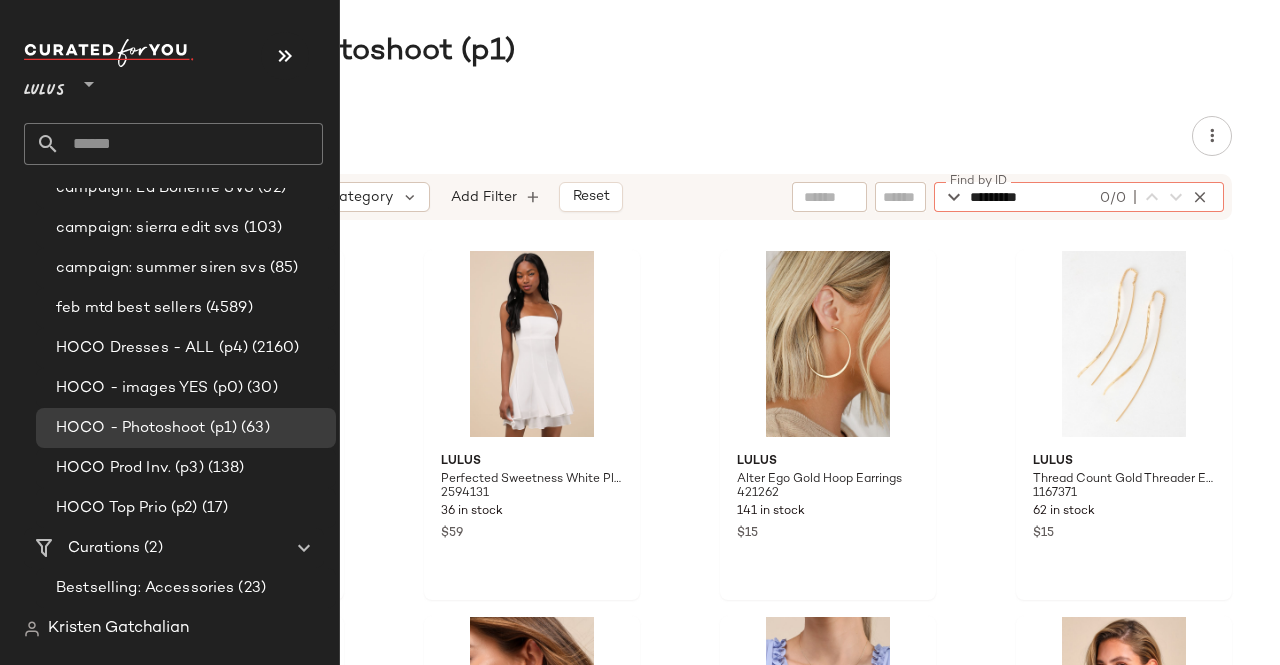 scroll, scrollTop: 1538, scrollLeft: 0, axis: vertical 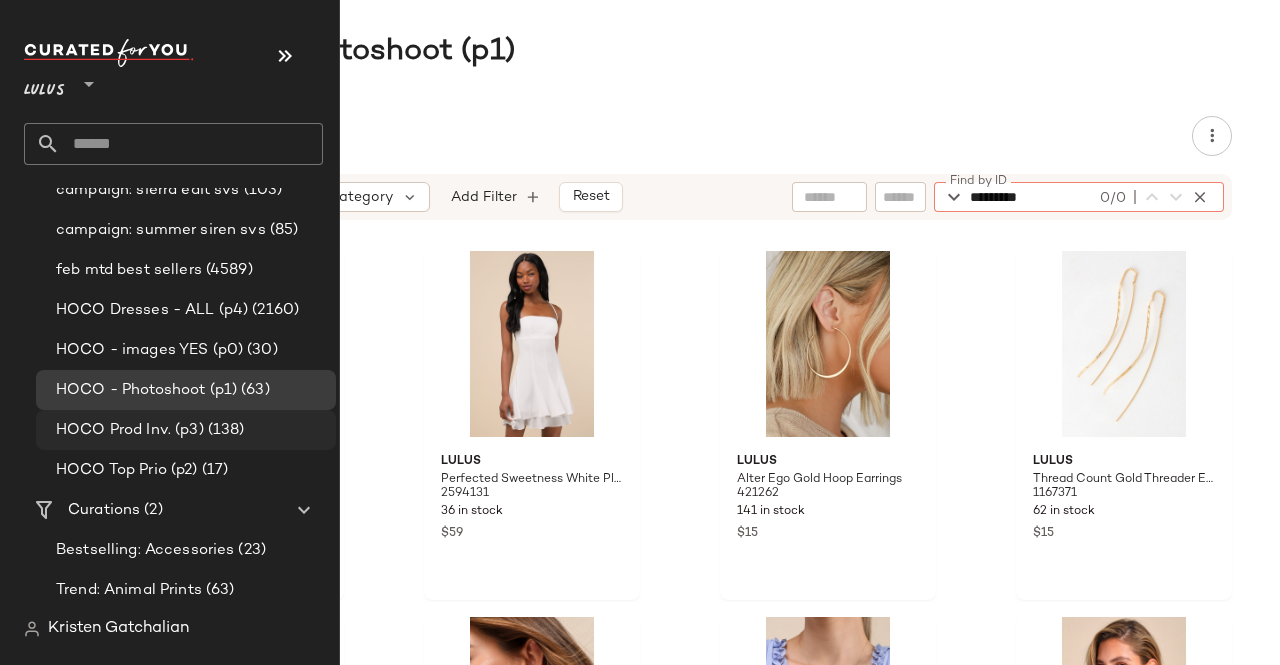type on "*********" 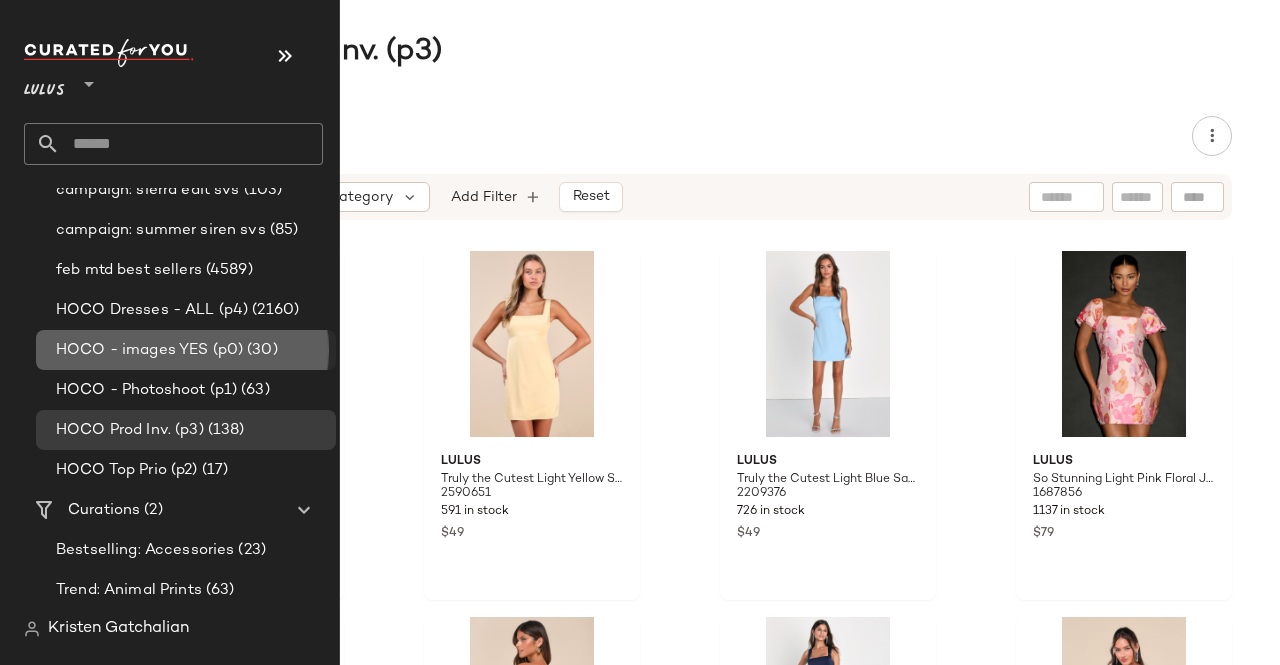 click on "HOCO - images YES (p0)" at bounding box center [149, 350] 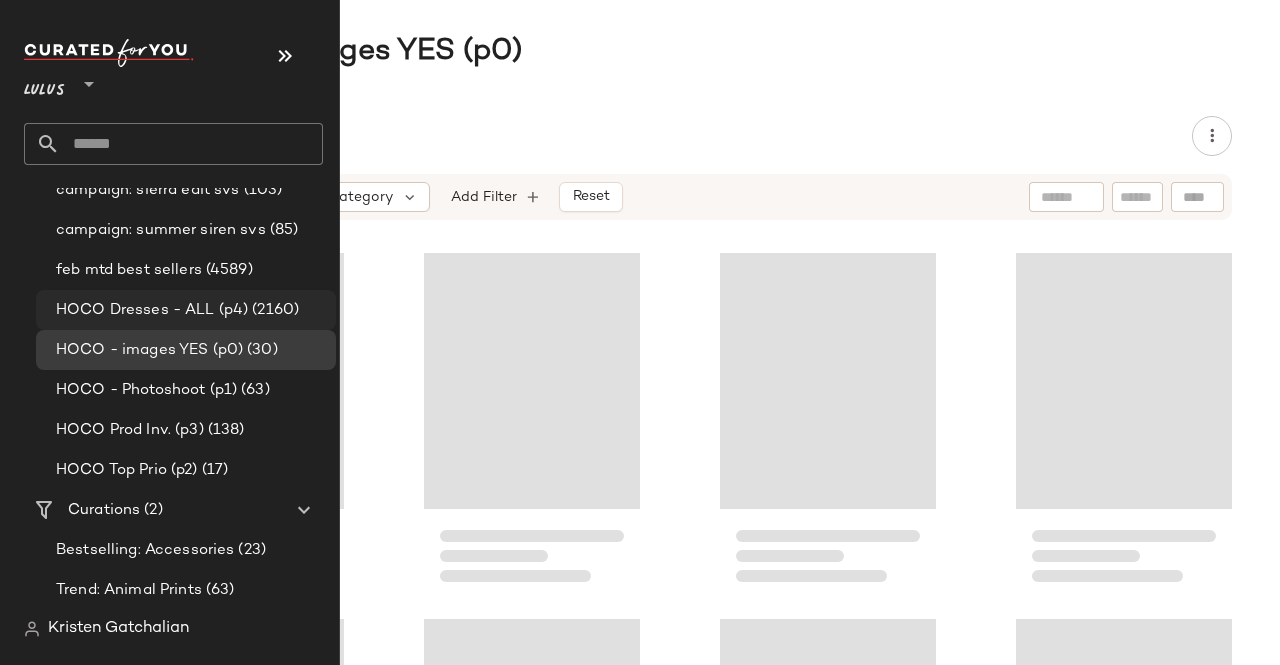 click on "HOCO Dresses - ALL (p4)" at bounding box center (152, 310) 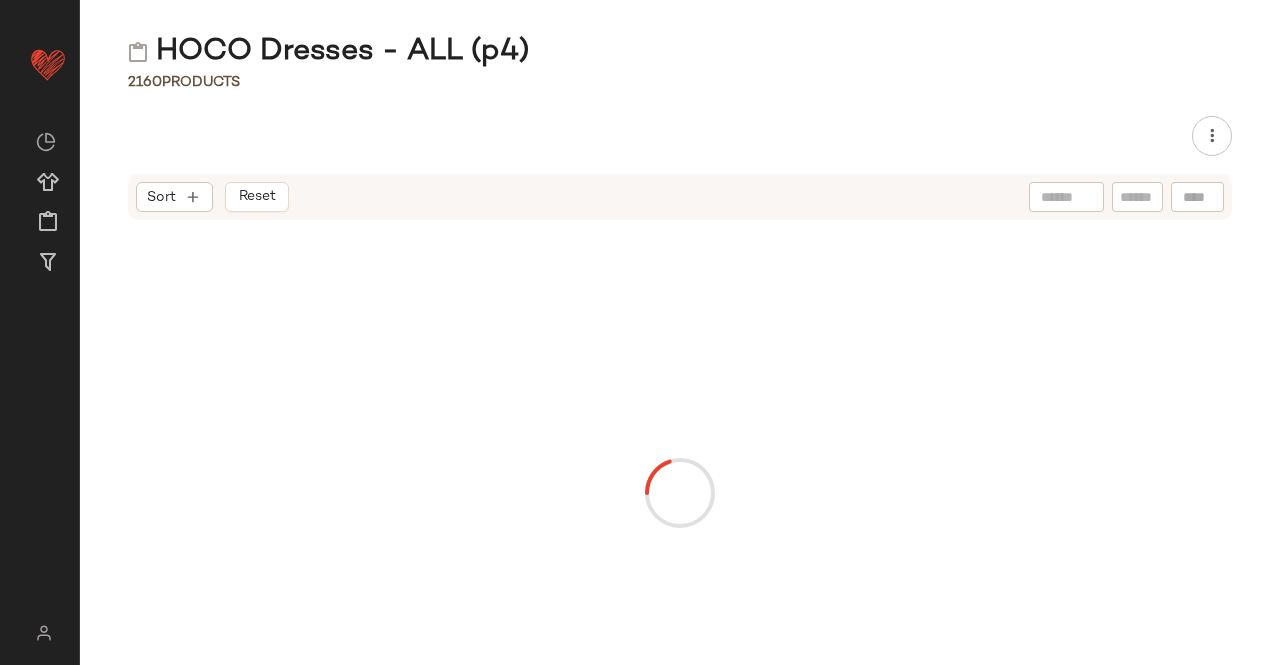 scroll, scrollTop: 0, scrollLeft: 0, axis: both 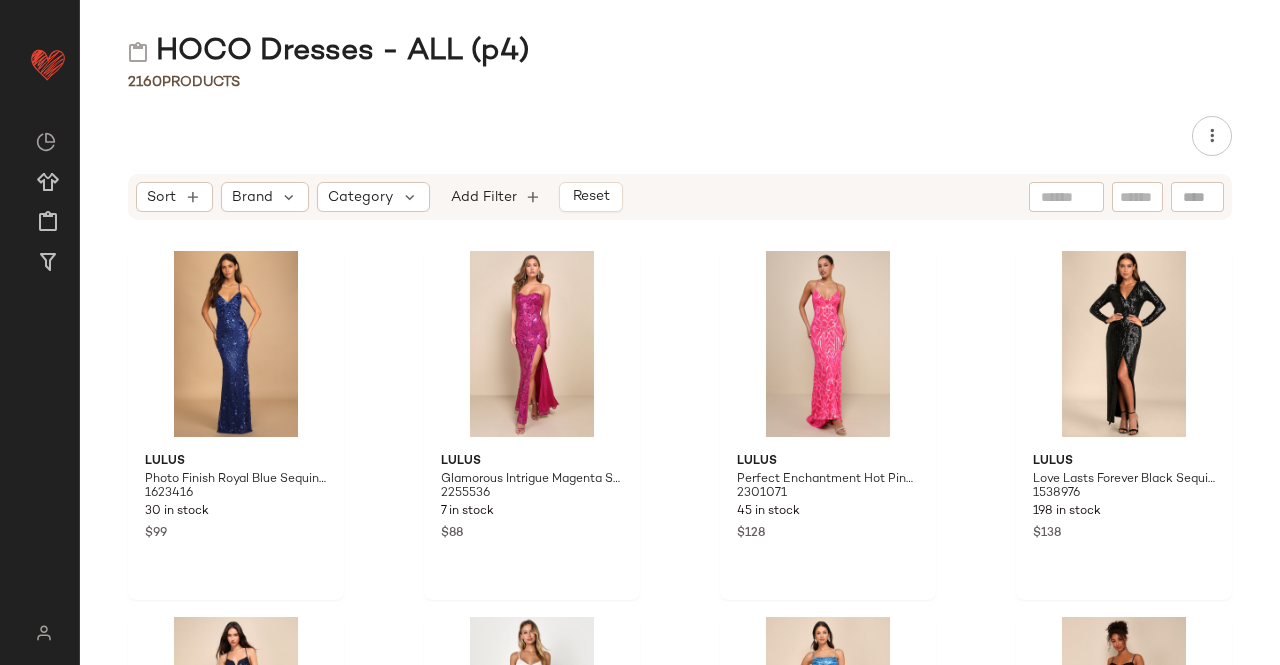click 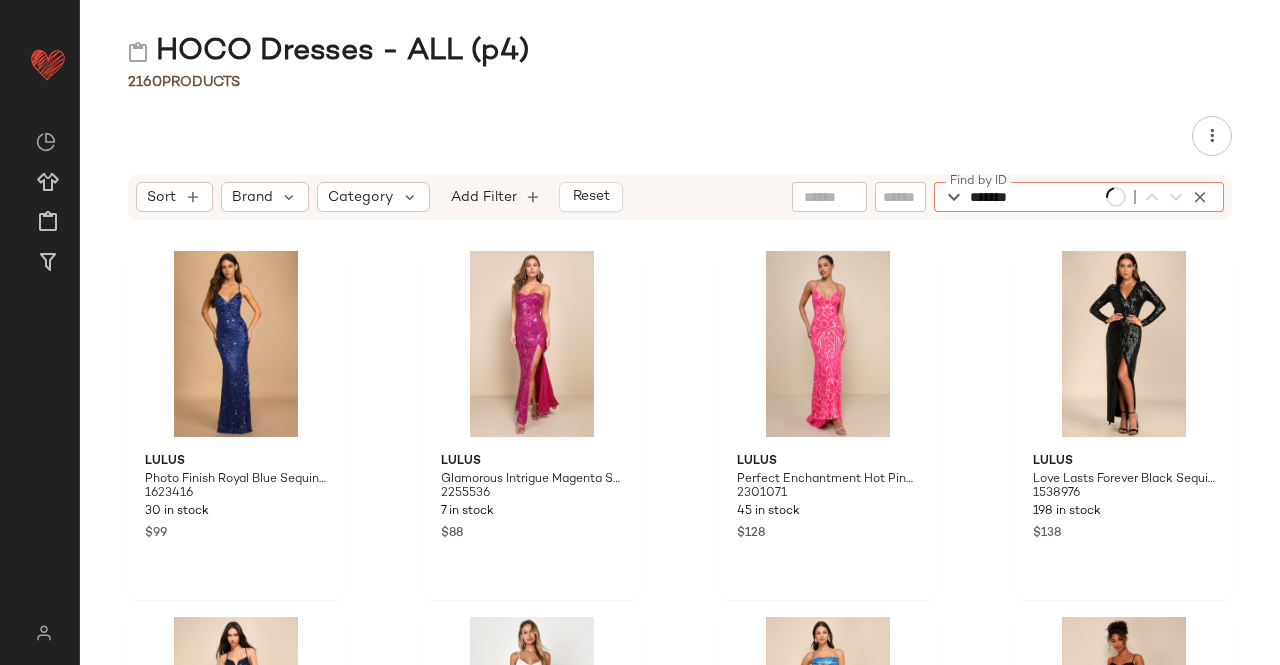 type on "********" 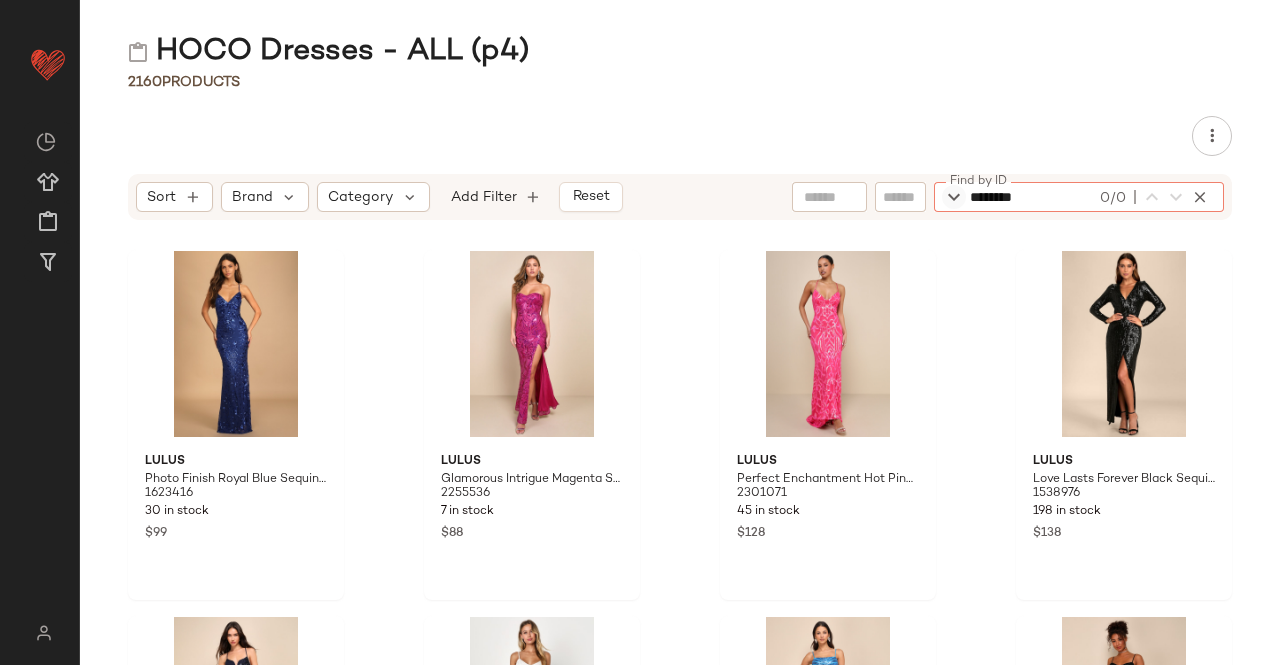 drag, startPoint x: 991, startPoint y: 197, endPoint x: 960, endPoint y: 195, distance: 31.06445 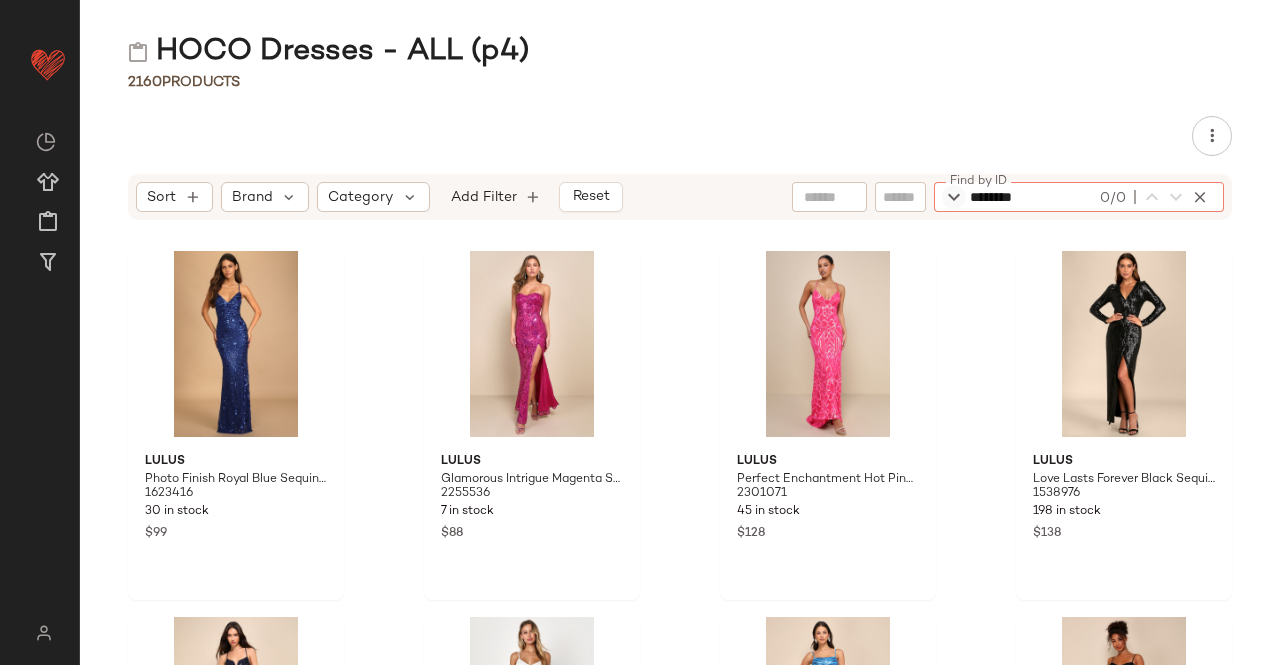 click on "Find by ID ******** 0/0 Find by ID" 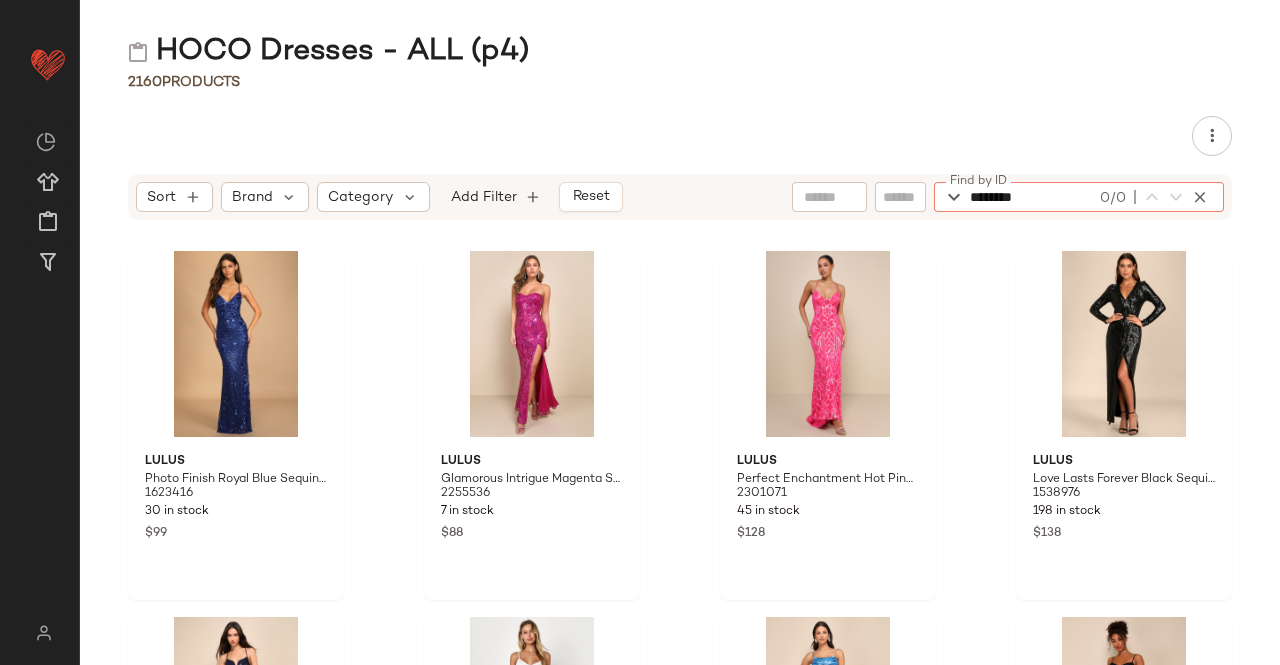 type 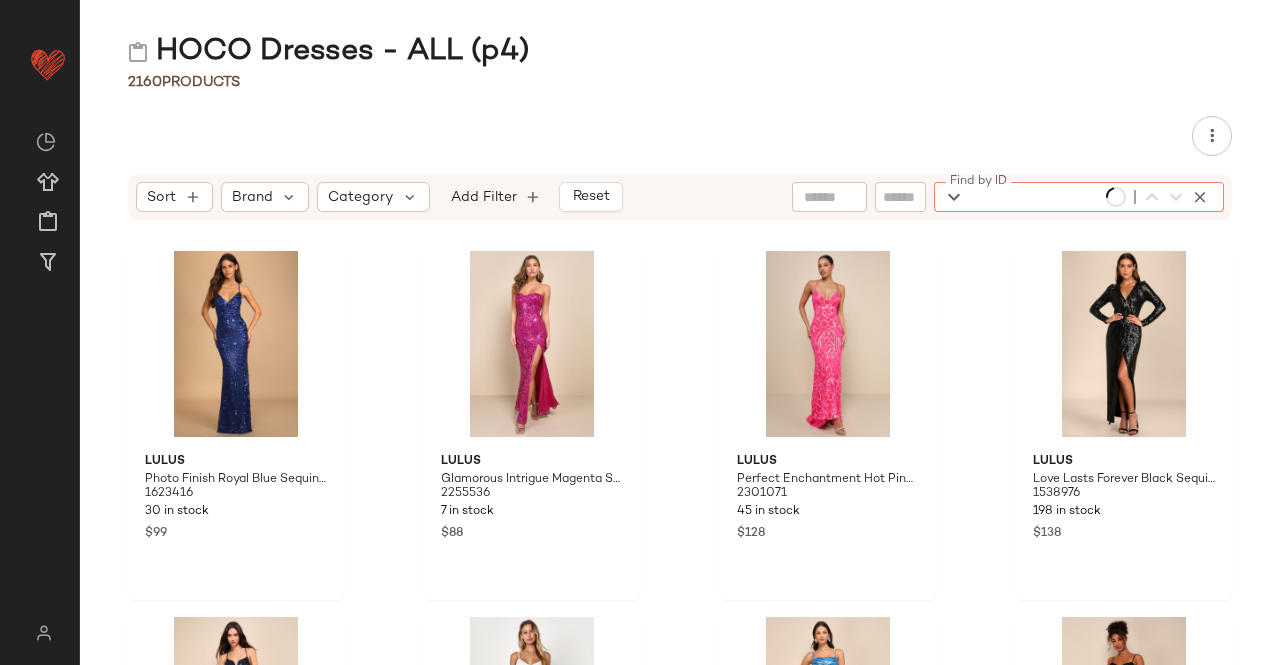 click on "Find by ID Find by ID" at bounding box center [1008, 197] 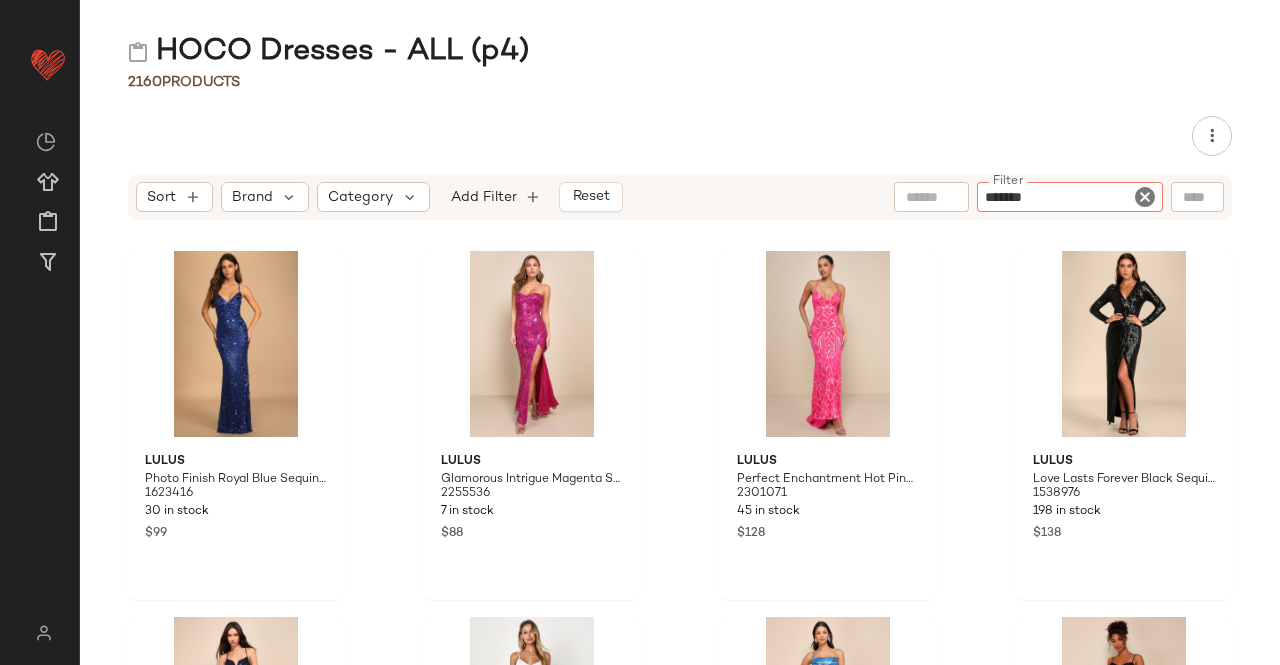 type on "********" 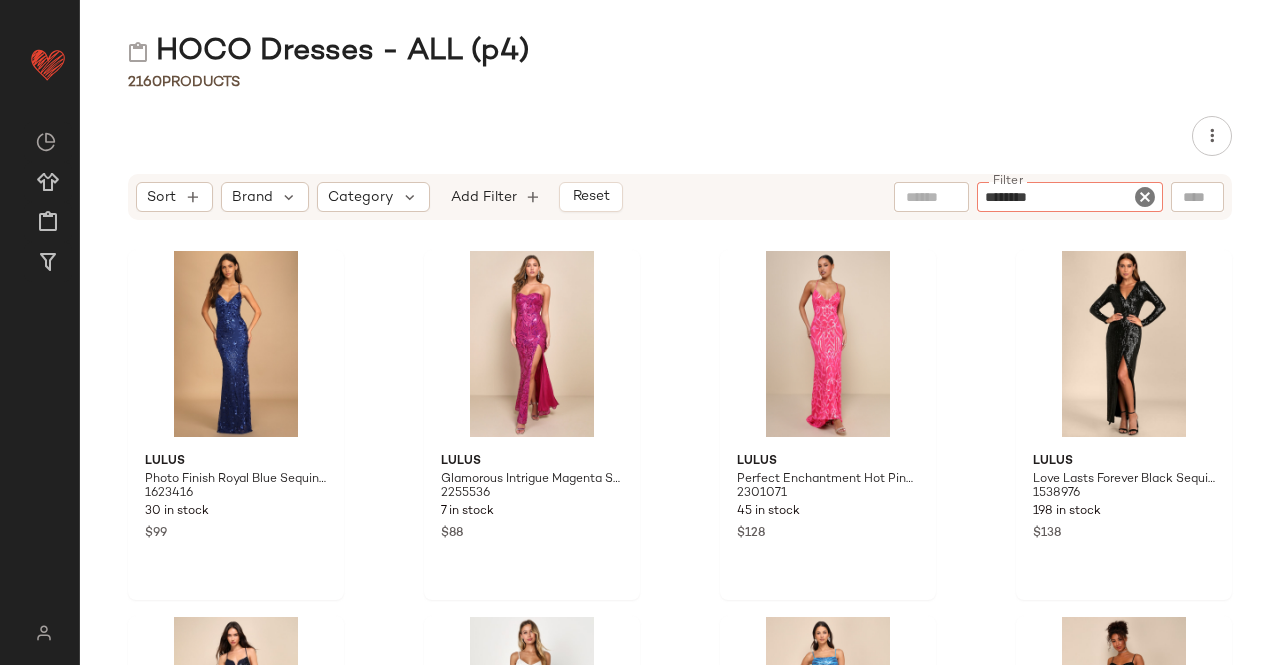 type 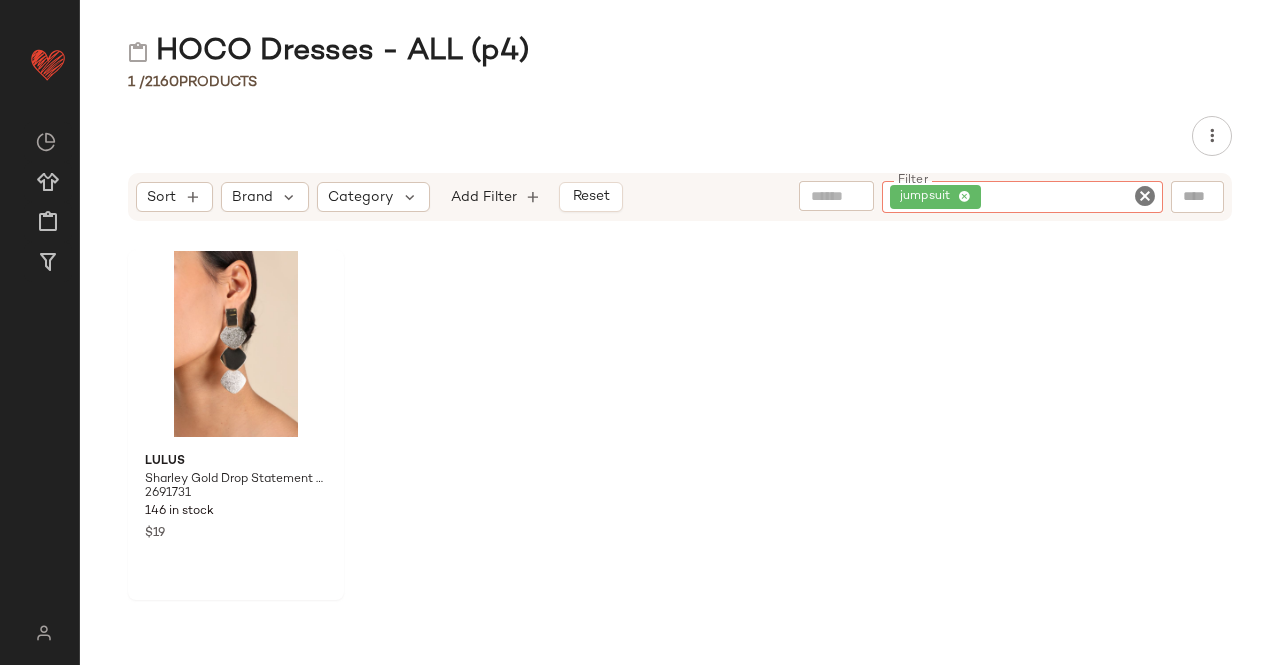 click on "jumpsuit" 